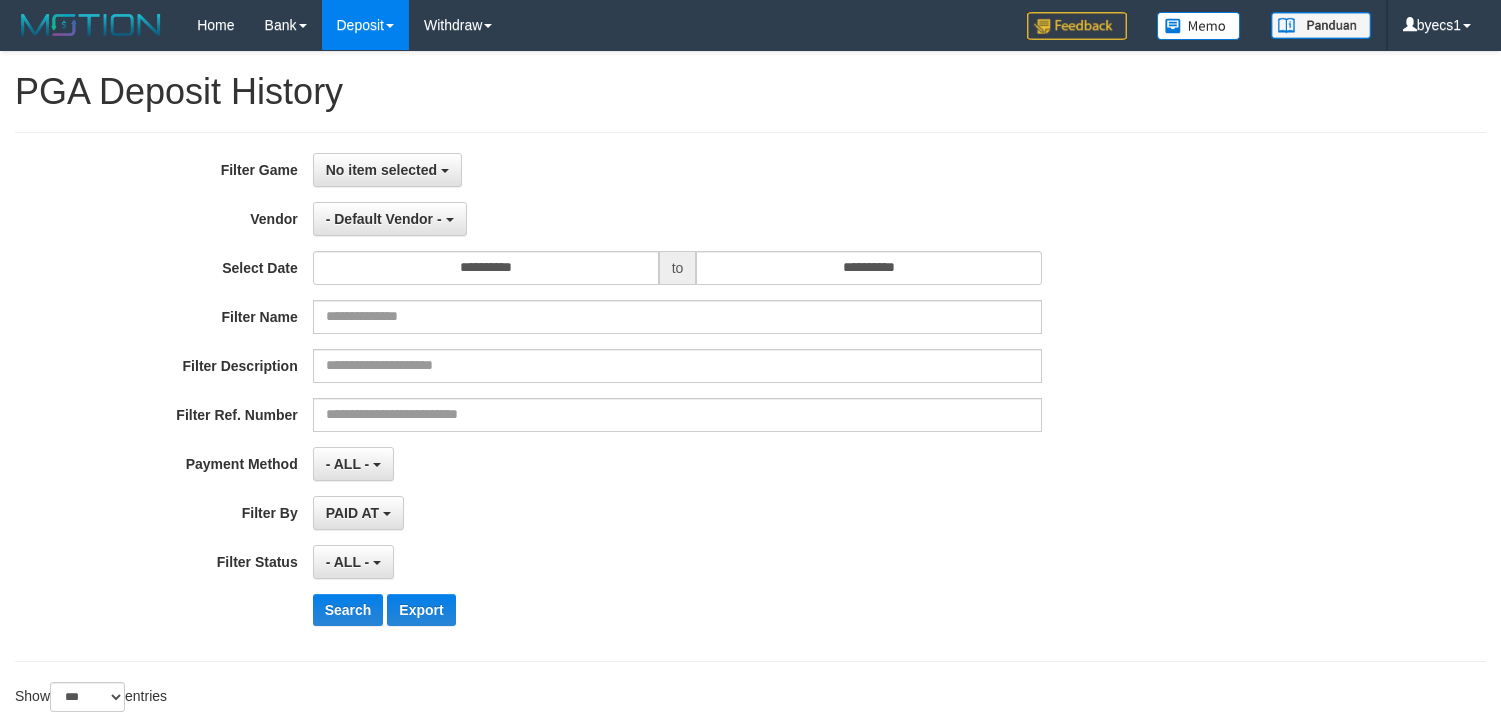 select on "**********" 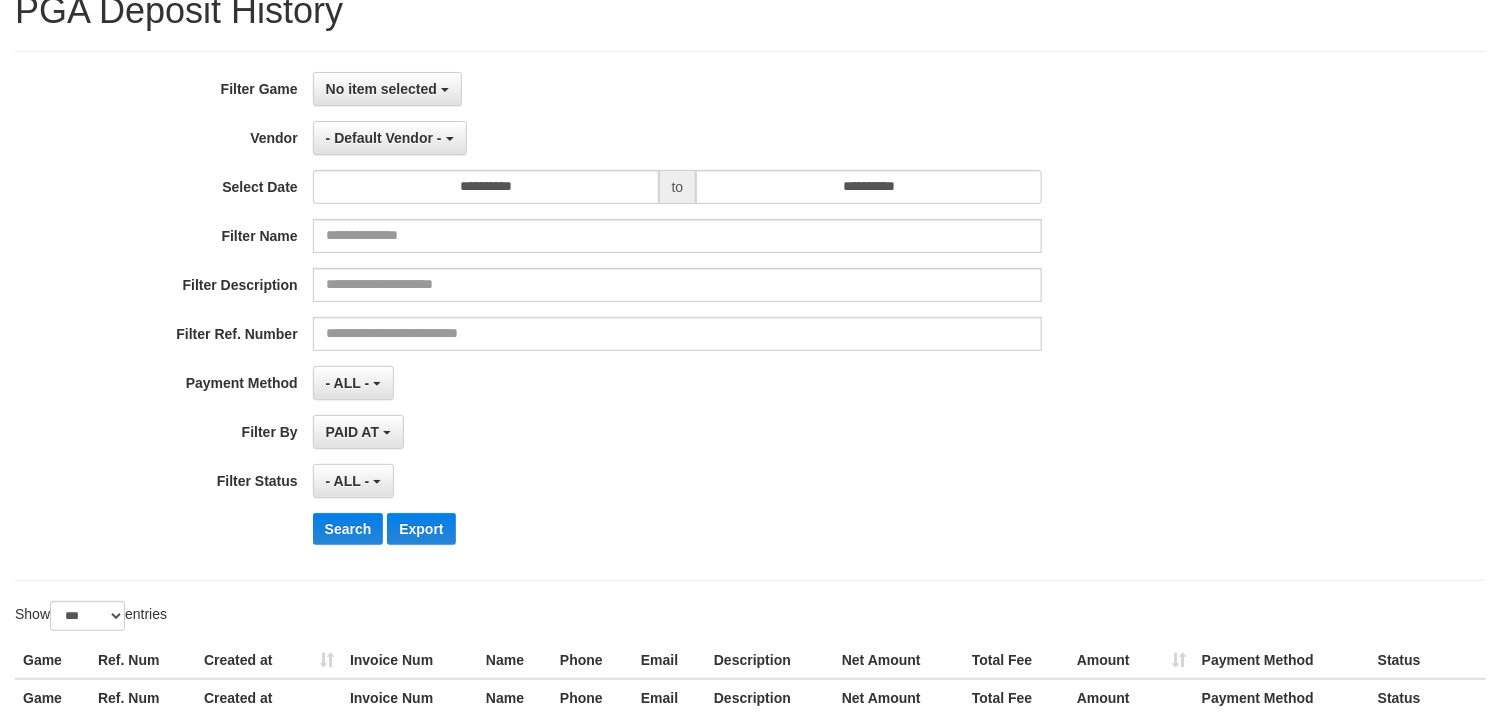 scroll, scrollTop: 0, scrollLeft: 0, axis: both 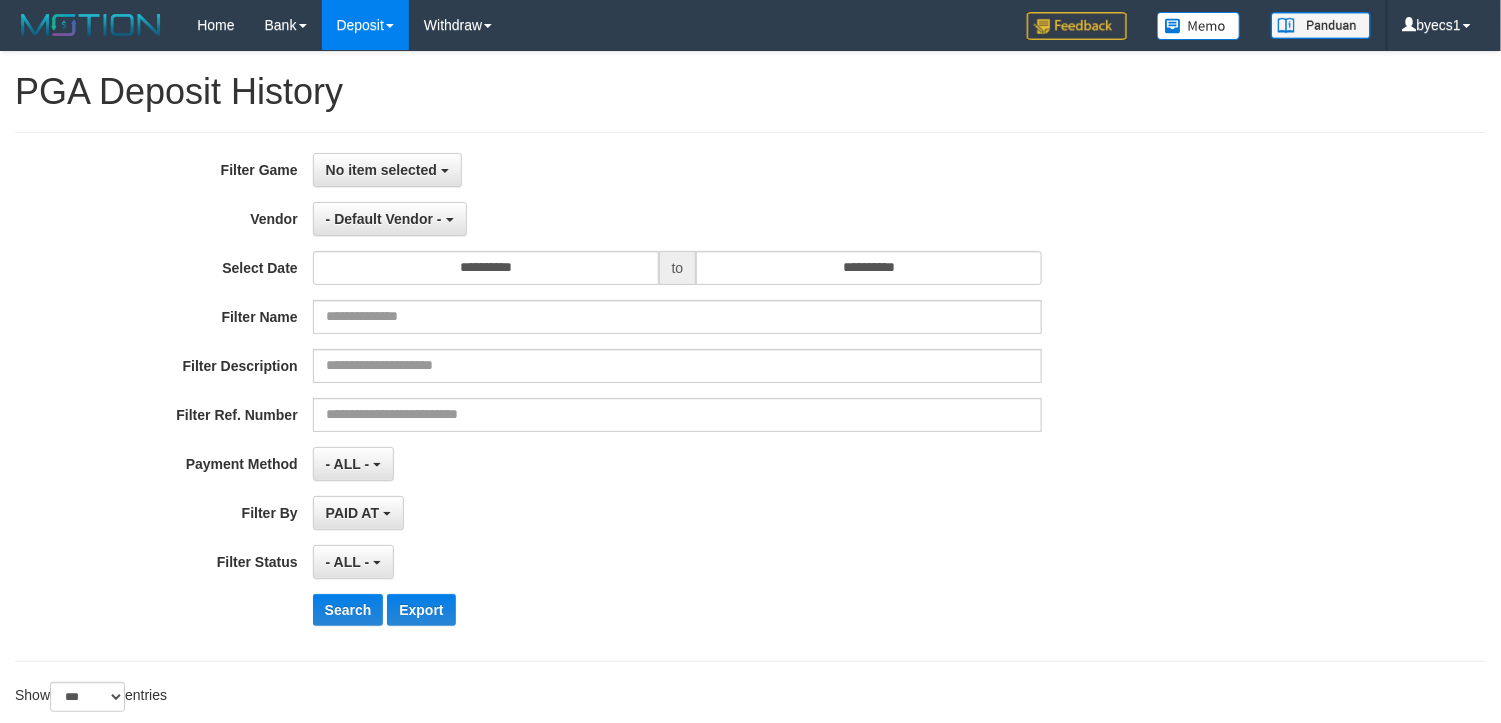 click on "- ALL -    SELECT ALL  - ALL -  SELECT STATUS
PENDING/UNPAID
PAID
CANCELED
EXPIRED" at bounding box center [678, 562] 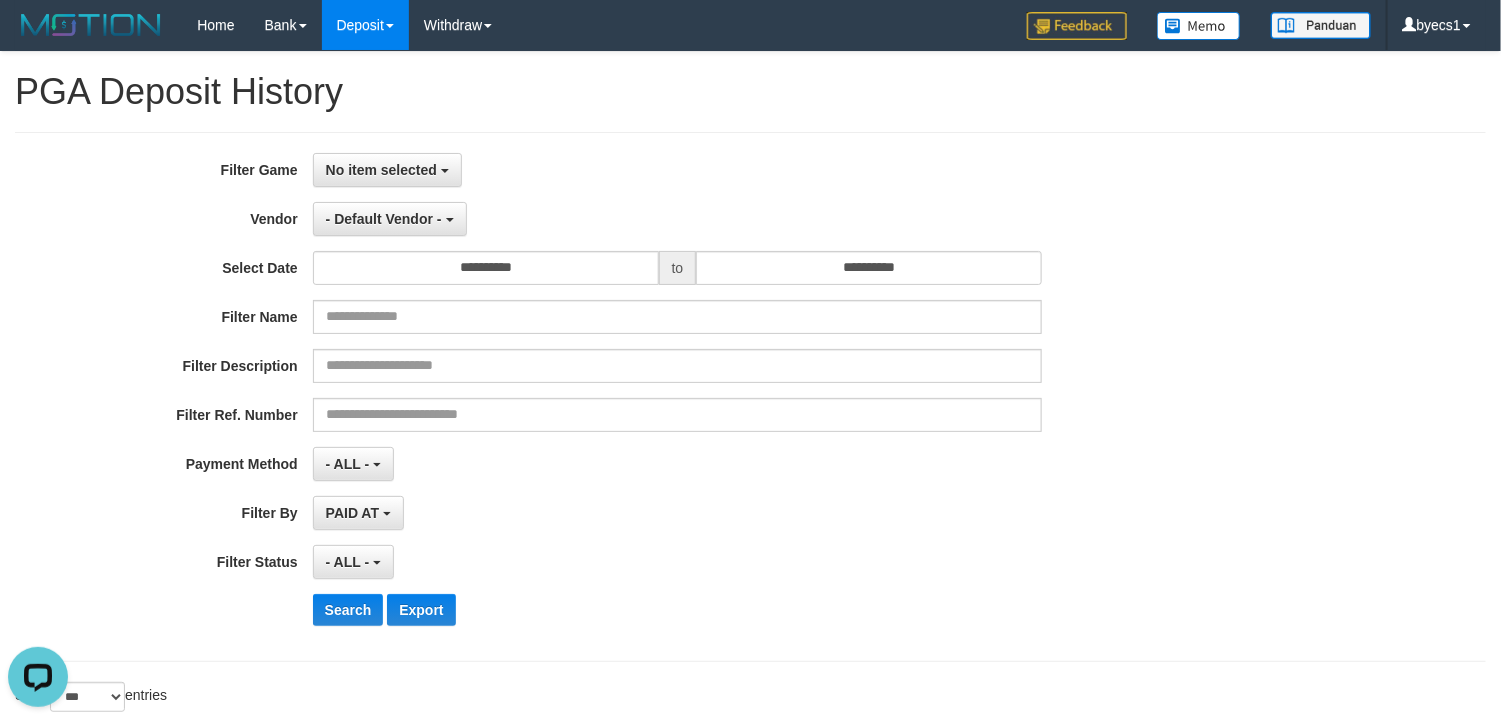 scroll, scrollTop: 0, scrollLeft: 0, axis: both 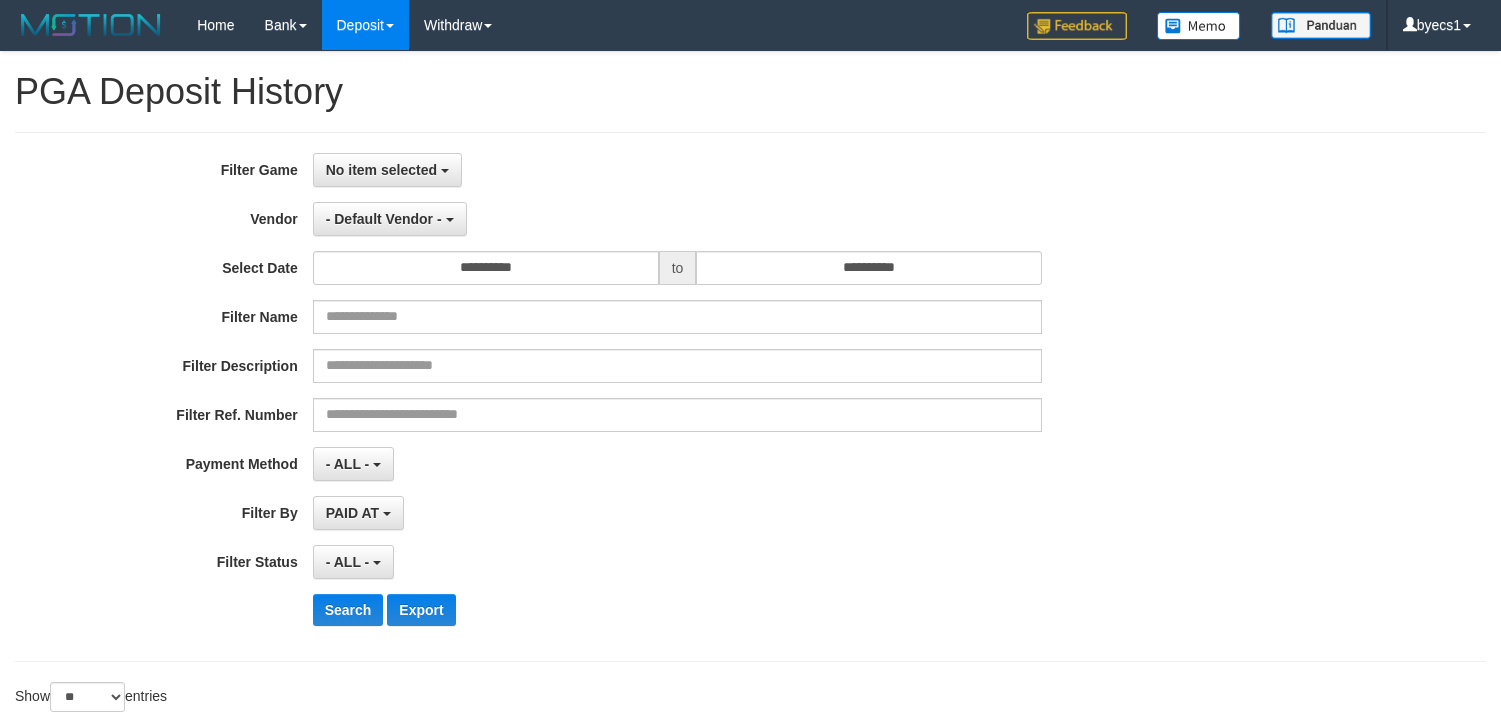 select 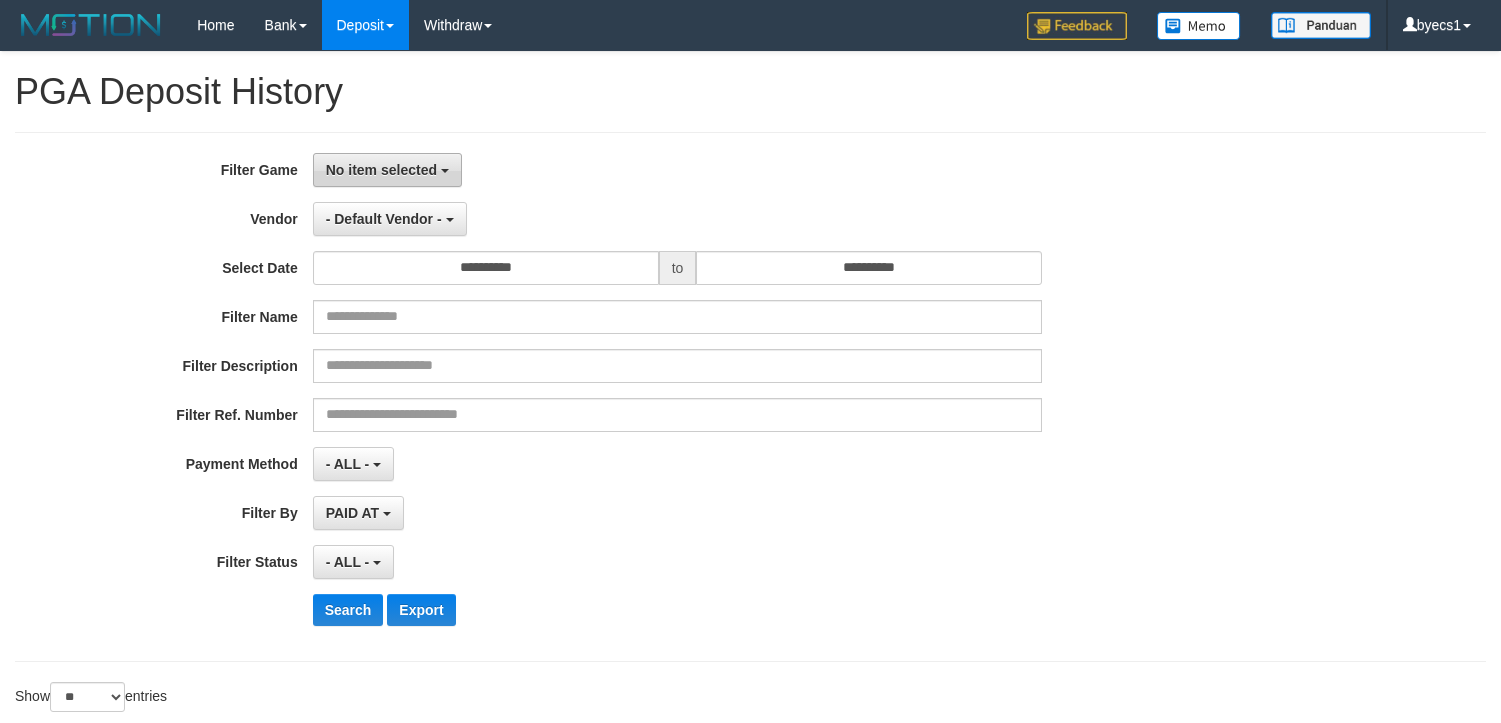 scroll, scrollTop: 0, scrollLeft: 0, axis: both 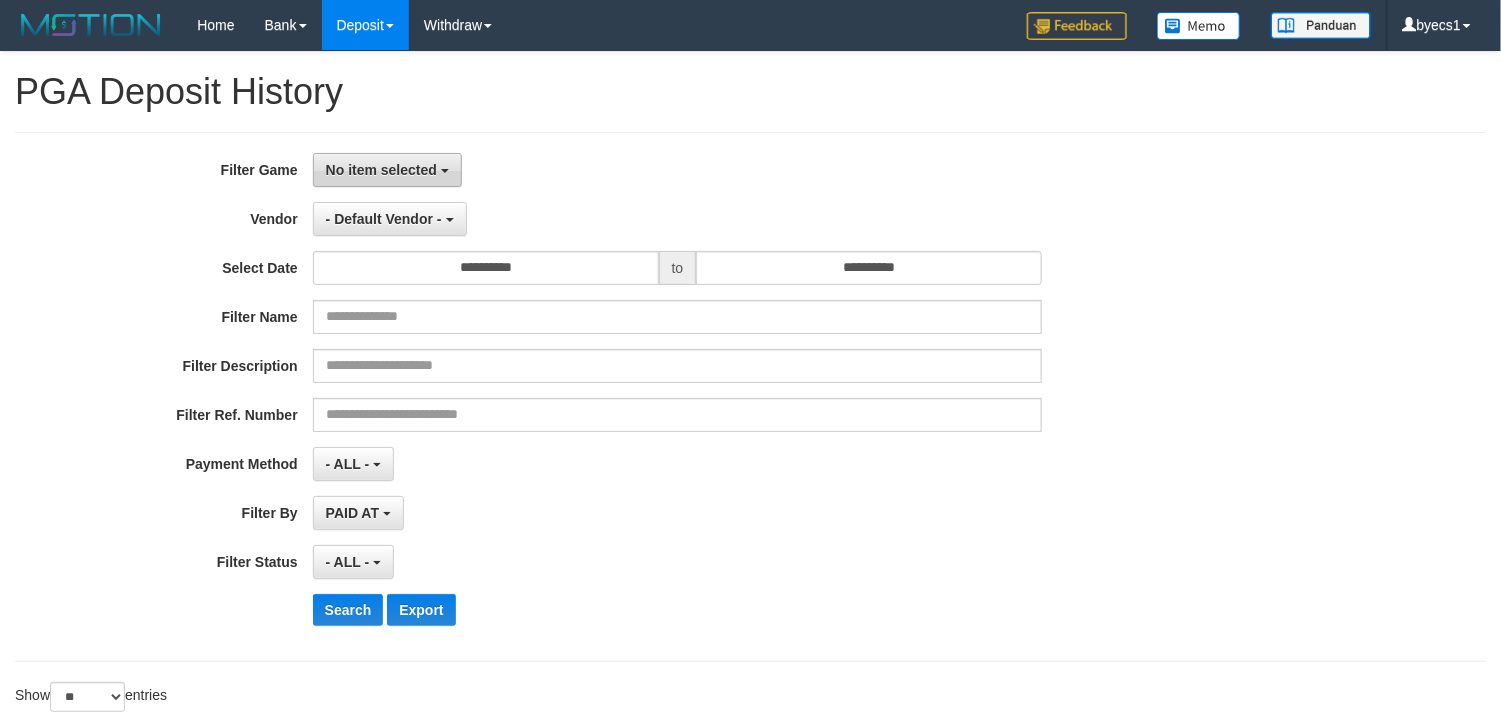 click on "No item selected" at bounding box center (381, 170) 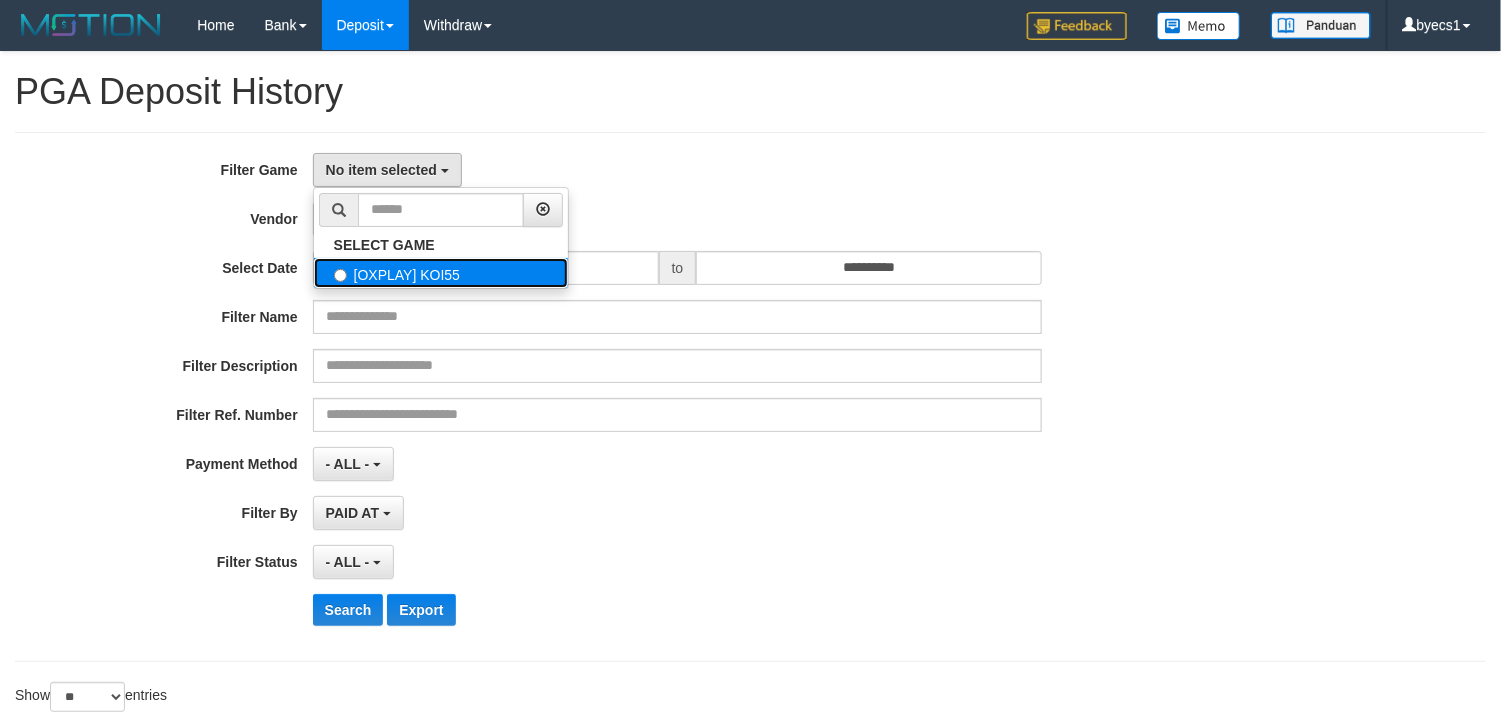 click on "[OXPLAY] KOI55" at bounding box center (441, 273) 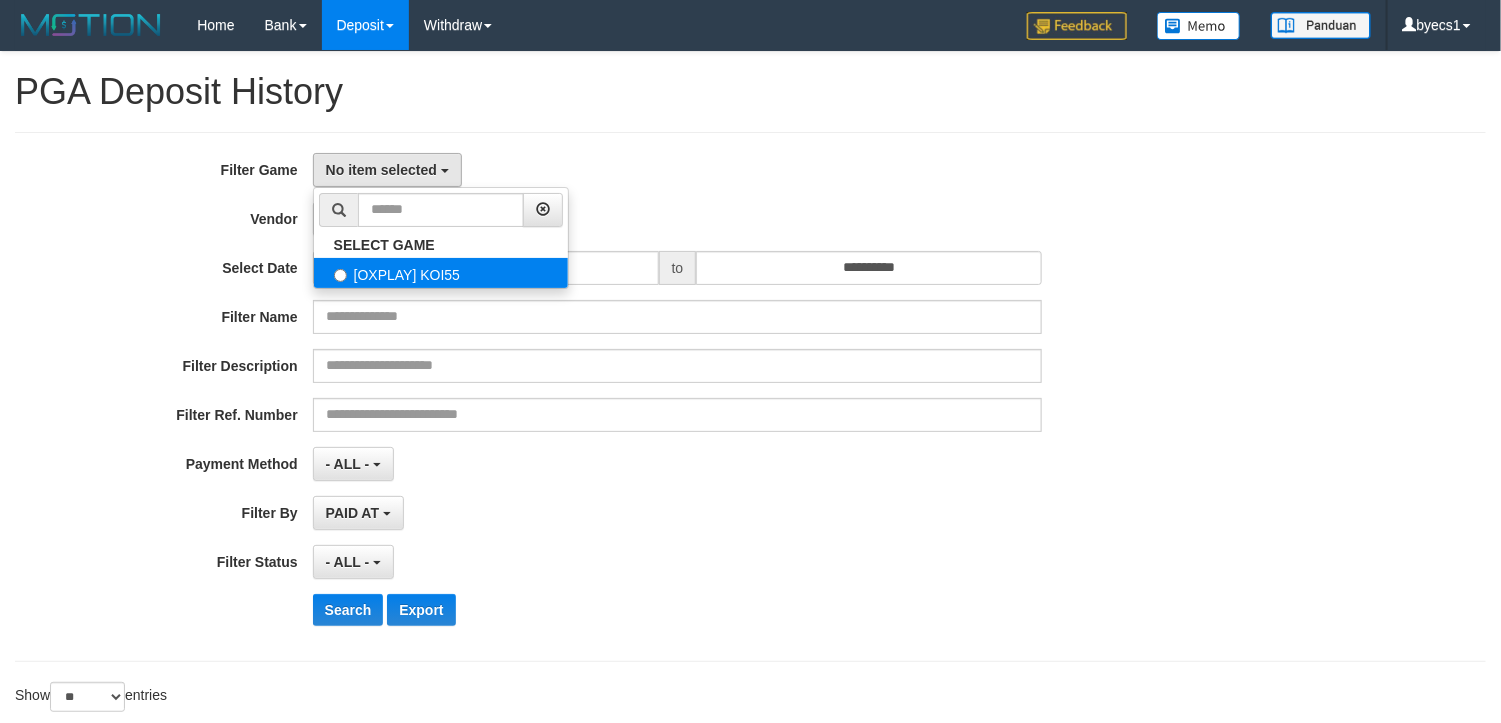 select on "****" 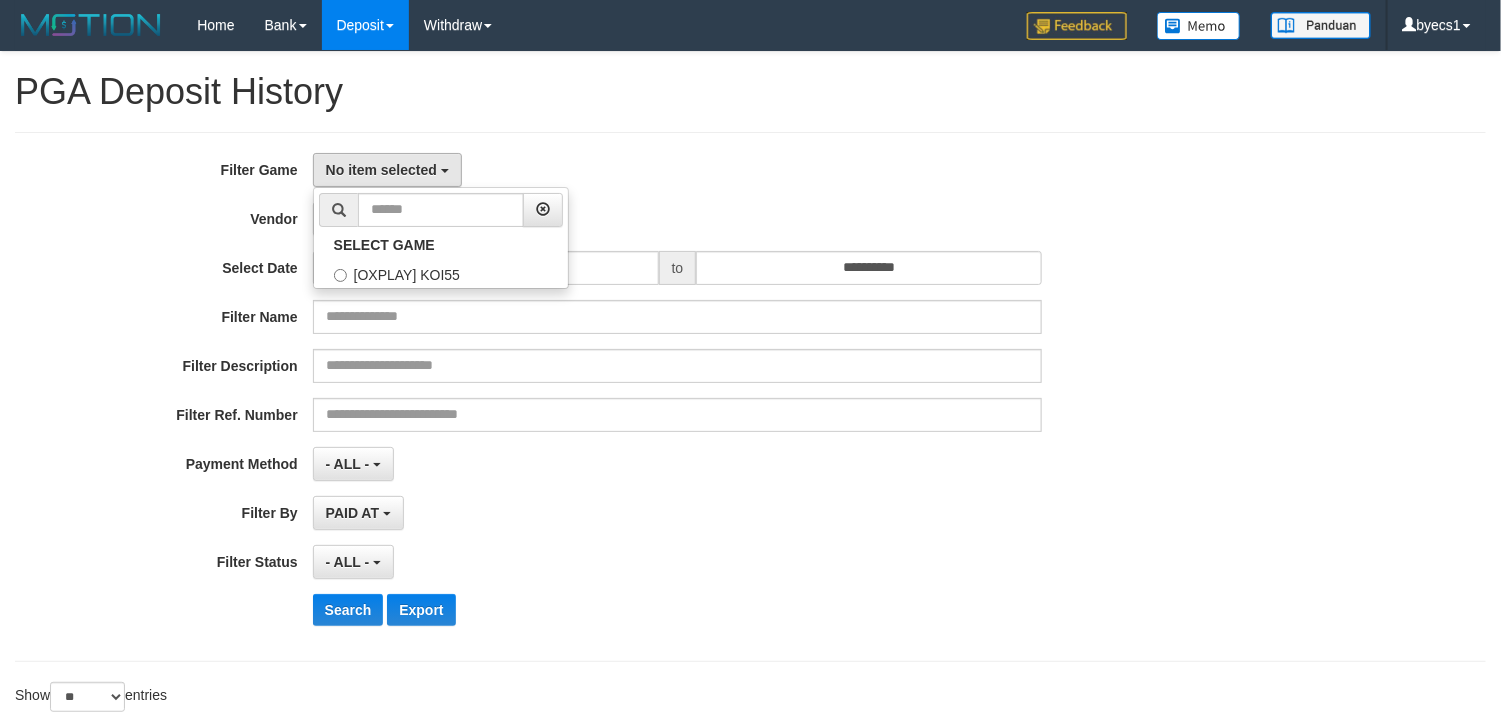 scroll, scrollTop: 18, scrollLeft: 0, axis: vertical 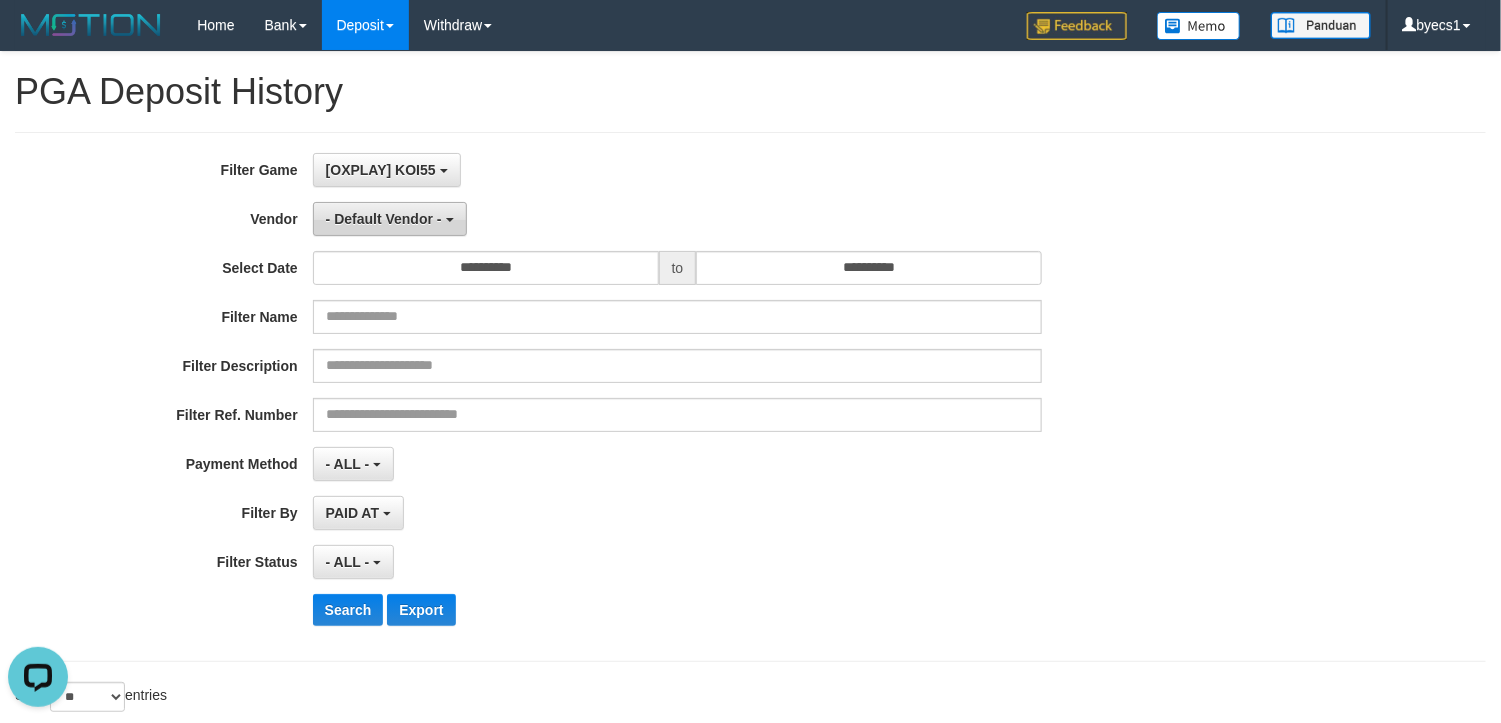 click on "- Default Vendor -" at bounding box center (390, 219) 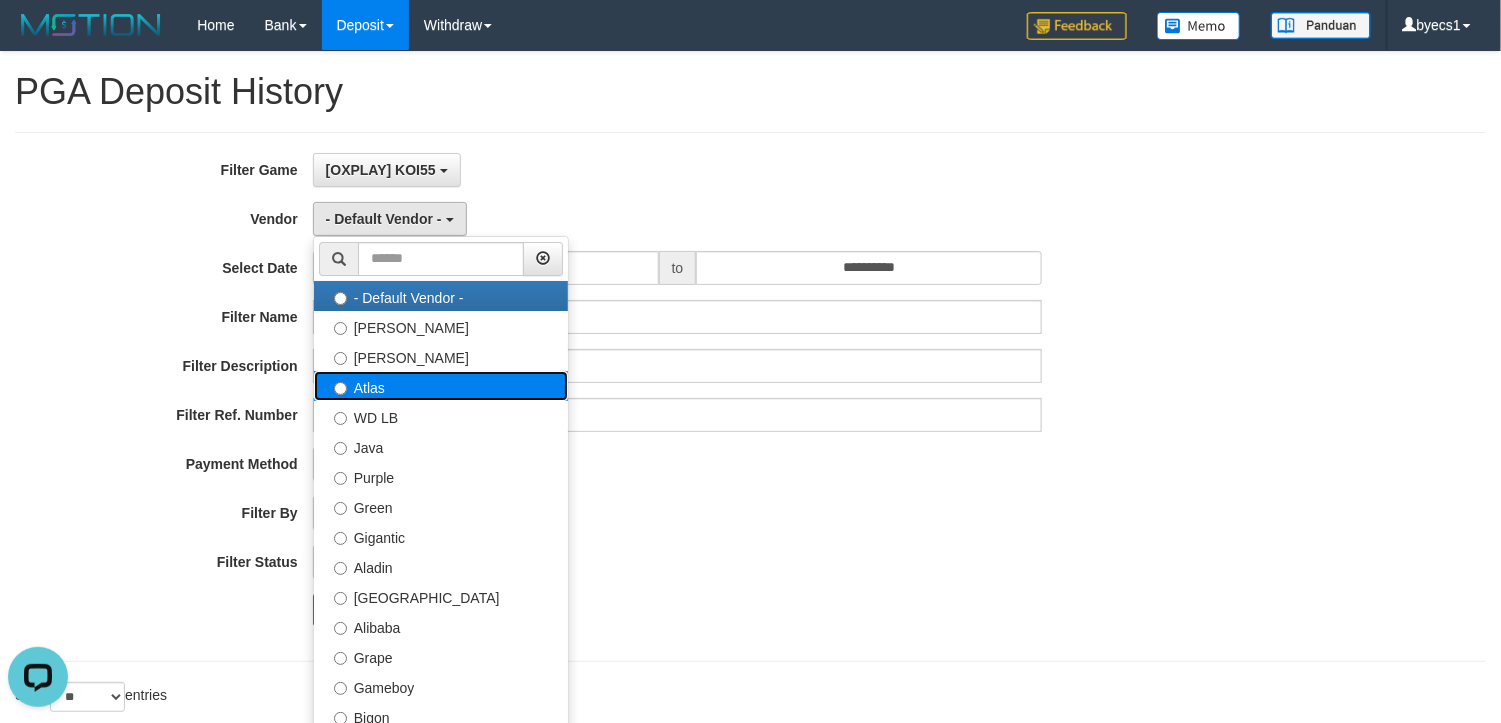 click on "Atlas" at bounding box center [441, 386] 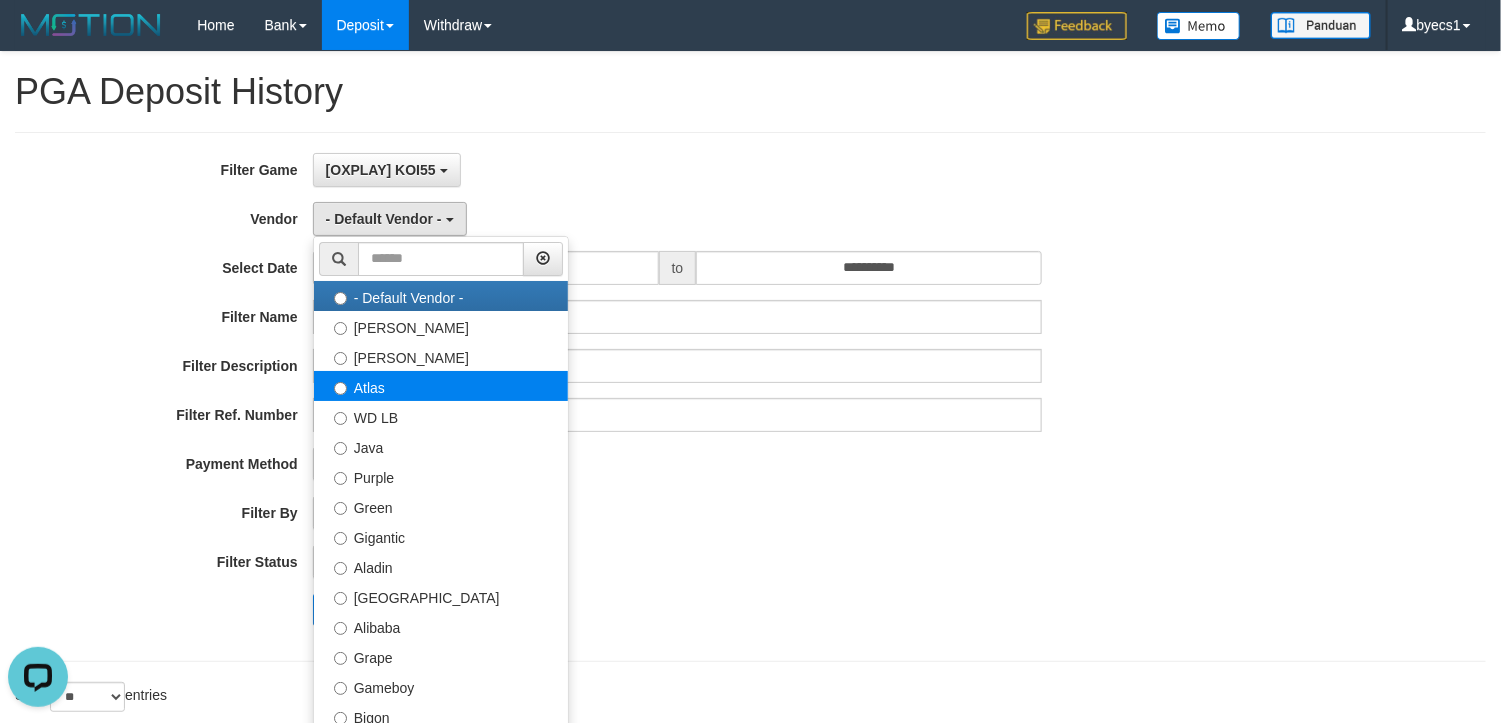 select on "**********" 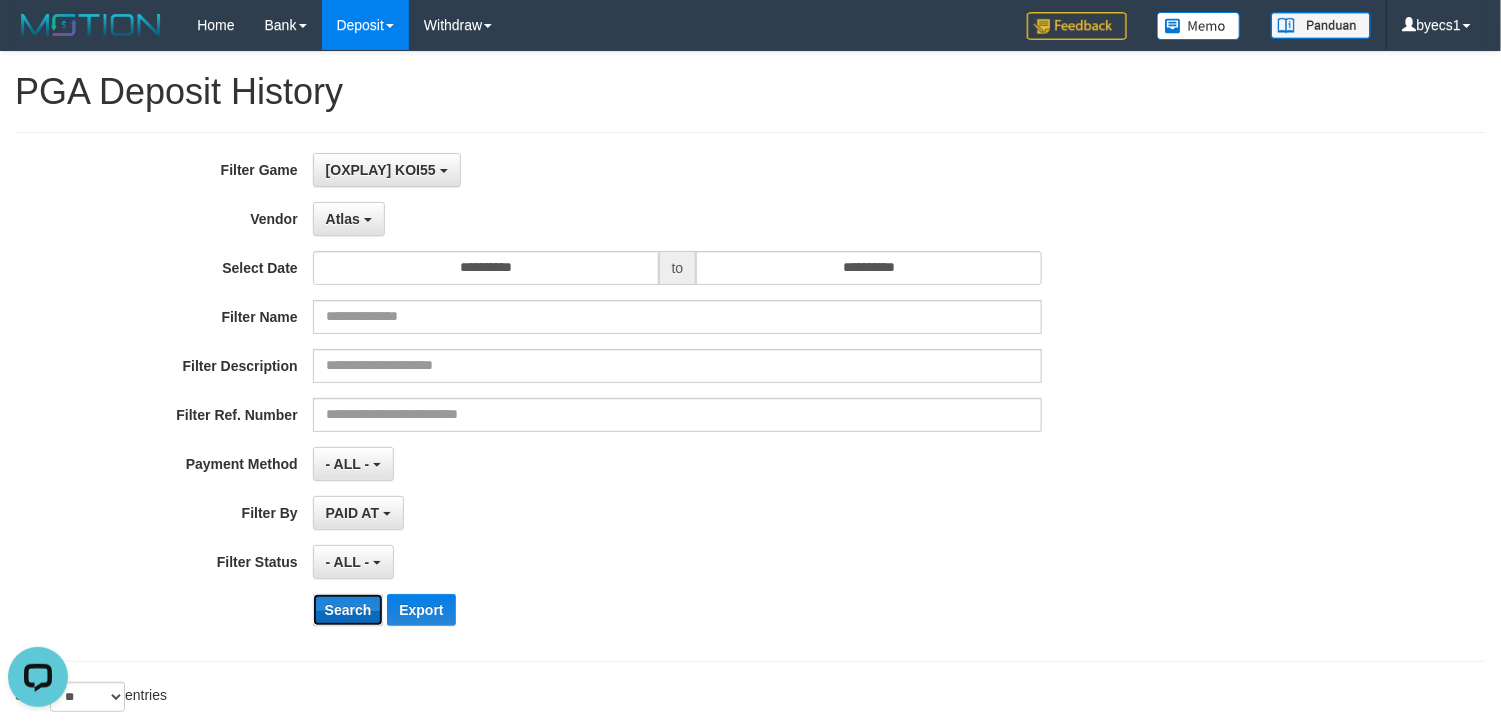 click on "Search" at bounding box center (348, 610) 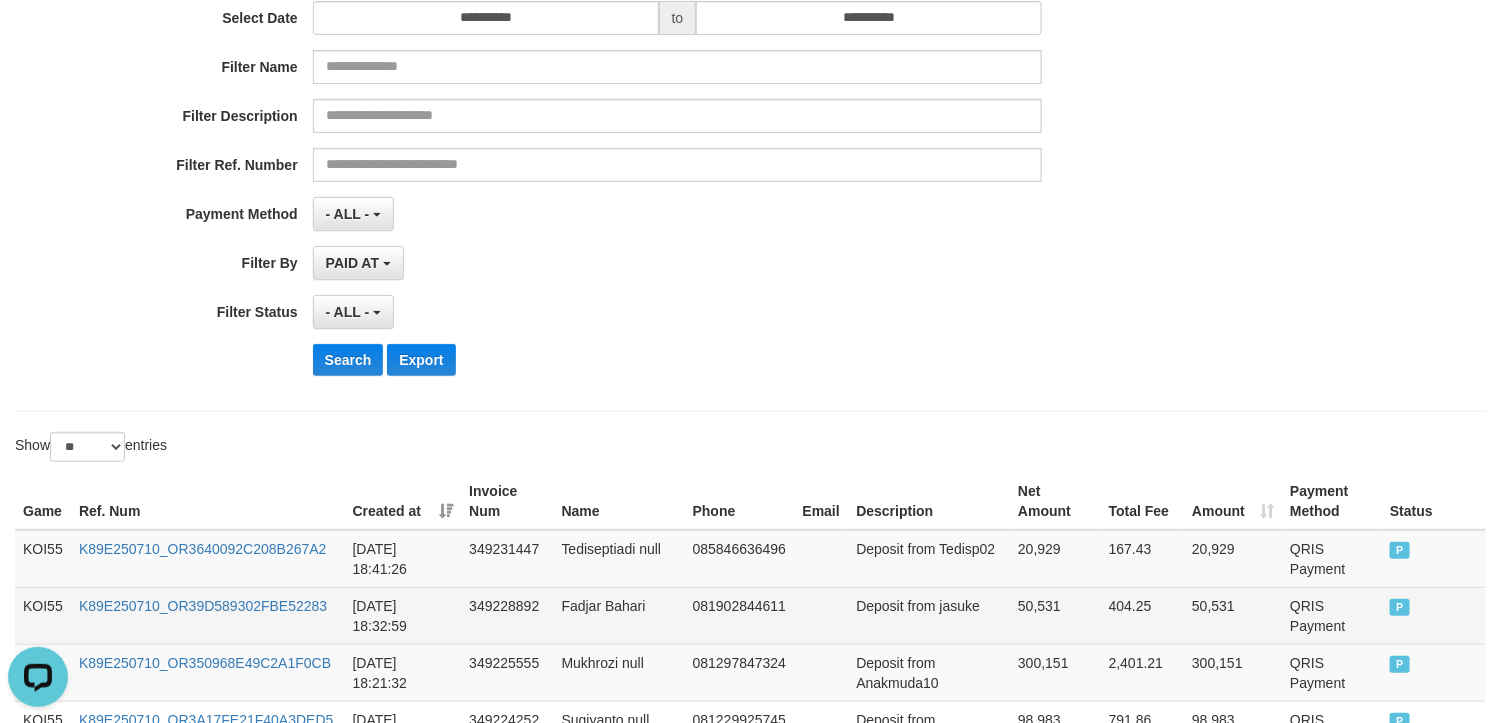 scroll, scrollTop: 450, scrollLeft: 0, axis: vertical 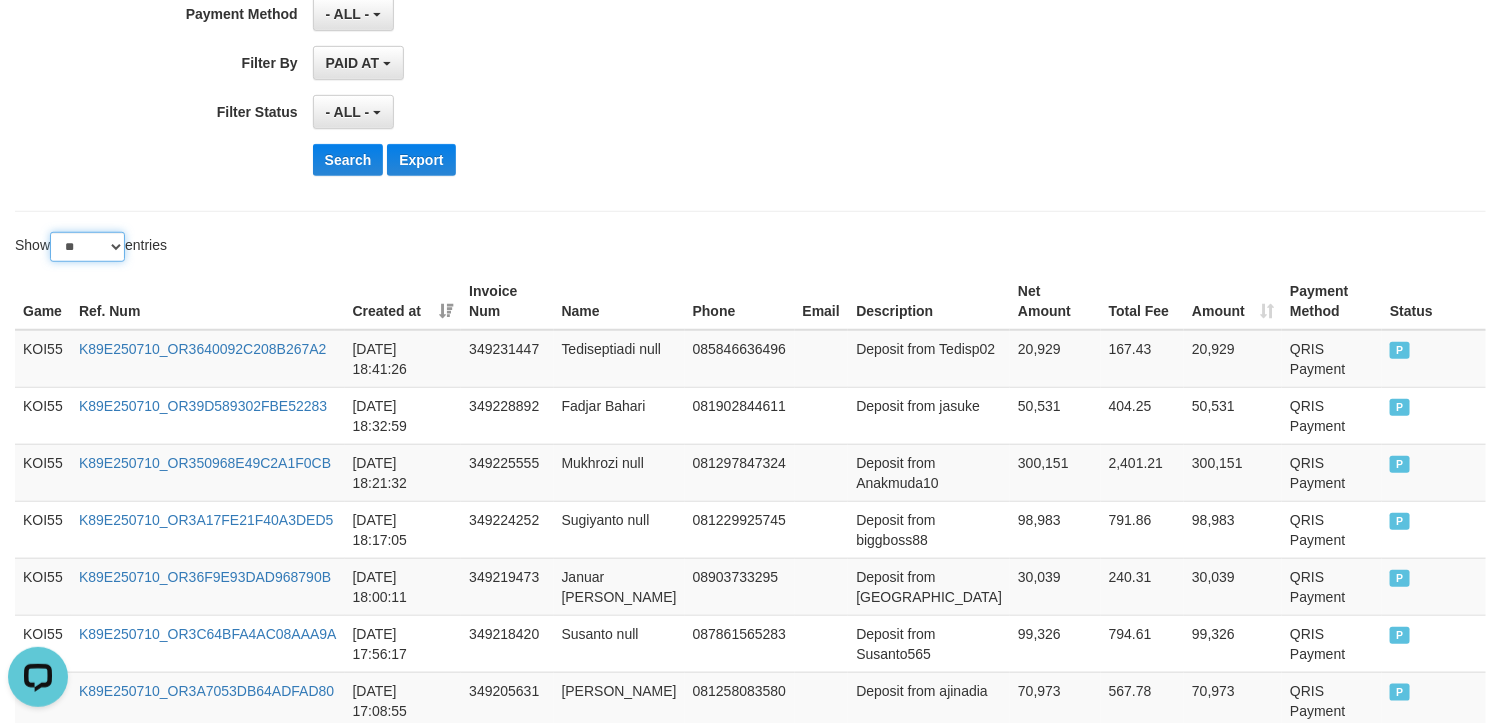 click on "** ** ** ***" at bounding box center (87, 247) 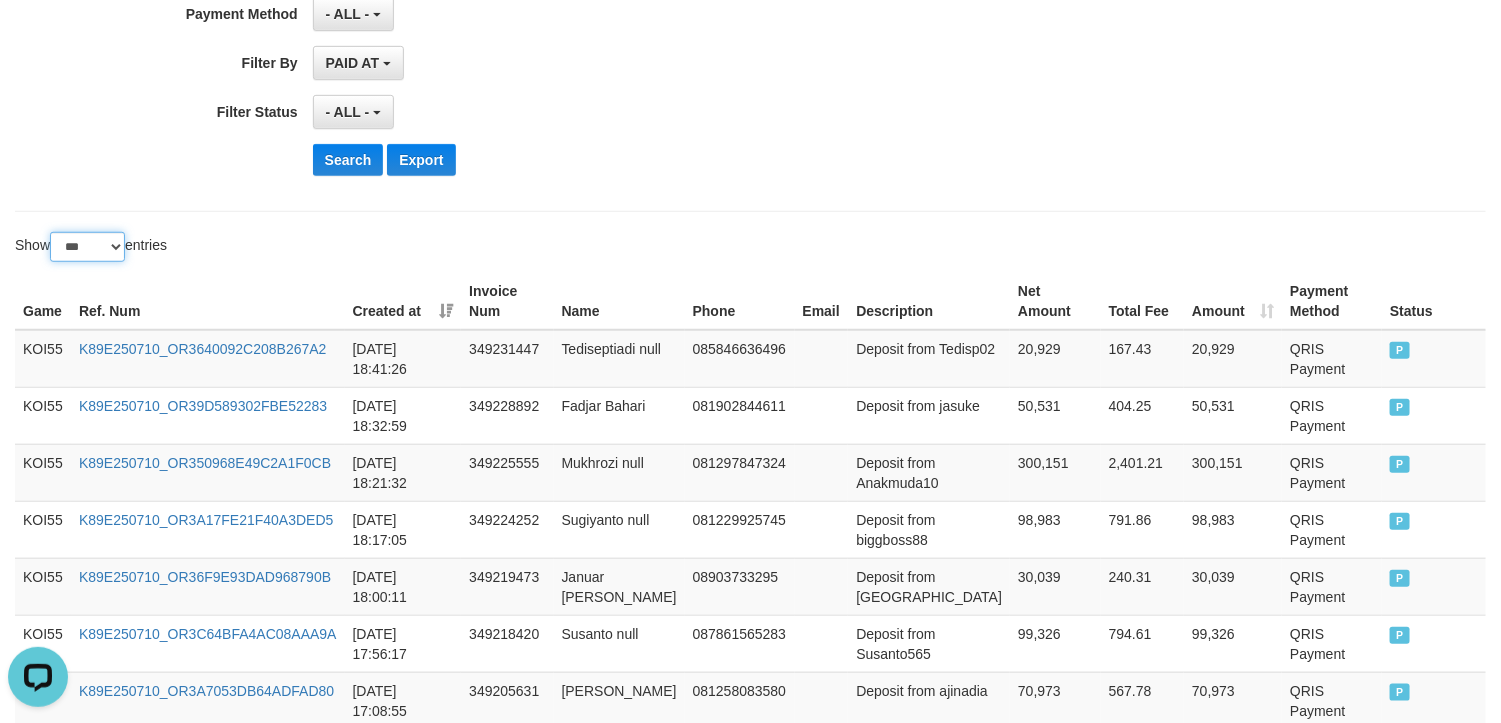 click on "** ** ** ***" at bounding box center [87, 247] 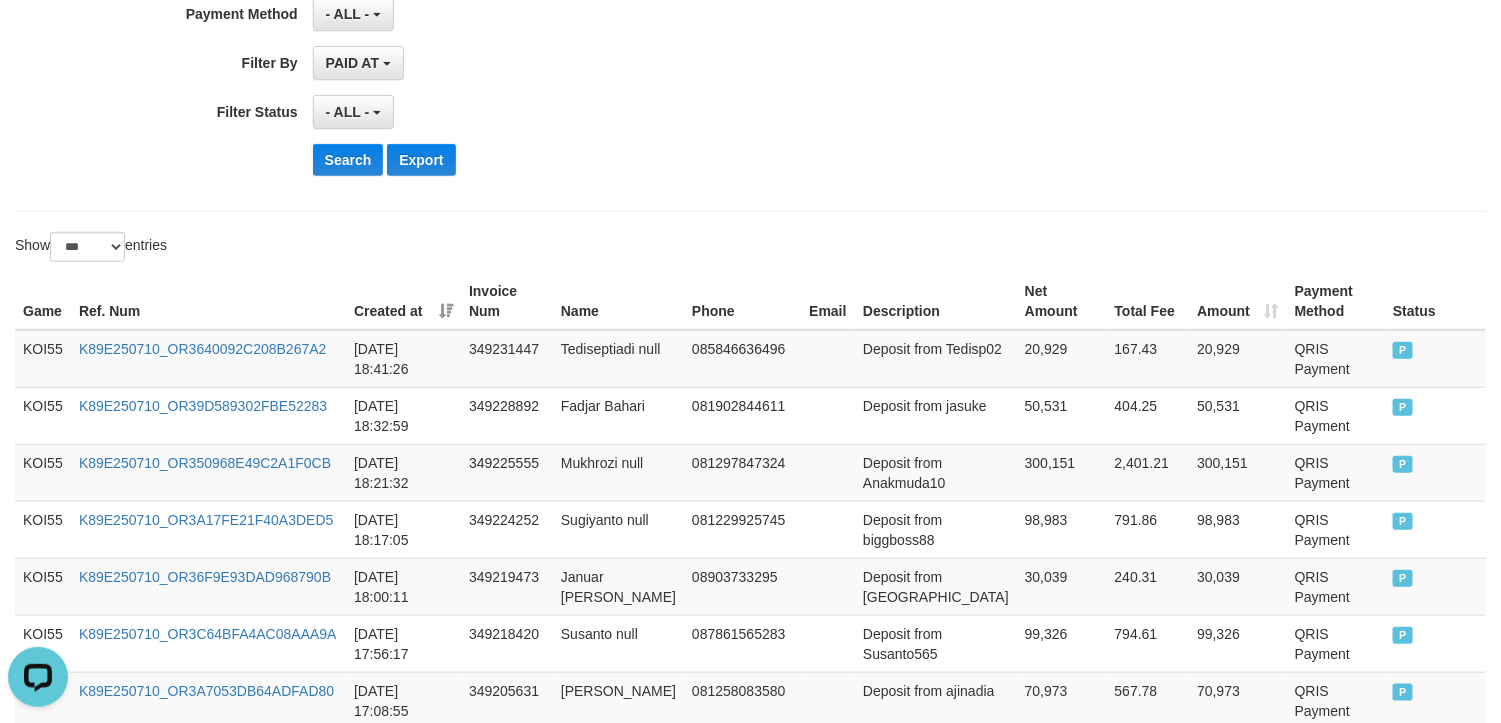 click on "Created at" at bounding box center [403, 301] 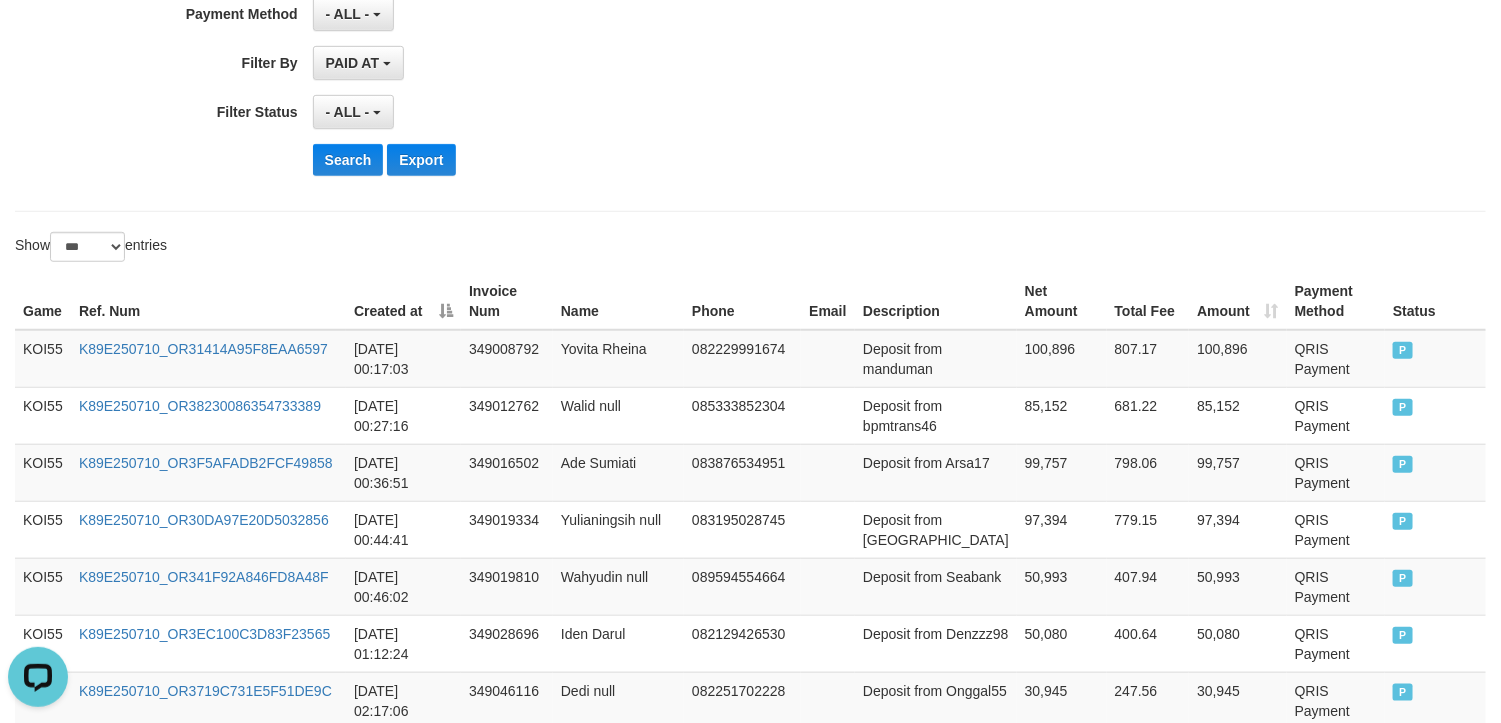 click on "- ALL -    SELECT ALL  - ALL -  SELECT STATUS
PENDING/UNPAID
PAID
CANCELED
EXPIRED" at bounding box center [678, 112] 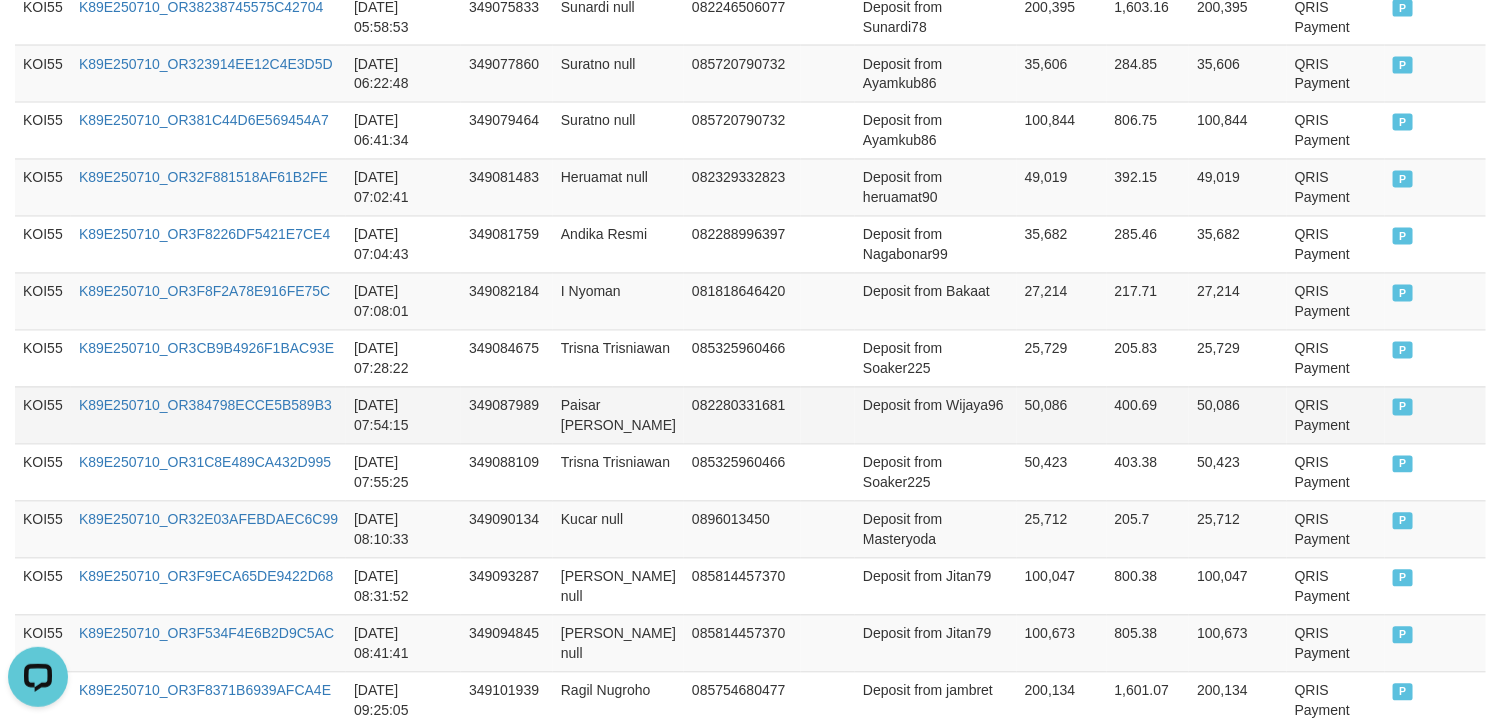click on "KOI55" at bounding box center (43, 415) 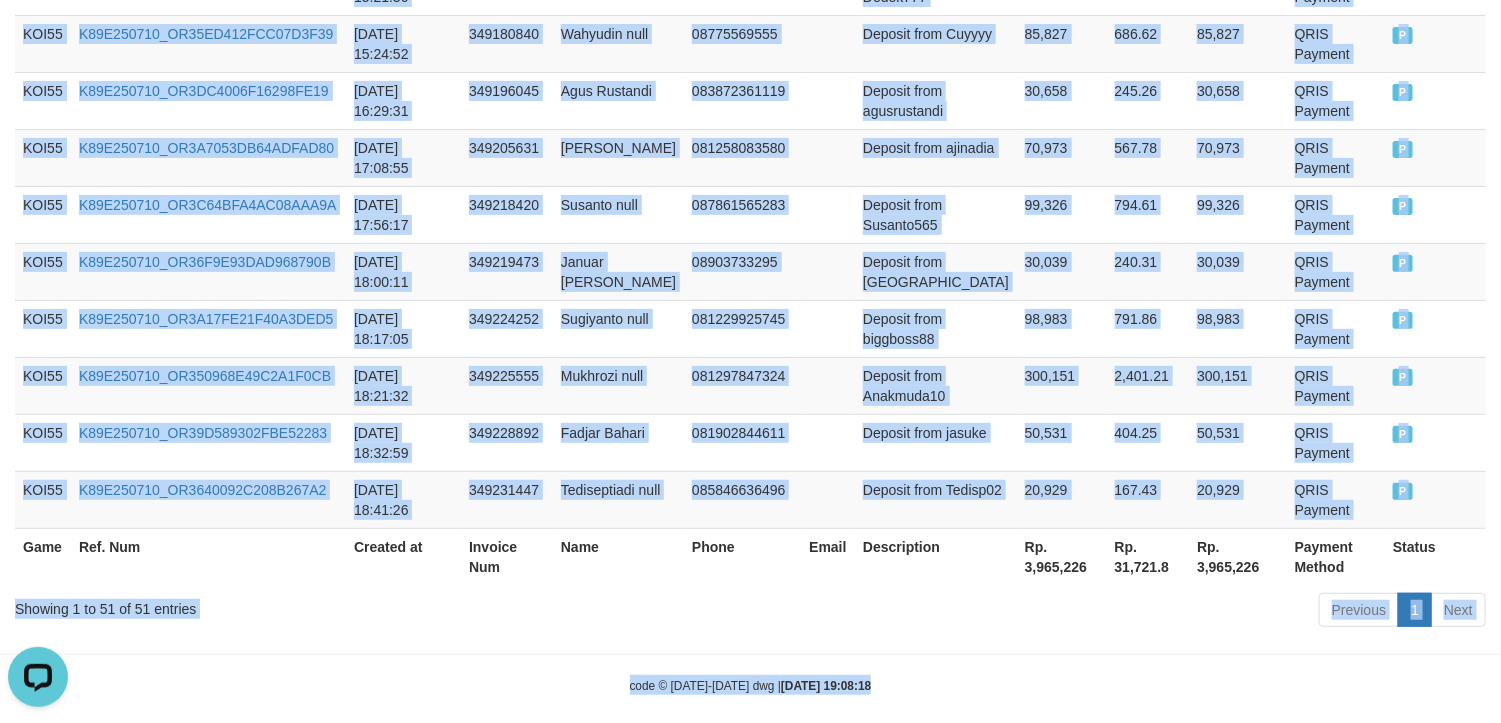 scroll, scrollTop: 3211, scrollLeft: 0, axis: vertical 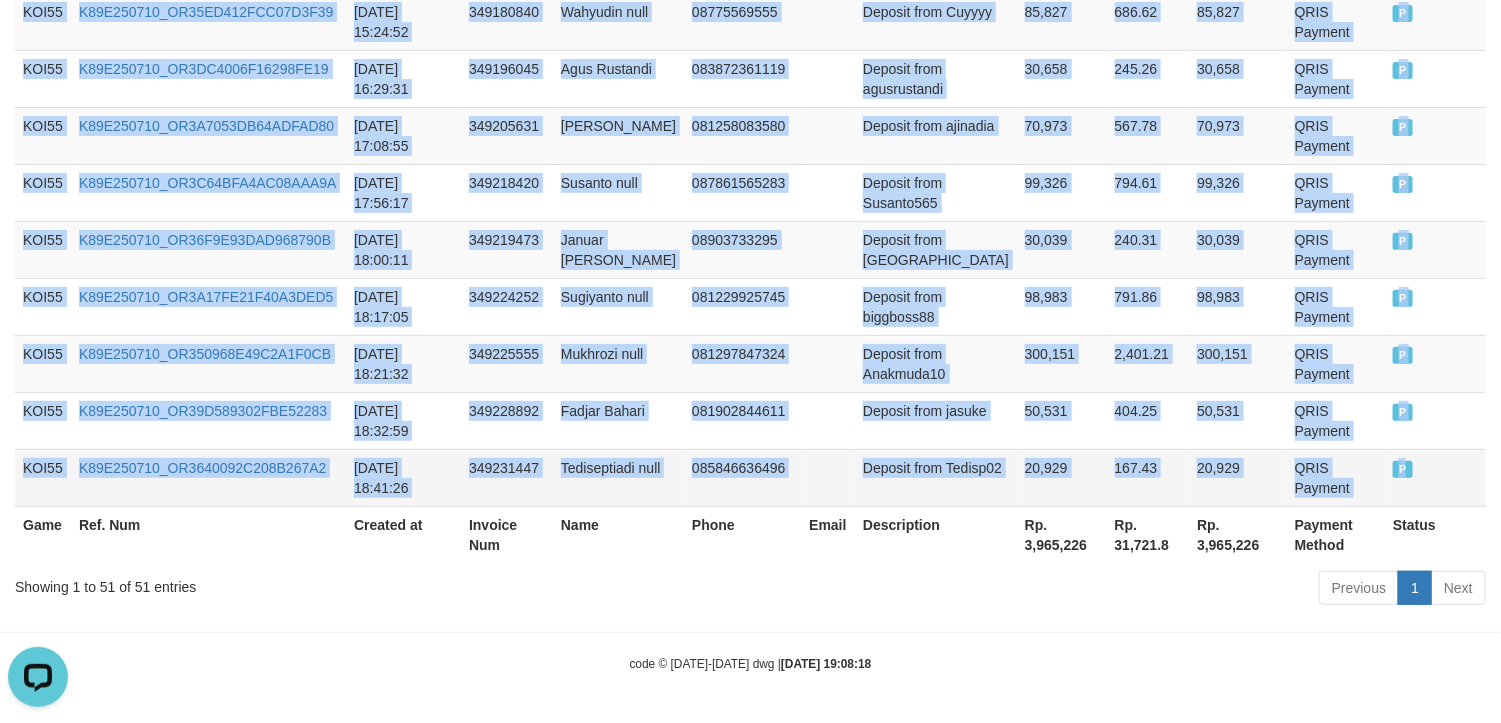 drag, startPoint x: 37, startPoint y: 421, endPoint x: 1432, endPoint y: 457, distance: 1395.4645 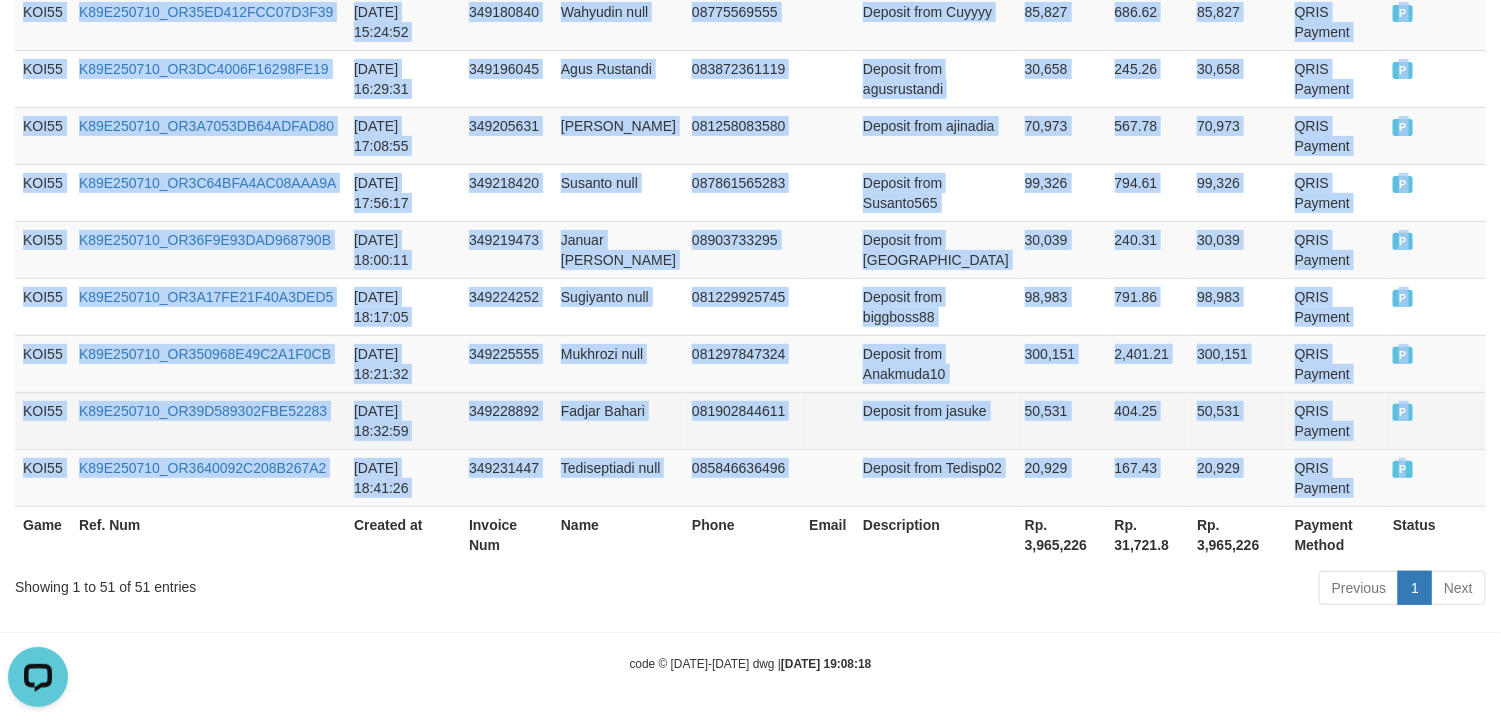 copy on "KOI55 K89E250710_OR384798ECCE5B589B3 [DATE] 07:54:15 349087989 Paisar Wijaya 082280331681 Deposit from Wijaya96 50,086 400.69 50,086 QRIS Payment P   KOI55 K89E250710_OR31C8E489CA432D995 [DATE] 07:55:25 349088109 Trisna Trisniawan 085325960466 Deposit from Soaker225 50,423 403.38 50,423 QRIS Payment P   KOI55 K89E250710_OR32E03AFEBDAEC6C99 [DATE] 08:10:33 349090134 Kucar null 0896013450 Deposit from Masteryoda 25,712 205.7 25,712 QRIS Payment P   KOI55 K89E250710_OR3F9ECA65DE9422D68 [DATE] 08:31:52 349093287 Santi Yulianti null 085814457370 Deposit from Jitan79 100,047 800.38 100,047 QRIS Payment P   KOI55 K89E250710_OR3F534F4E6B2D9C5AC [DATE] 08:41:41 349094845 [PERSON_NAME] null 085814457370 Deposit from Jitan79 100,673 805.38 100,673 QRIS Payment P   KOI55 K89E250710_OR3F8371B6939AFCA4E [DATE] 09:25:05 349101939 Ragil Nugroho 085754680477 Deposit from jambret 200,134 1,601.07 200,134 QRIS Payment P   KOI55 K89E250710_OR373629E15D71E7860 [DATE] 09:44:45 349105186 Novita null ..." 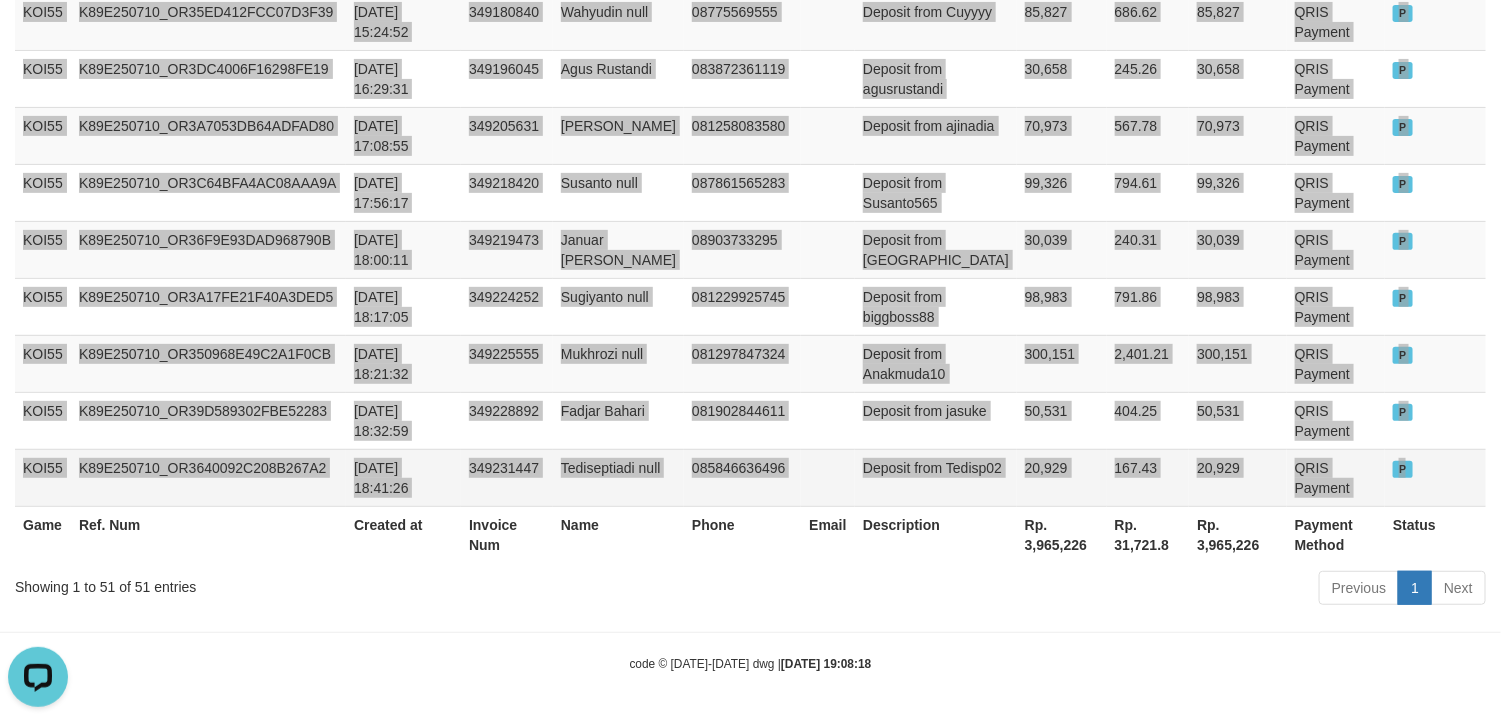 scroll, scrollTop: 3211, scrollLeft: 0, axis: vertical 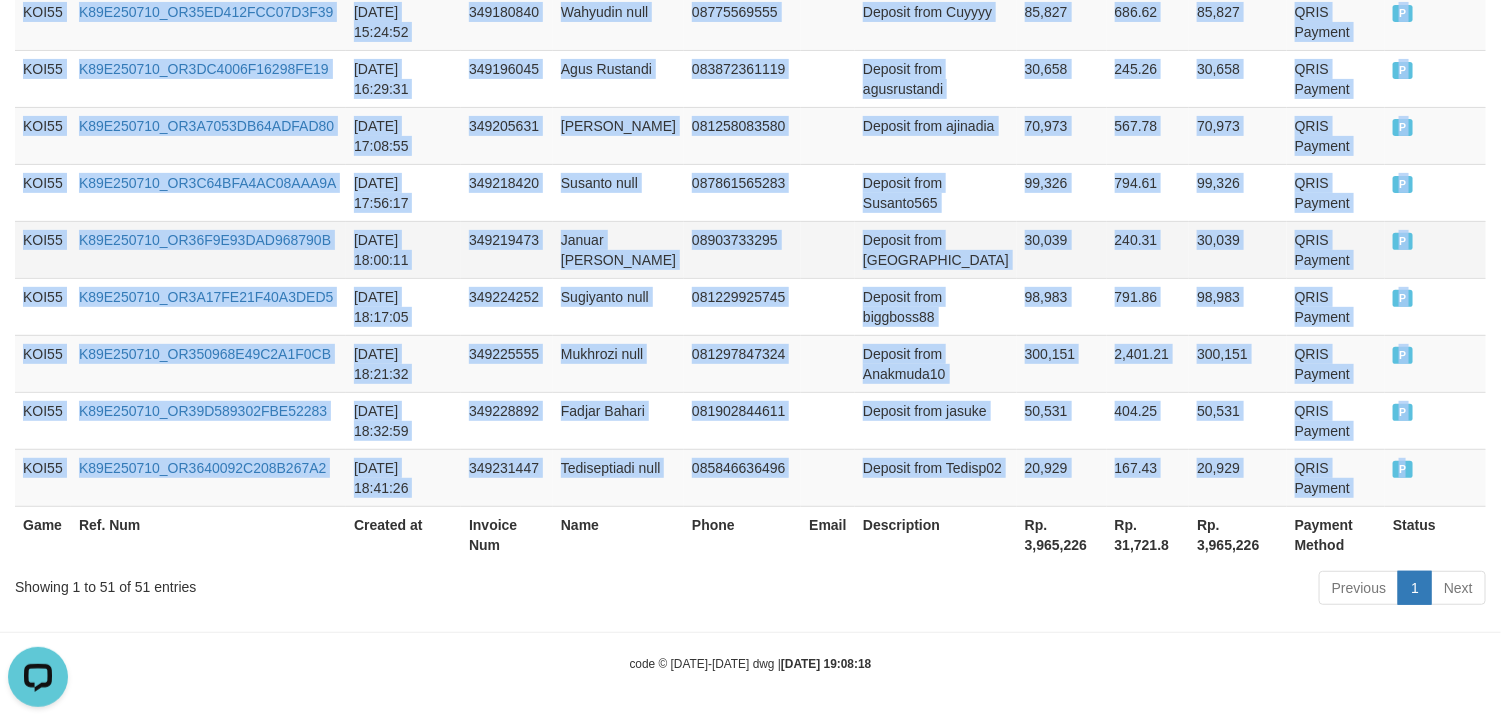 click on "Januar [PERSON_NAME]" at bounding box center [618, 249] 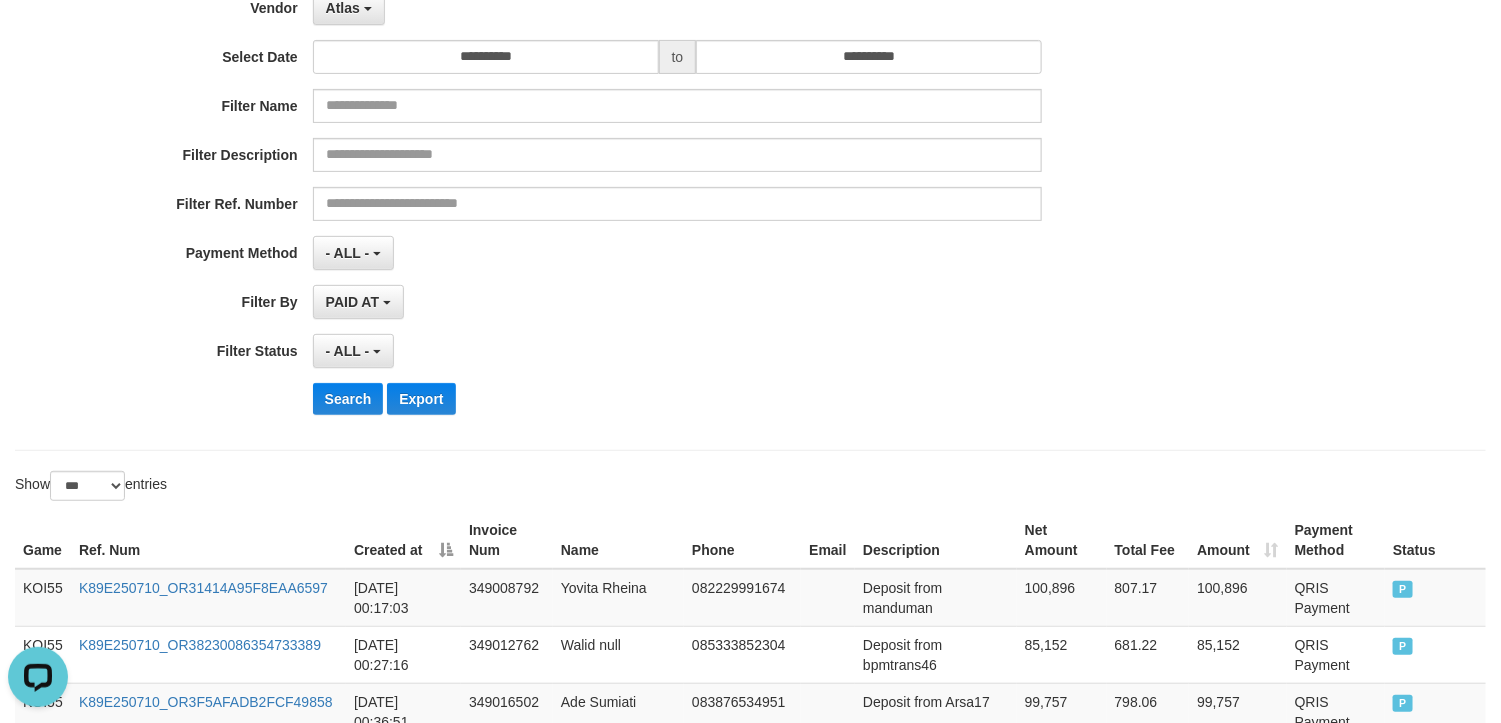 scroll, scrollTop: 0, scrollLeft: 0, axis: both 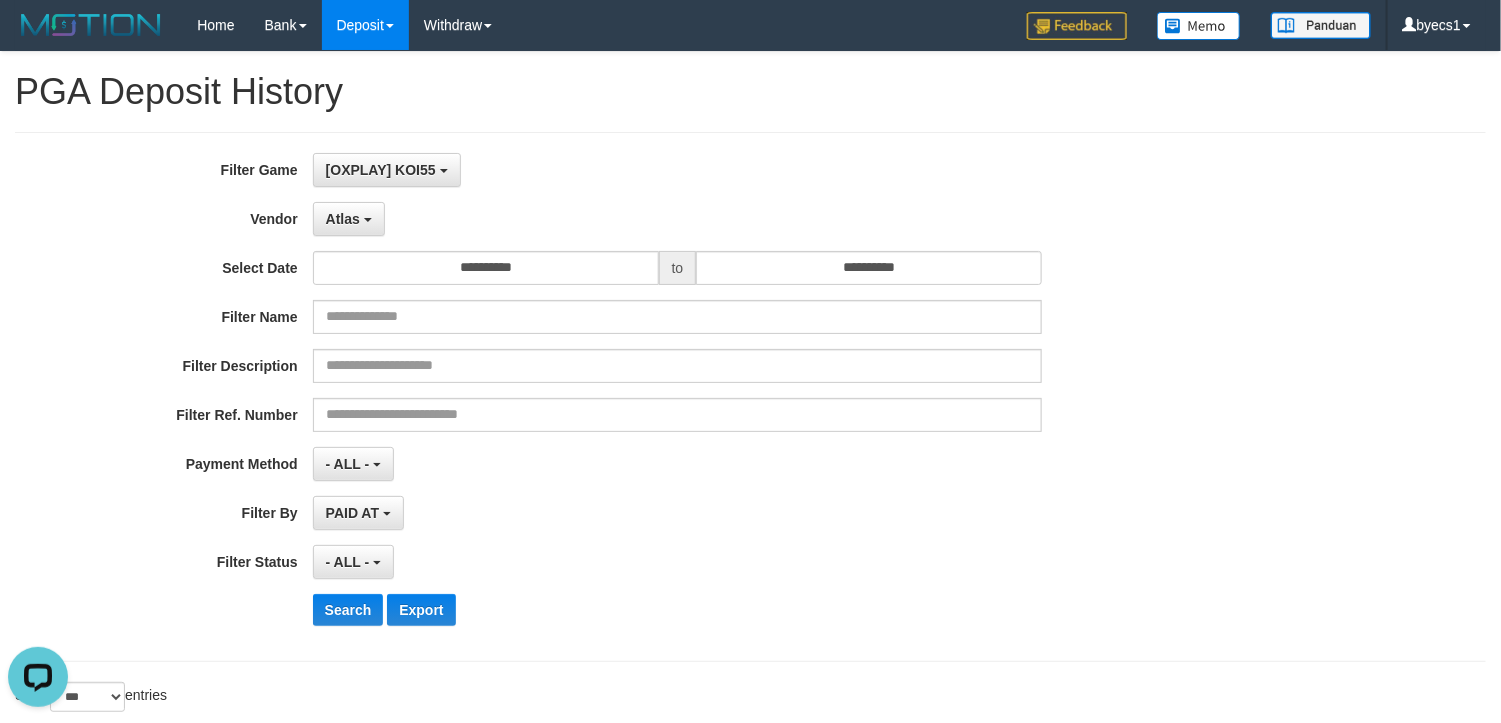 click on "Atlas    - Default Vendor -  [PERSON_NAME]  Atlas  WD LB  Java  Purple  Green  Gigantic  Aladin  Dubai  Alibaba  Grape  Gameboy  Bigon  Allstar  Xtr  Gama  IBX11  Selat  Borde  Indahjualpulsa  Lemavo  Gogogoy  Itudo  Yuwanatopup  Sidikgame  Voucher100  Awalpulsa  Lambda  Combo  IBX3 NUANSATOPUP  IBX3 Pusatjualpulsa  IBX3 Itemgame  IBX3 SILAKSA  IBX3 Makmurvoucher  IBX3 MAKMURTOPUP  IBX3 Pilihvoucher" at bounding box center (678, 219) 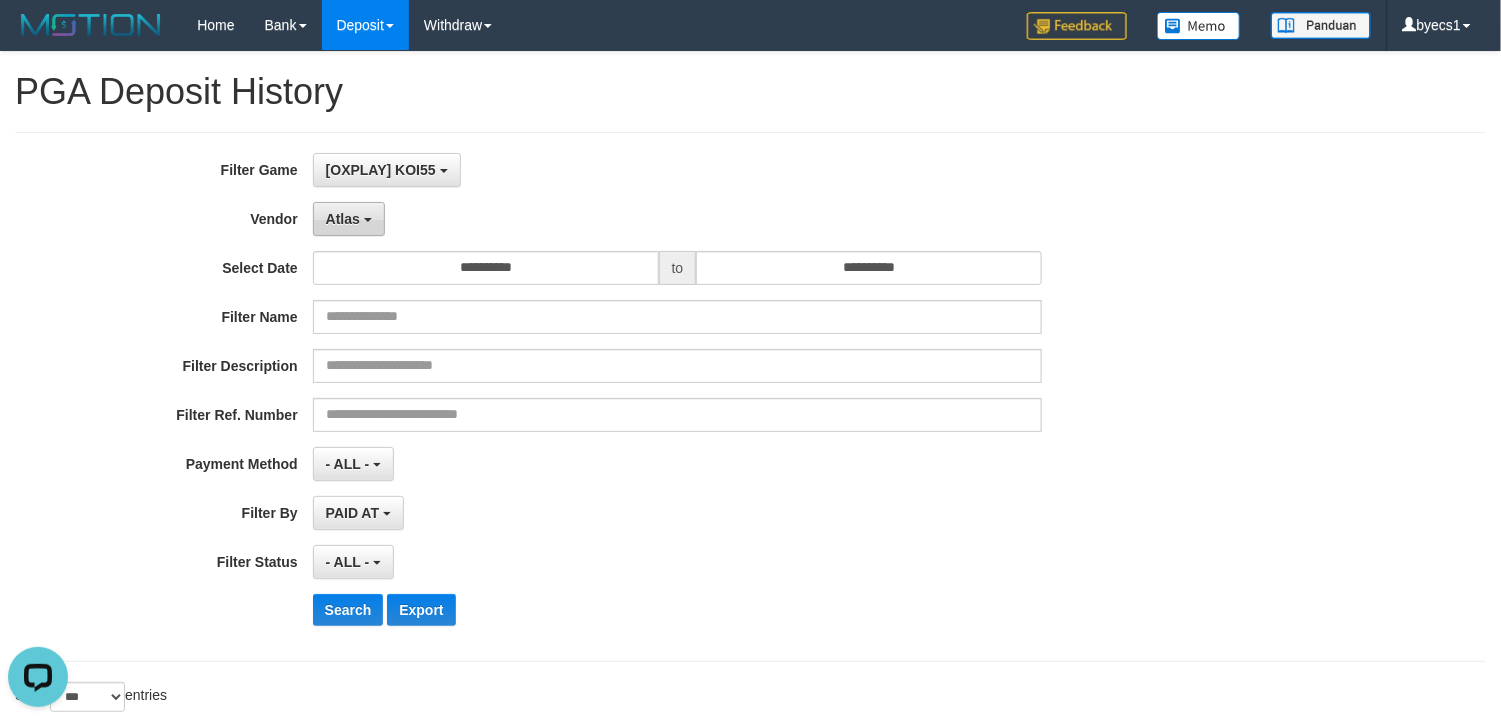 click on "Atlas" at bounding box center [349, 219] 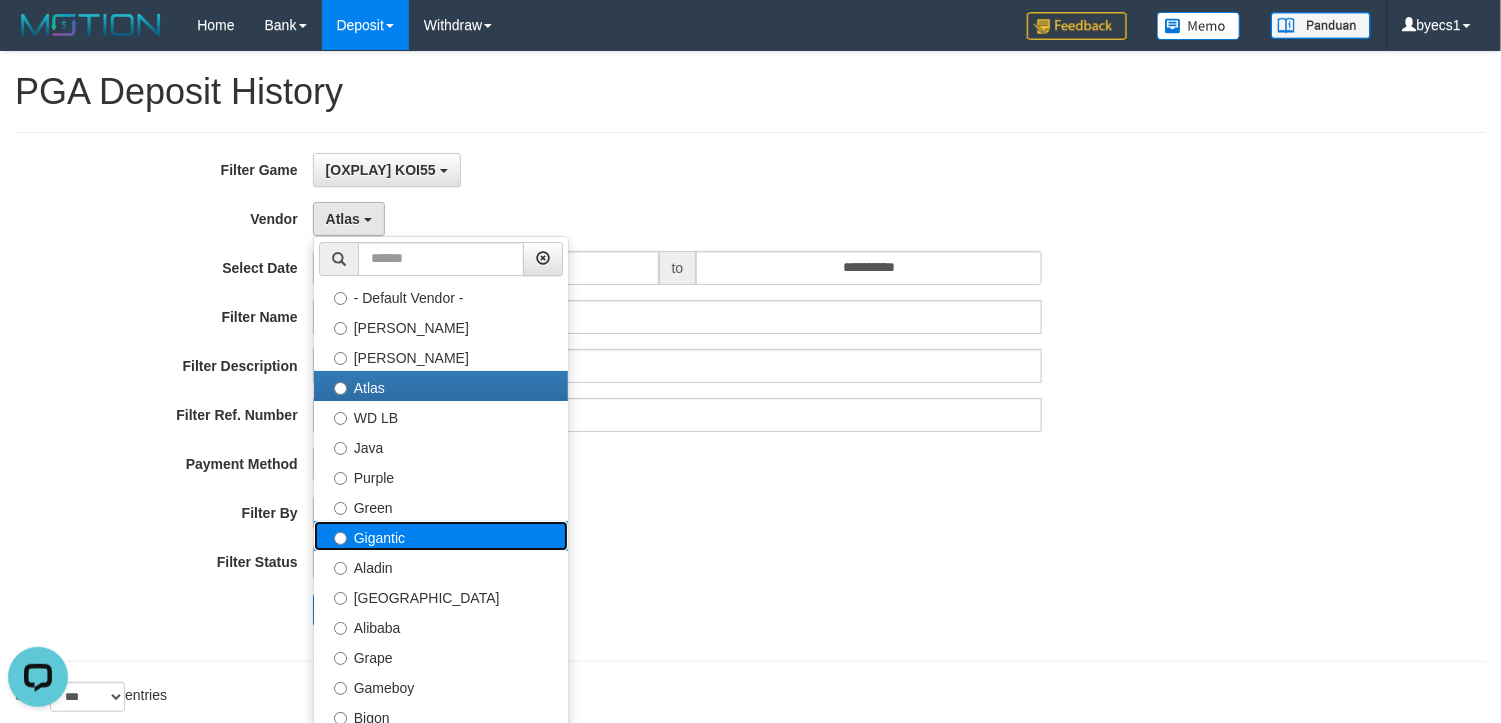 click on "Gigantic" at bounding box center [441, 536] 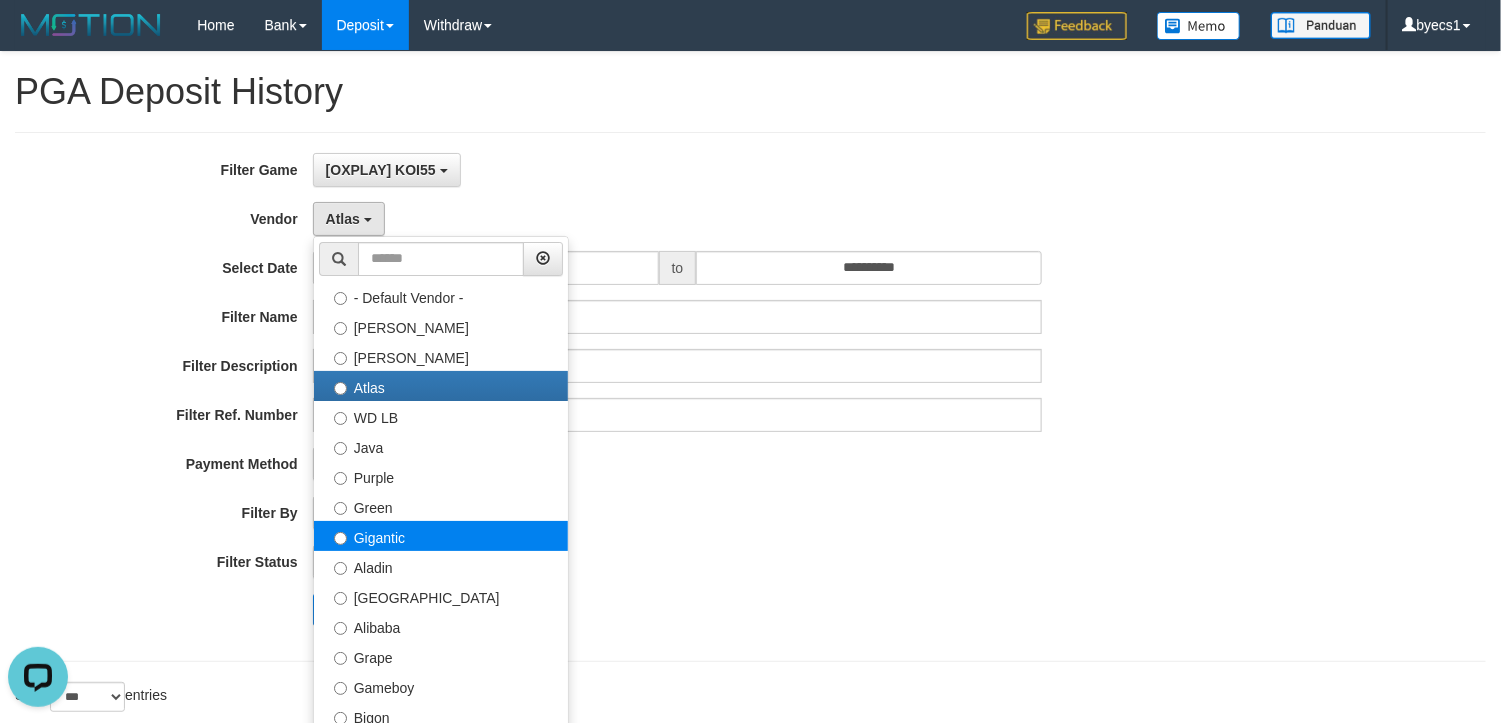select on "**********" 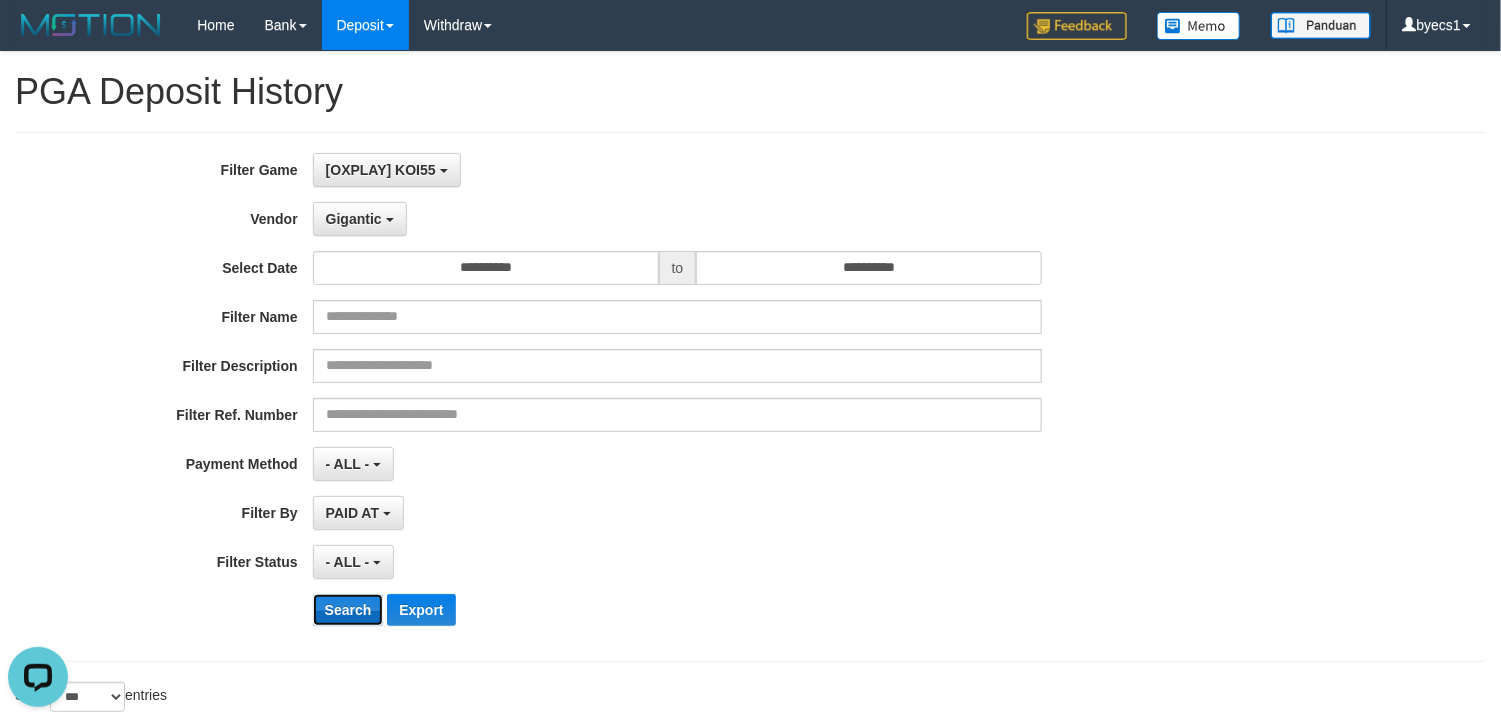 click on "Search" at bounding box center (348, 610) 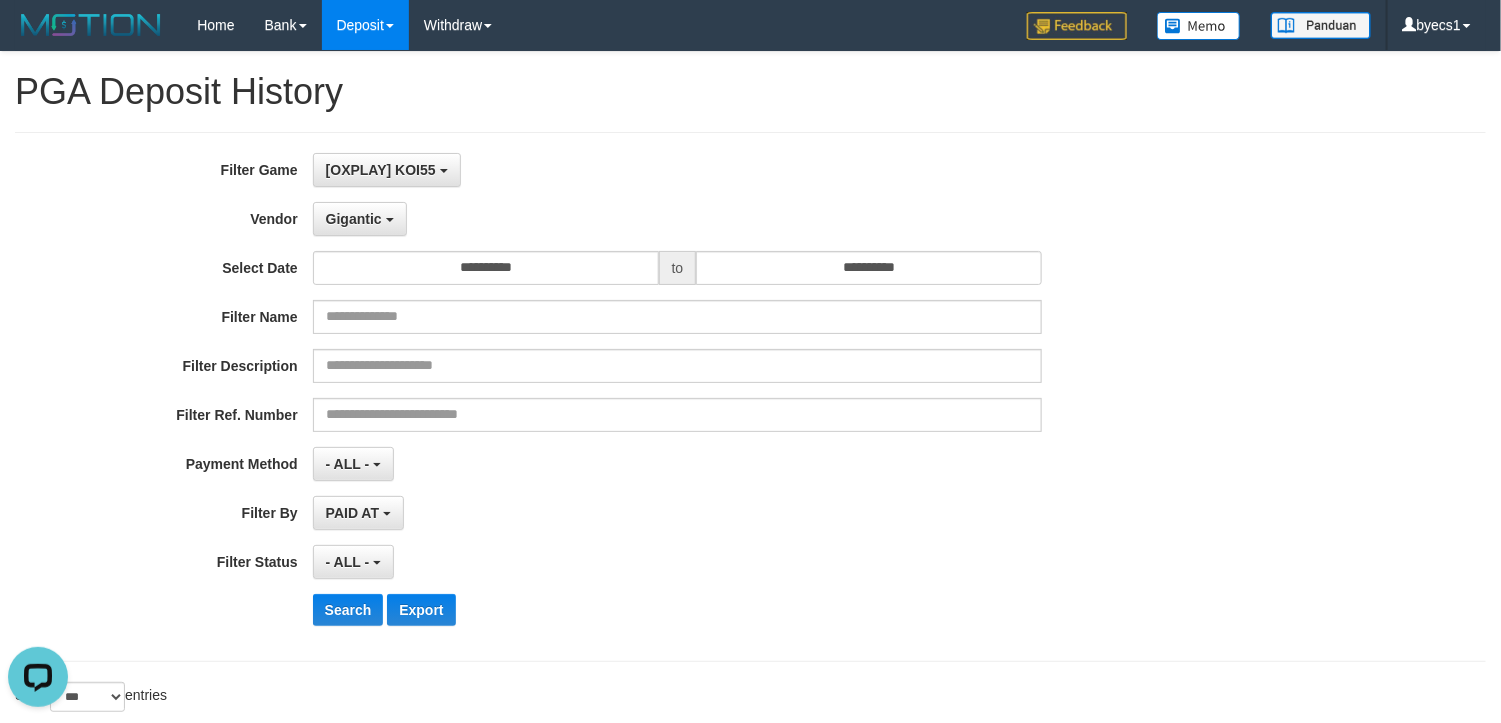 scroll, scrollTop: 1534, scrollLeft: 0, axis: vertical 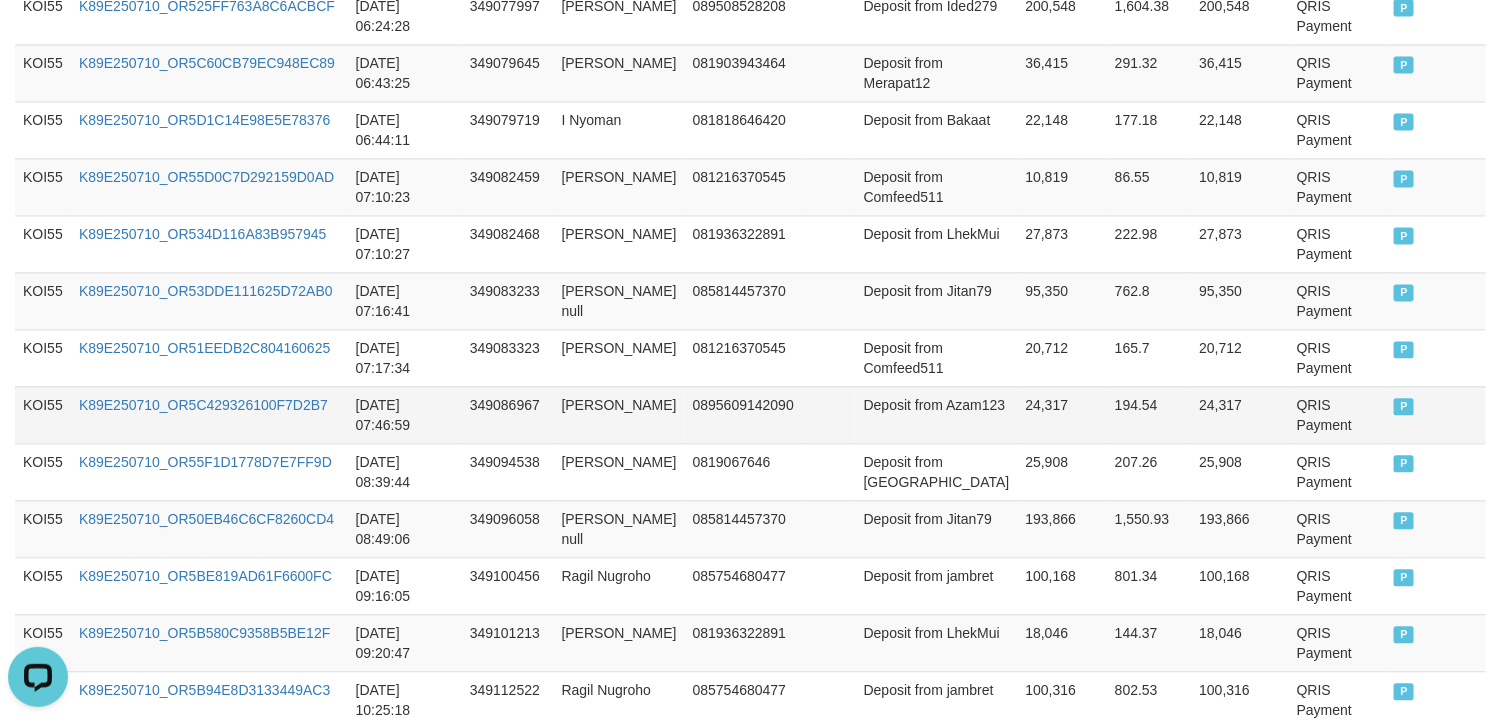 click on "KOI55" at bounding box center [43, 414] 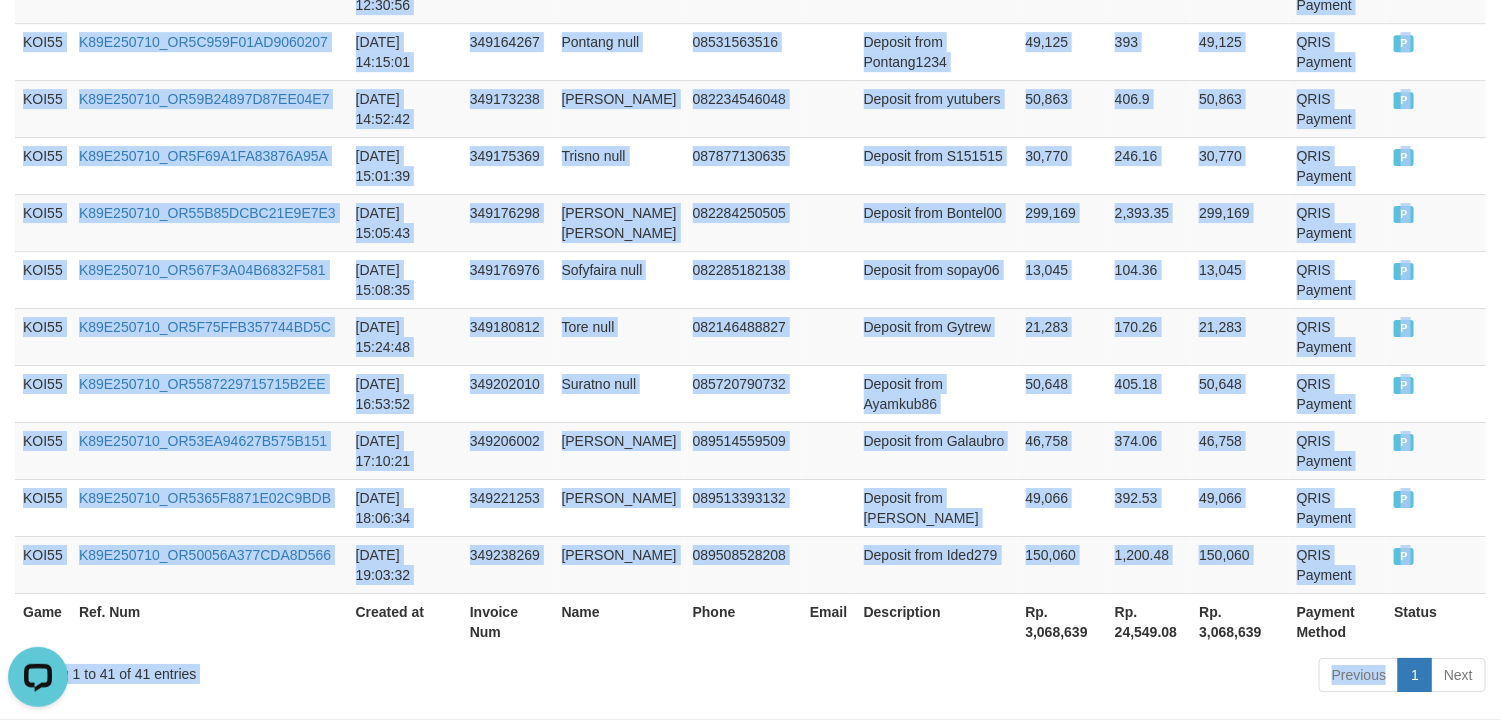 scroll, scrollTop: 2637, scrollLeft: 0, axis: vertical 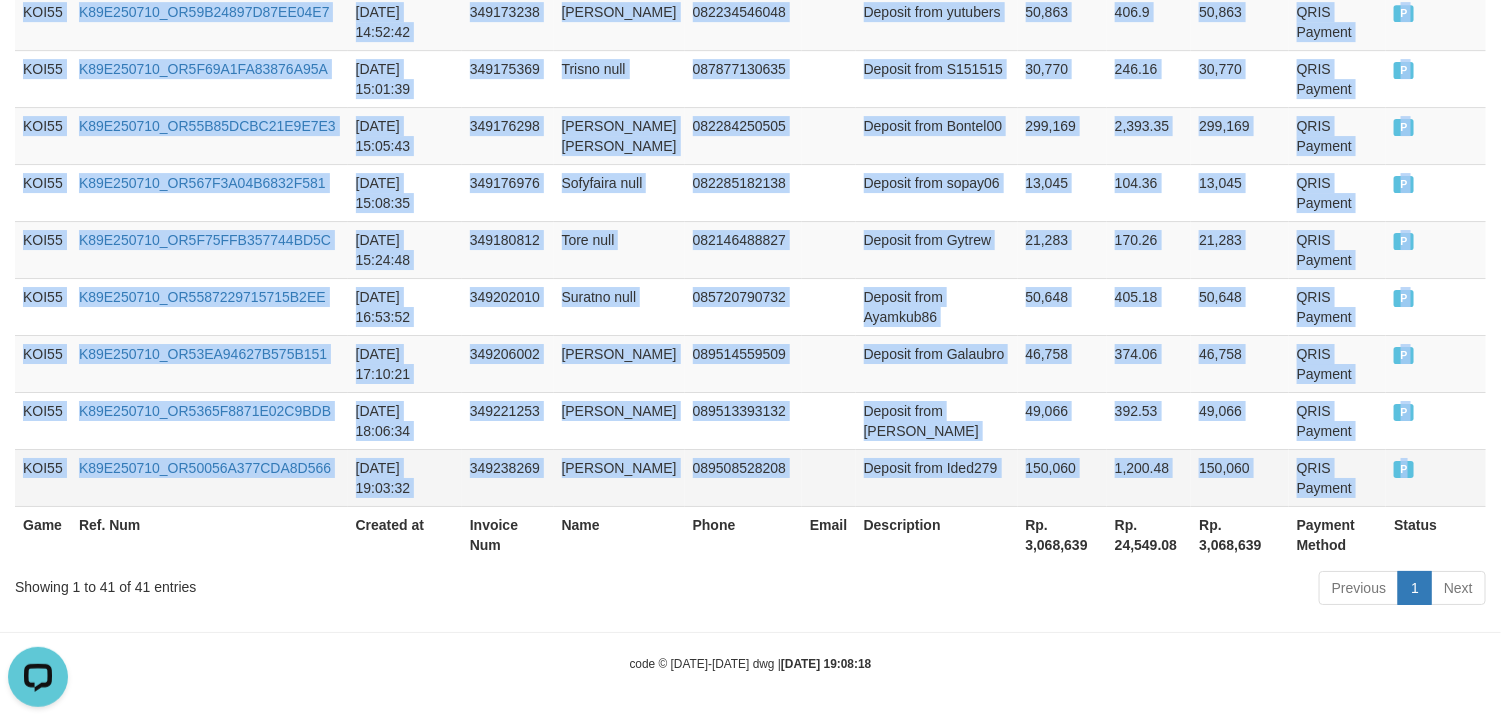 drag, startPoint x: 51, startPoint y: 415, endPoint x: 1431, endPoint y: 462, distance: 1380.8002 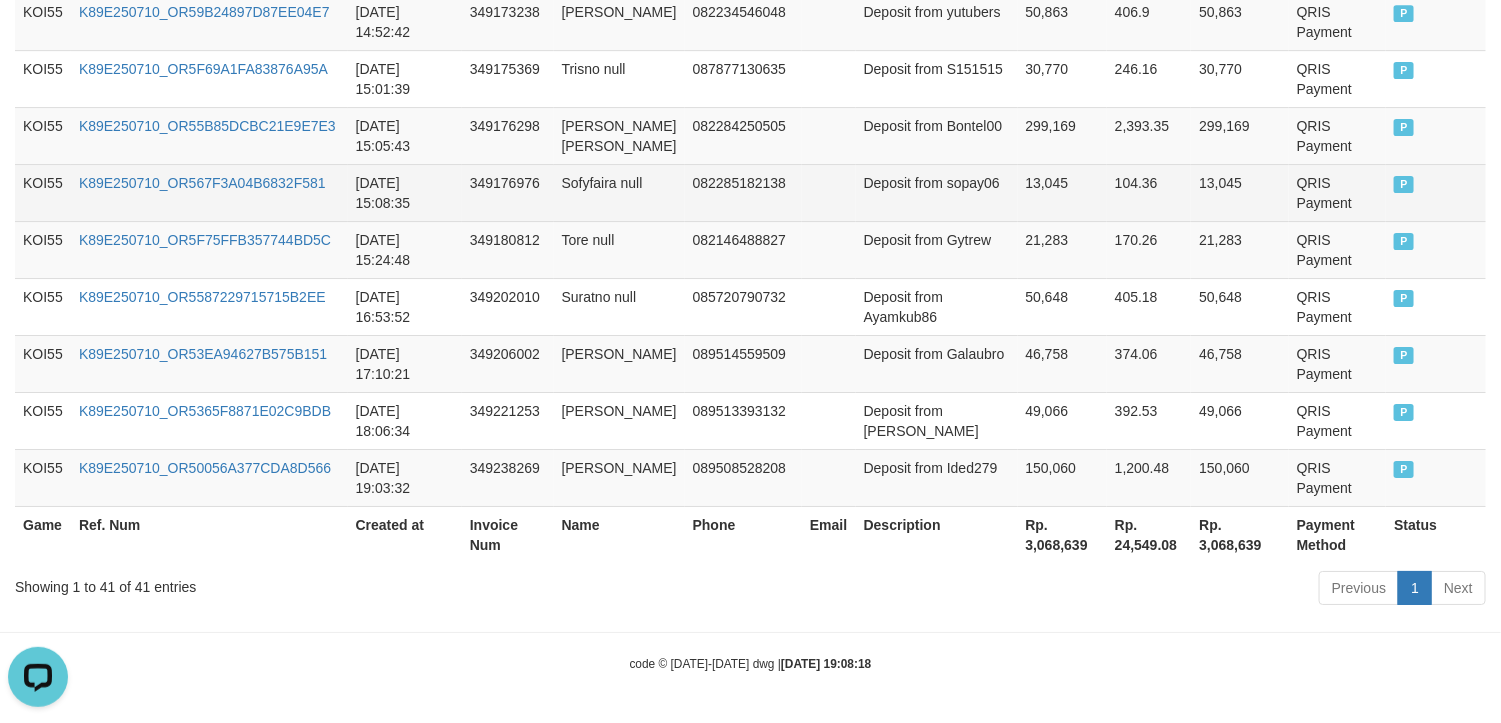 click on "349176976" at bounding box center (508, 192) 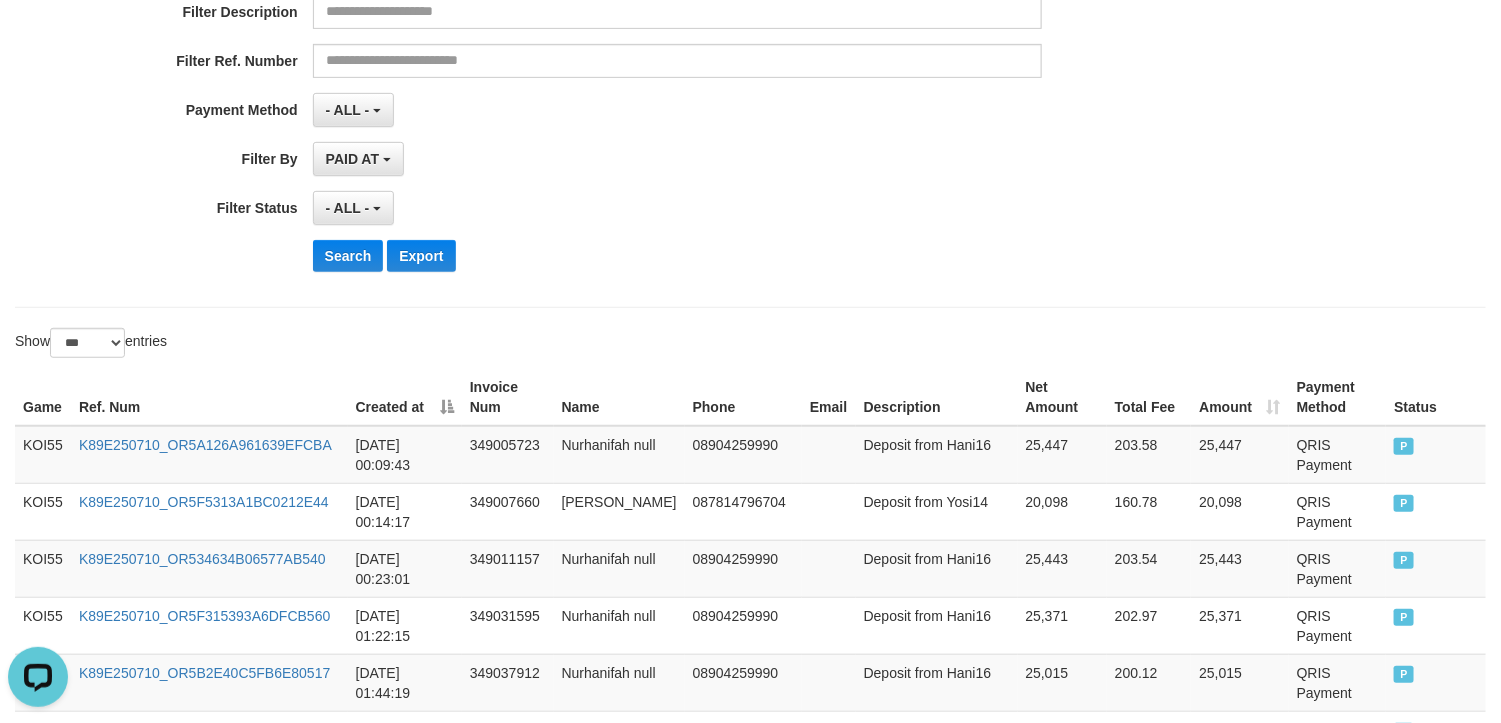 scroll, scrollTop: 0, scrollLeft: 0, axis: both 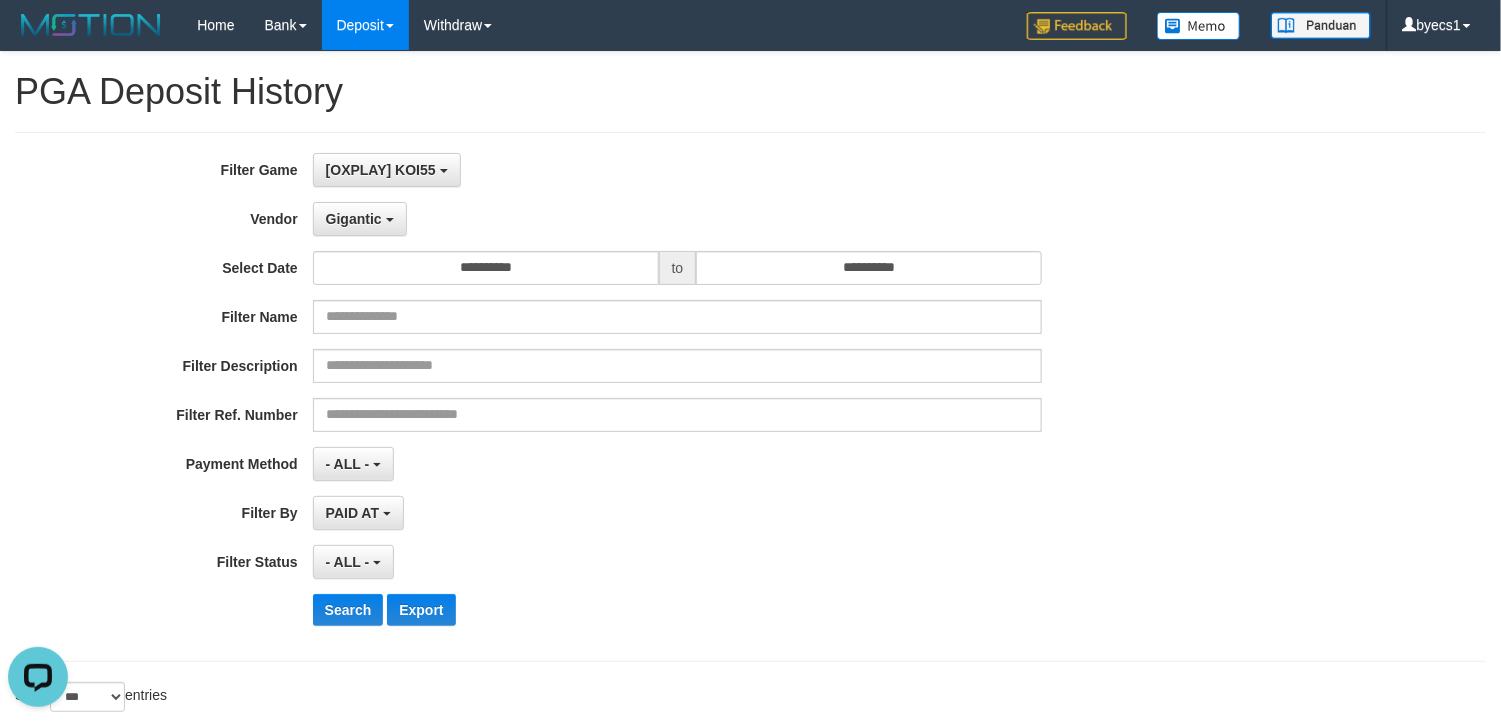 click on "**********" at bounding box center (625, 397) 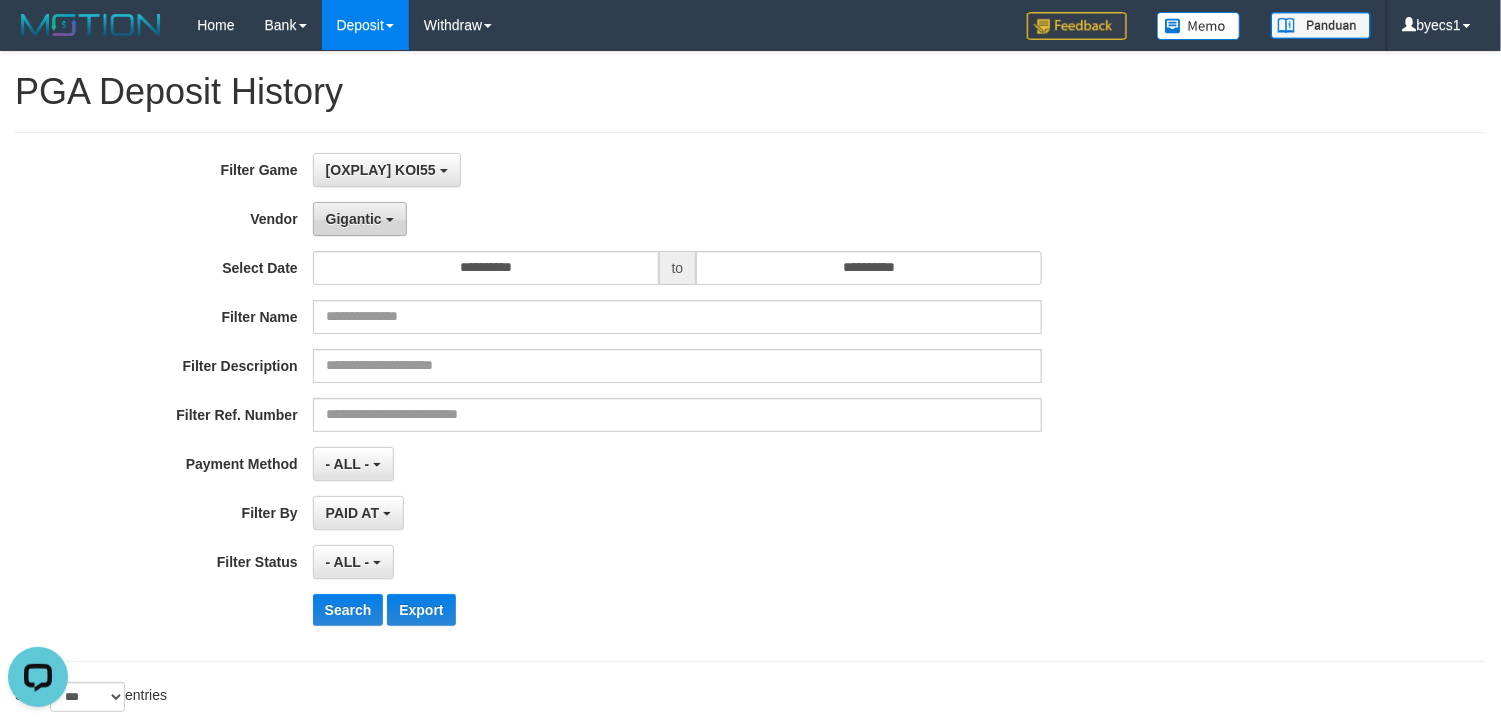 click on "Gigantic" at bounding box center (354, 219) 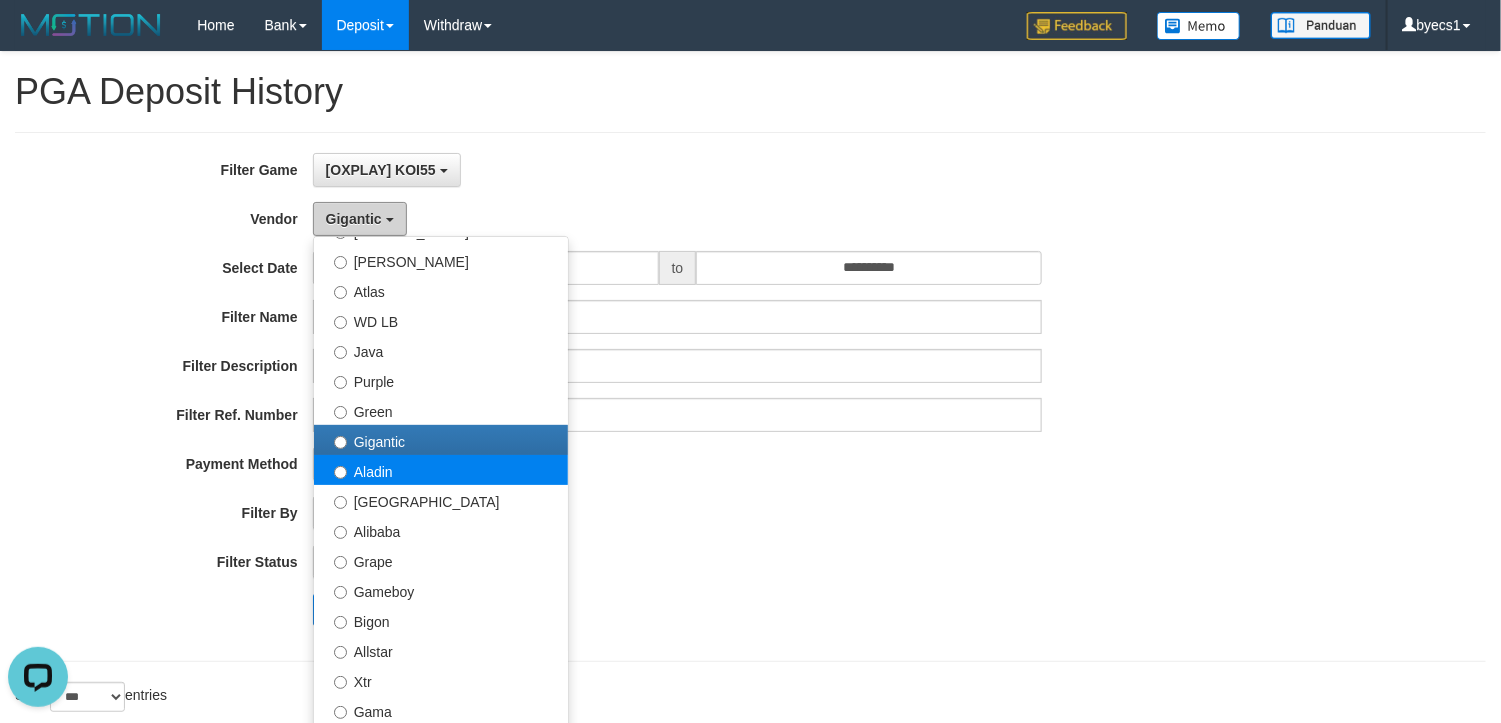 scroll, scrollTop: 150, scrollLeft: 0, axis: vertical 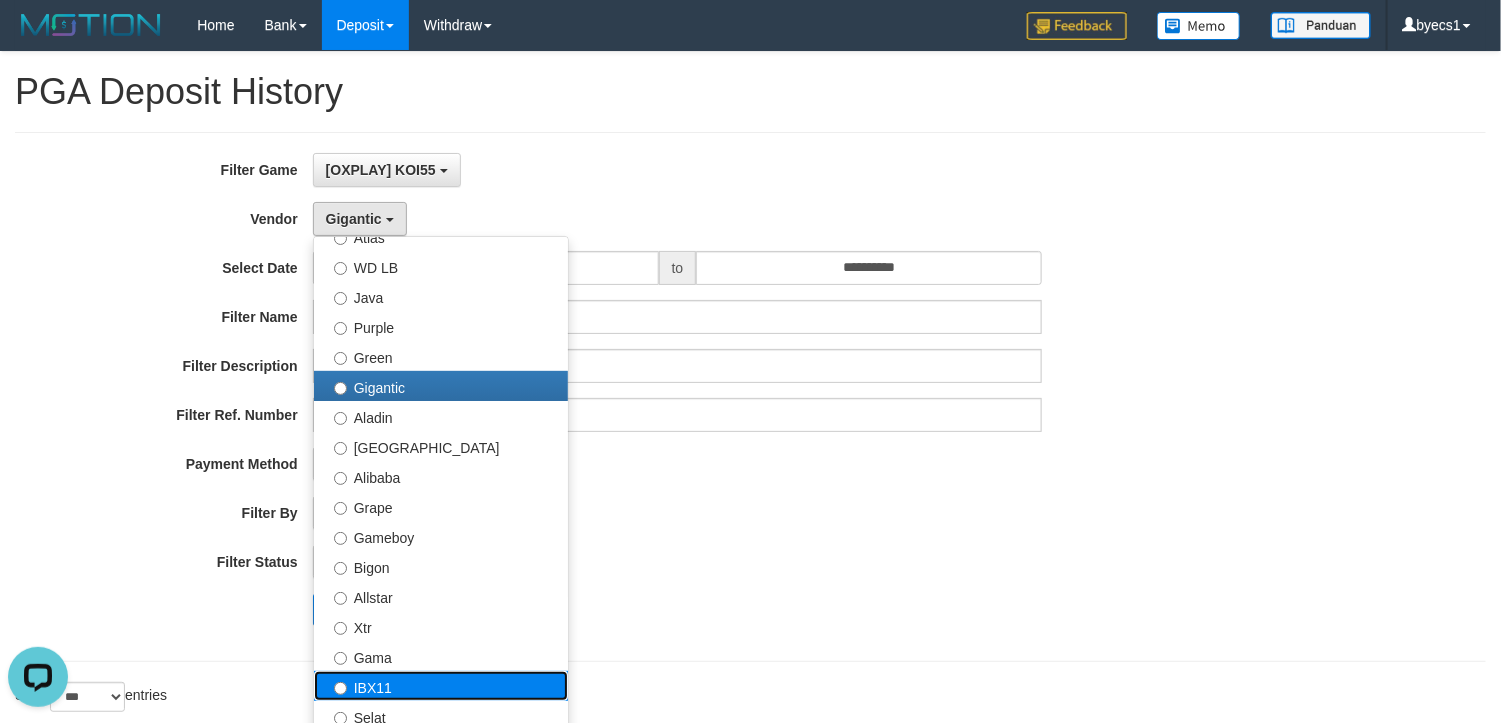 click on "IBX11" at bounding box center (441, 686) 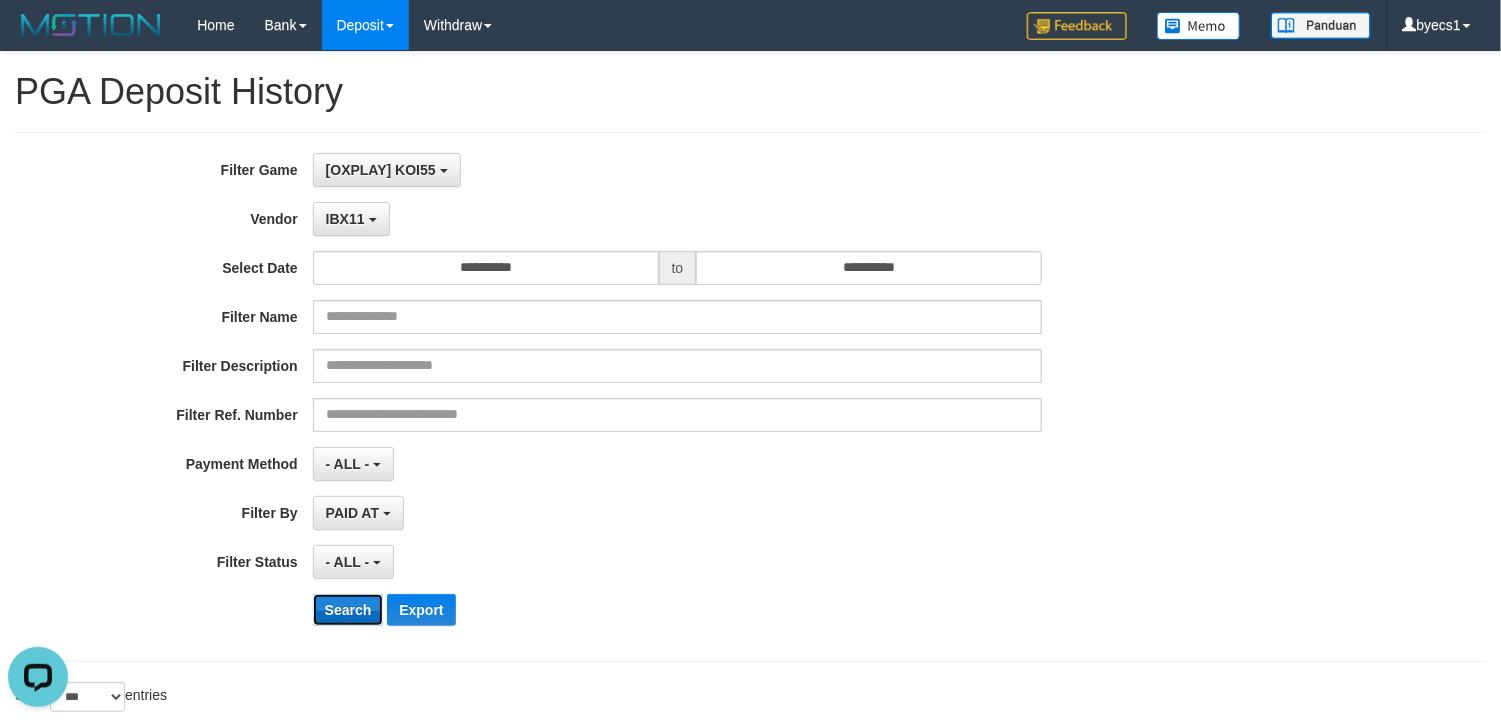 click on "Search" at bounding box center [348, 610] 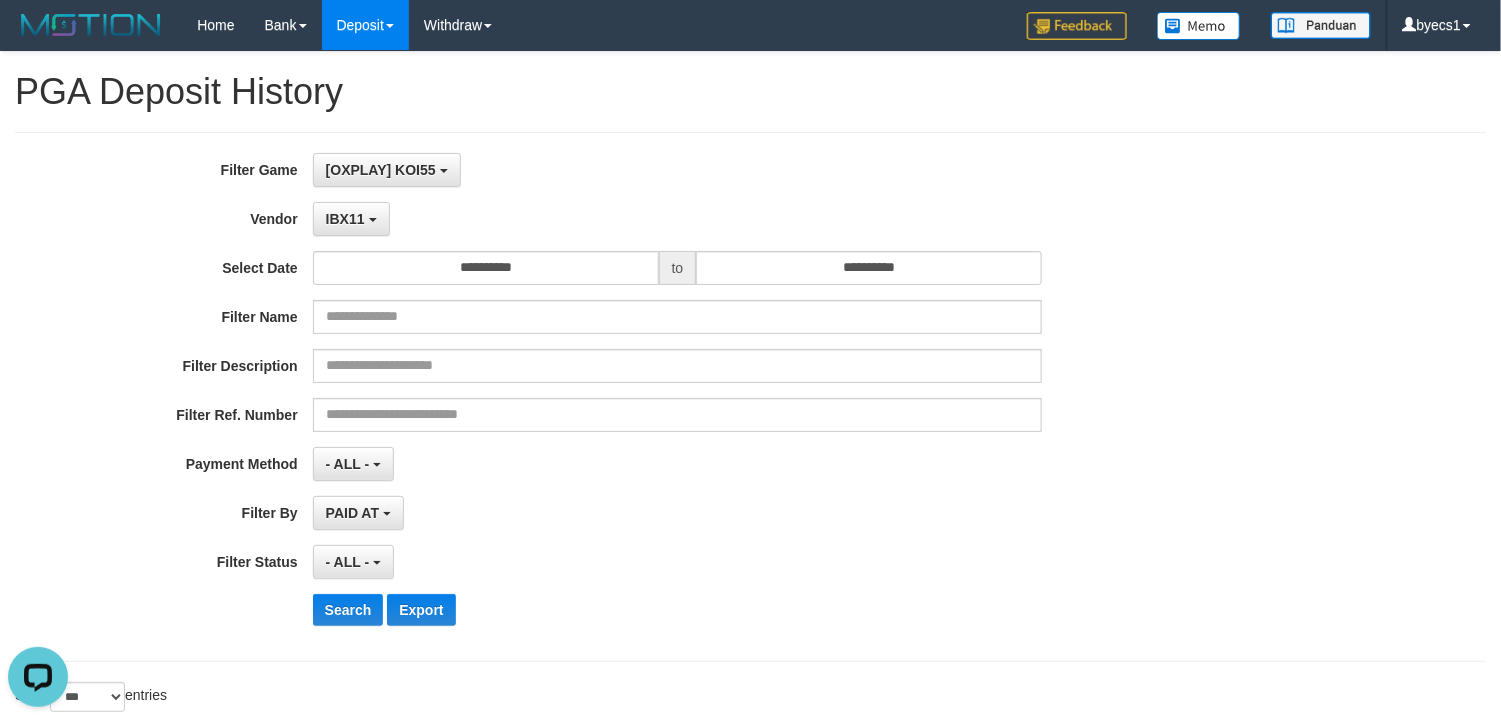 scroll, scrollTop: 1534, scrollLeft: 0, axis: vertical 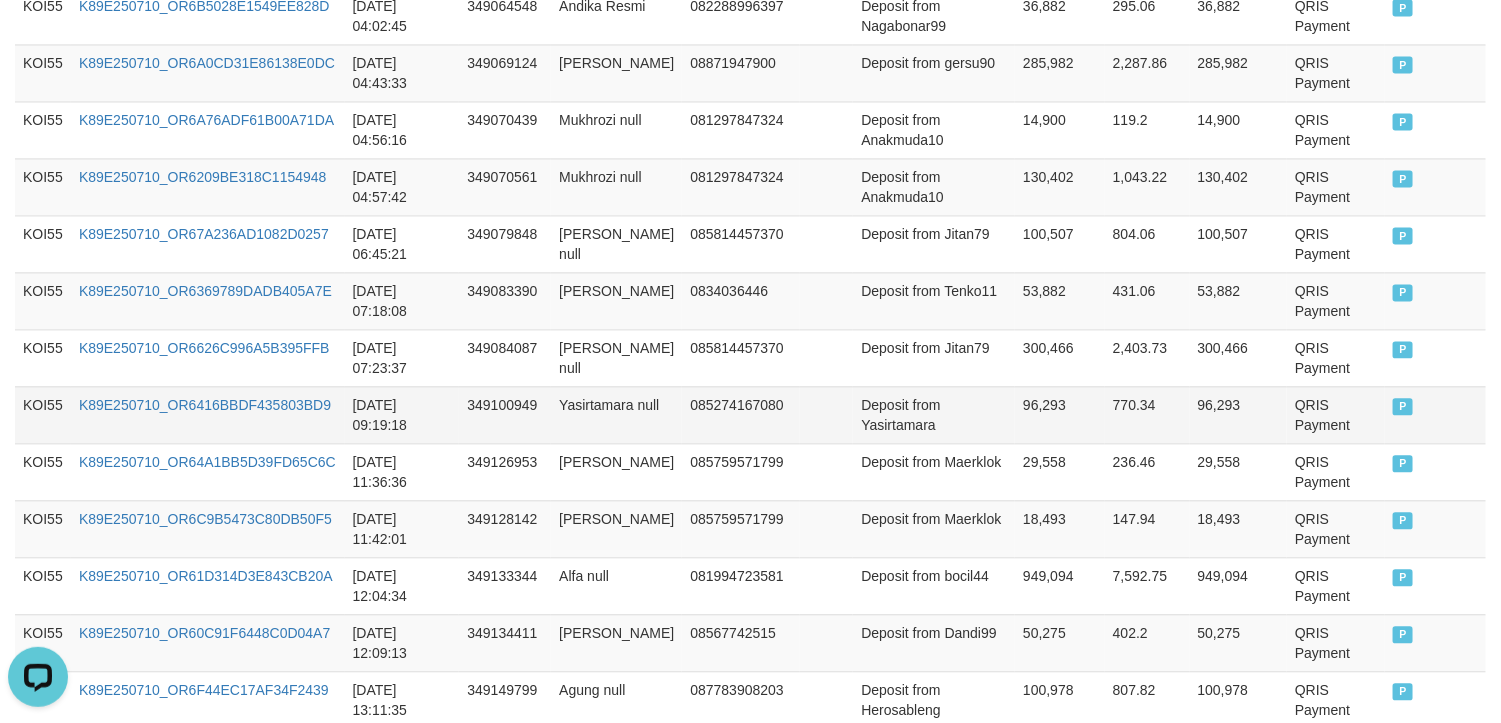 click on "KOI55" at bounding box center [43, 414] 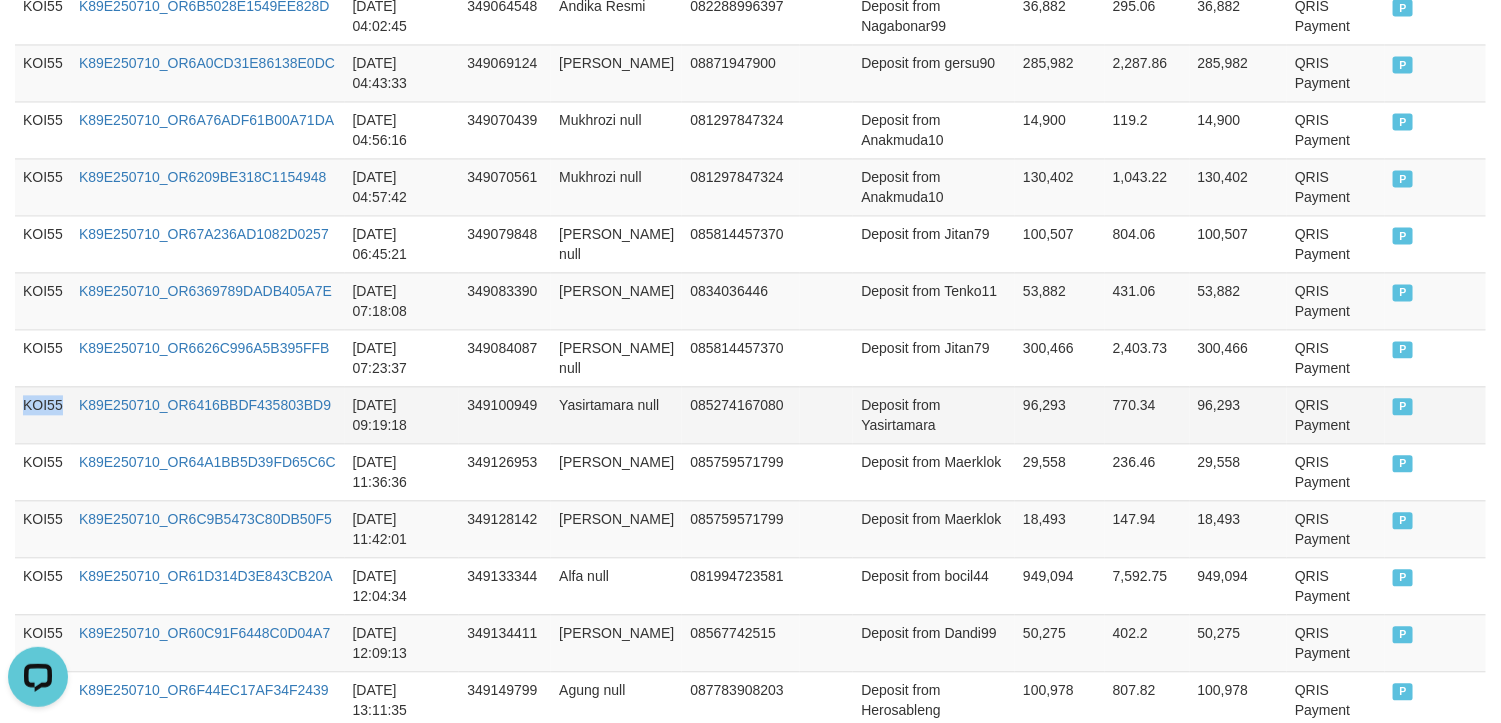 click on "KOI55" at bounding box center [43, 414] 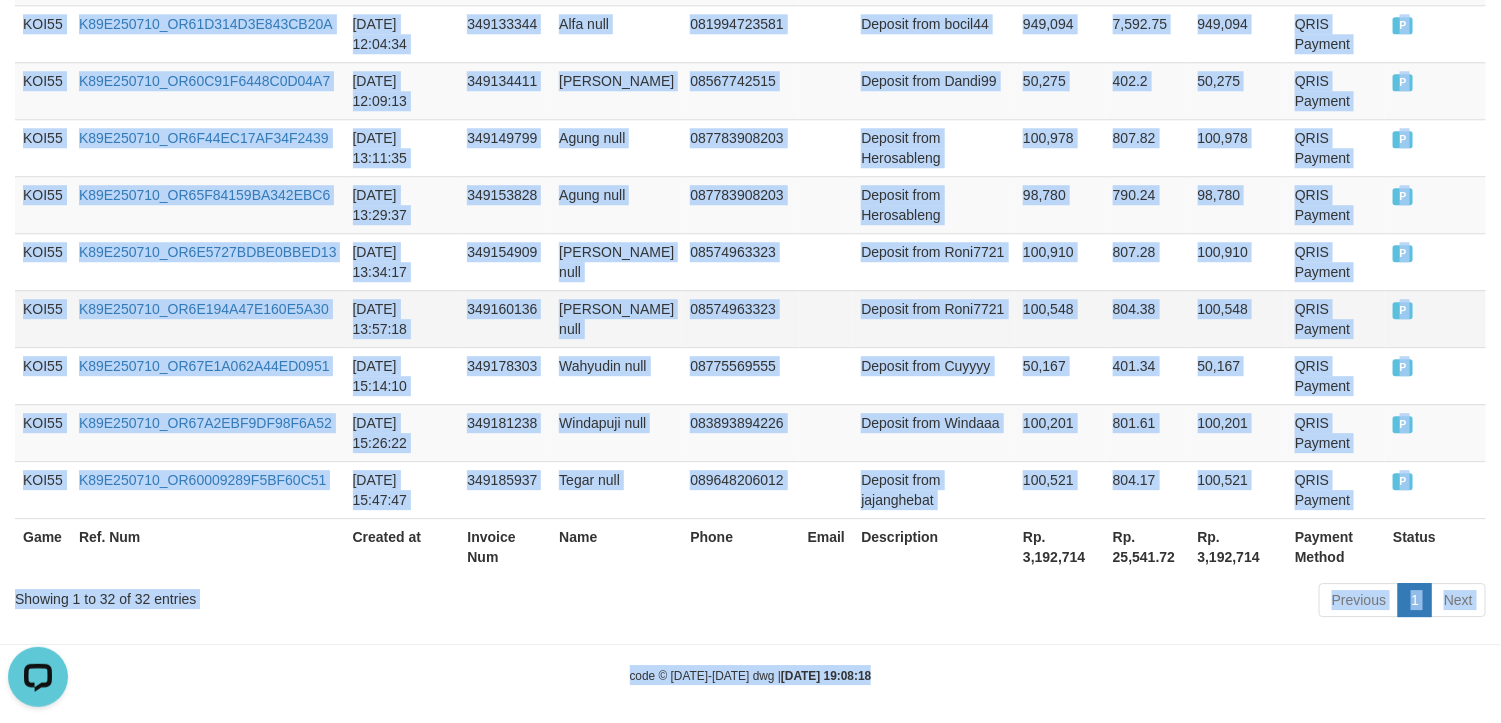 scroll, scrollTop: 2119, scrollLeft: 0, axis: vertical 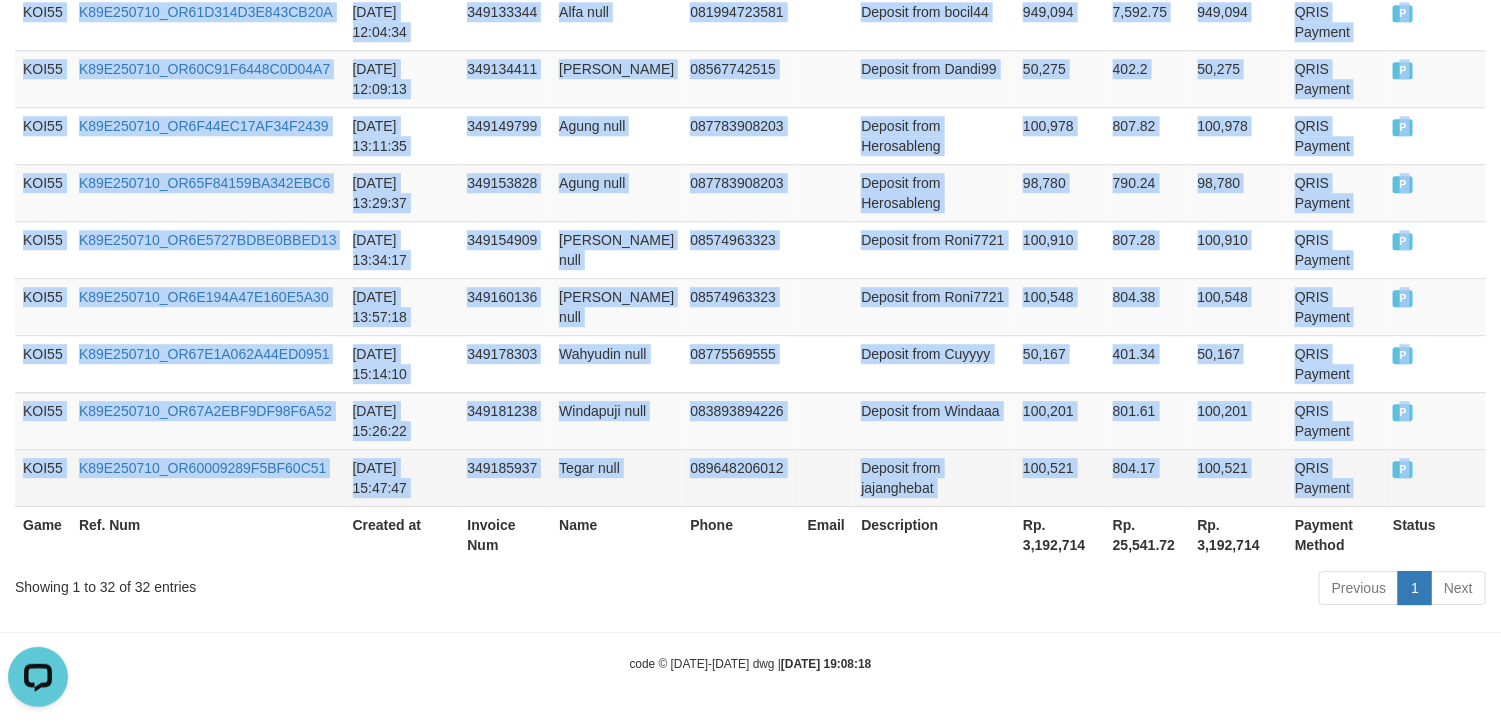 drag, startPoint x: 40, startPoint y: 412, endPoint x: 1435, endPoint y: 463, distance: 1395.932 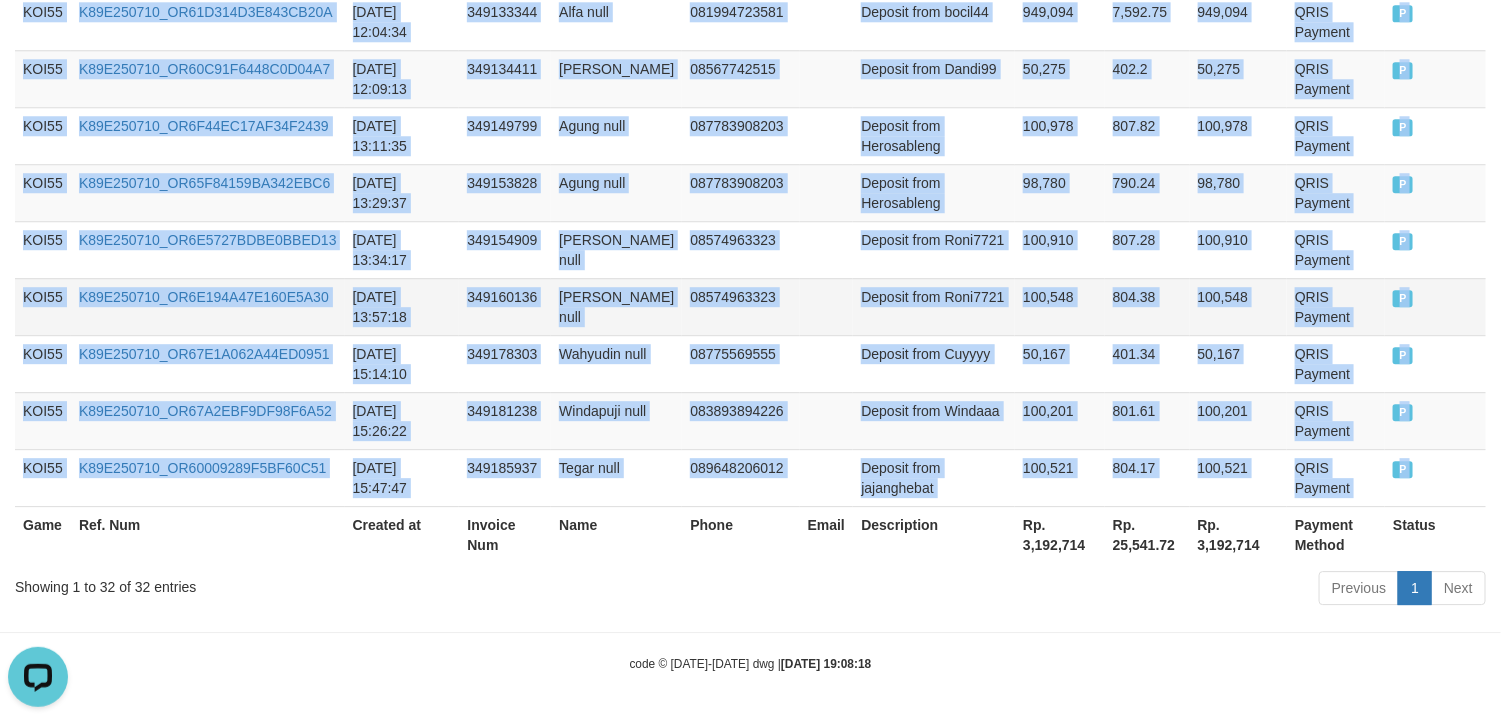 copy on "KOI55 K89E250710_OR6416BBDF435803BD9 [DATE] 09:19:18 349100949 Yasirtamara null 085274167080 Deposit from Yasirtamara 96,293 770.34 96,293 QRIS Payment P   KOI55 K89E250710_OR64A1BB5D39FD65C6C [DATE] 11:36:36 349126953 [PERSON_NAME] 085759571799 Deposit from Maerklok 29,558 236.46 29,558 QRIS Payment P   KOI55 K89E250710_OR6C9B5473C80DB50F5 [DATE] 11:42:01 349128142 [PERSON_NAME] 085759571799 Deposit from Maerklok 18,493 147.94 18,493 QRIS Payment P   KOI55 K89E250710_OR61D314D3E843CB20A [DATE] 12:04:34 349133344 Alfa null 081994723581 Deposit from bocil44 949,094 7,592.75 949,094 QRIS Payment P   KOI55 K89E250710_OR60C91F6448C0D04A7 [DATE] 12:09:13 349134411 [PERSON_NAME] 08567742515 Deposit from Dandi99 50,275 402.2 50,275 QRIS Payment P   KOI55 K89E250710_OR6F44EC17AF34F2439 [DATE] 13:11:35 349149799 Agung null 087783908203 Deposit from Herosableng 100,978 807.82 100,978 QRIS Payment P   KOI55 K89E250710_OR65F84159BA342EBC6 [DATE] 13:29:37 349153828 Agung null 087783908203 De..." 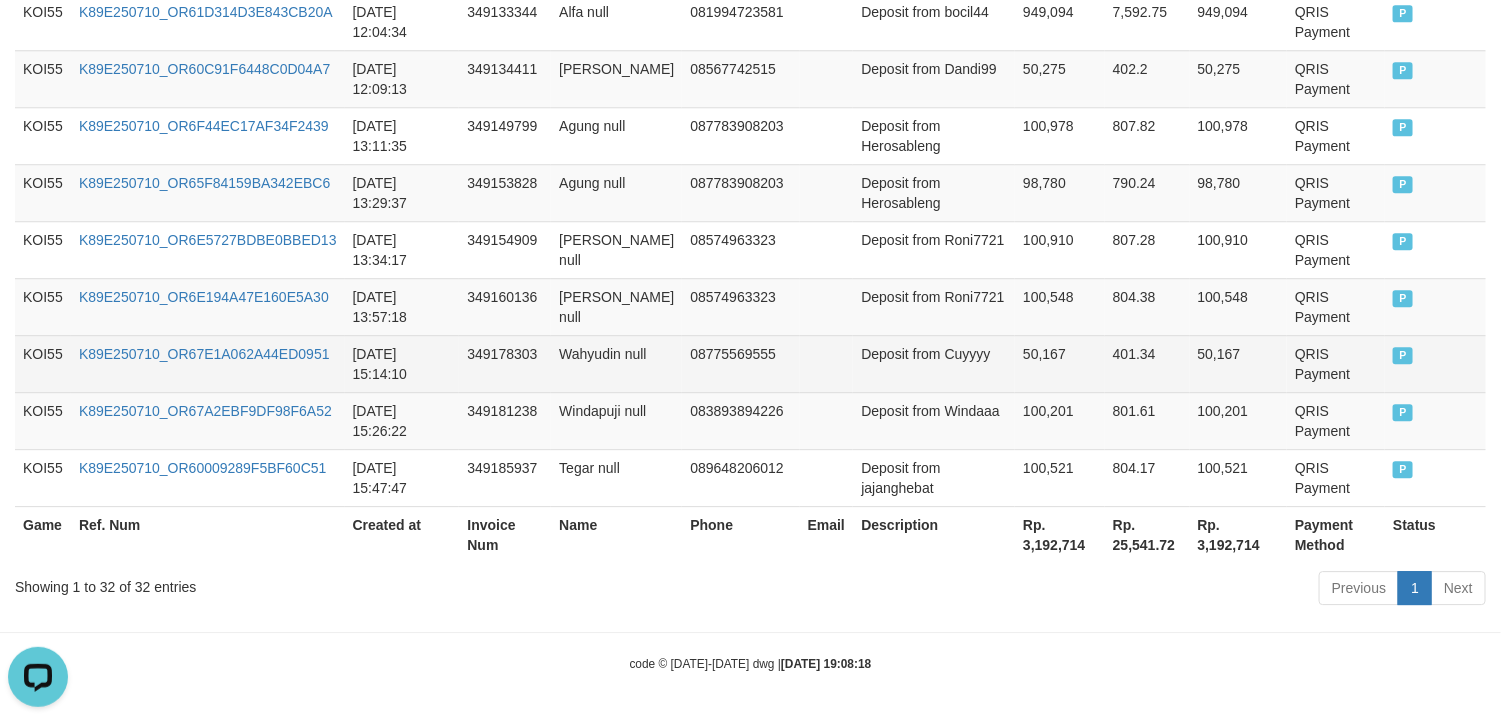 click on "08775569555" at bounding box center (740, 363) 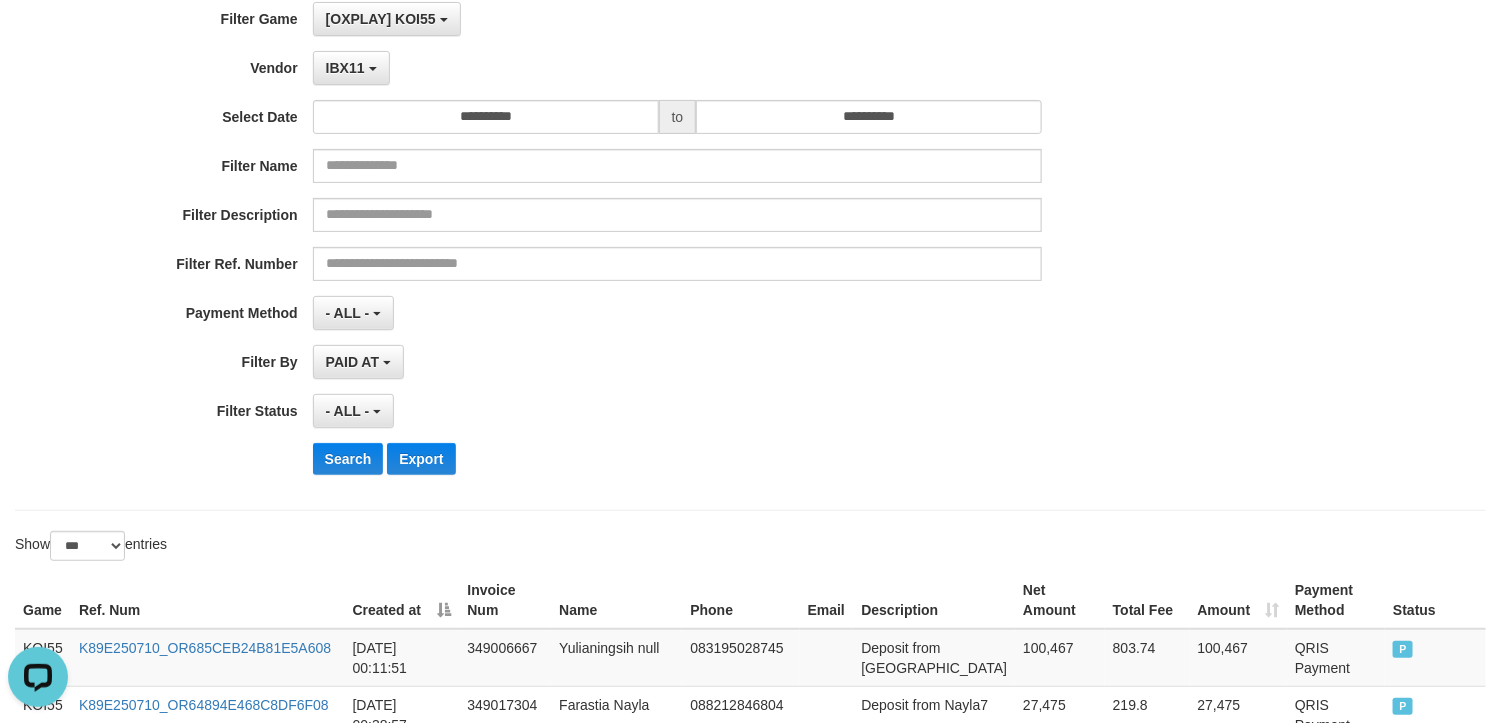scroll, scrollTop: 0, scrollLeft: 0, axis: both 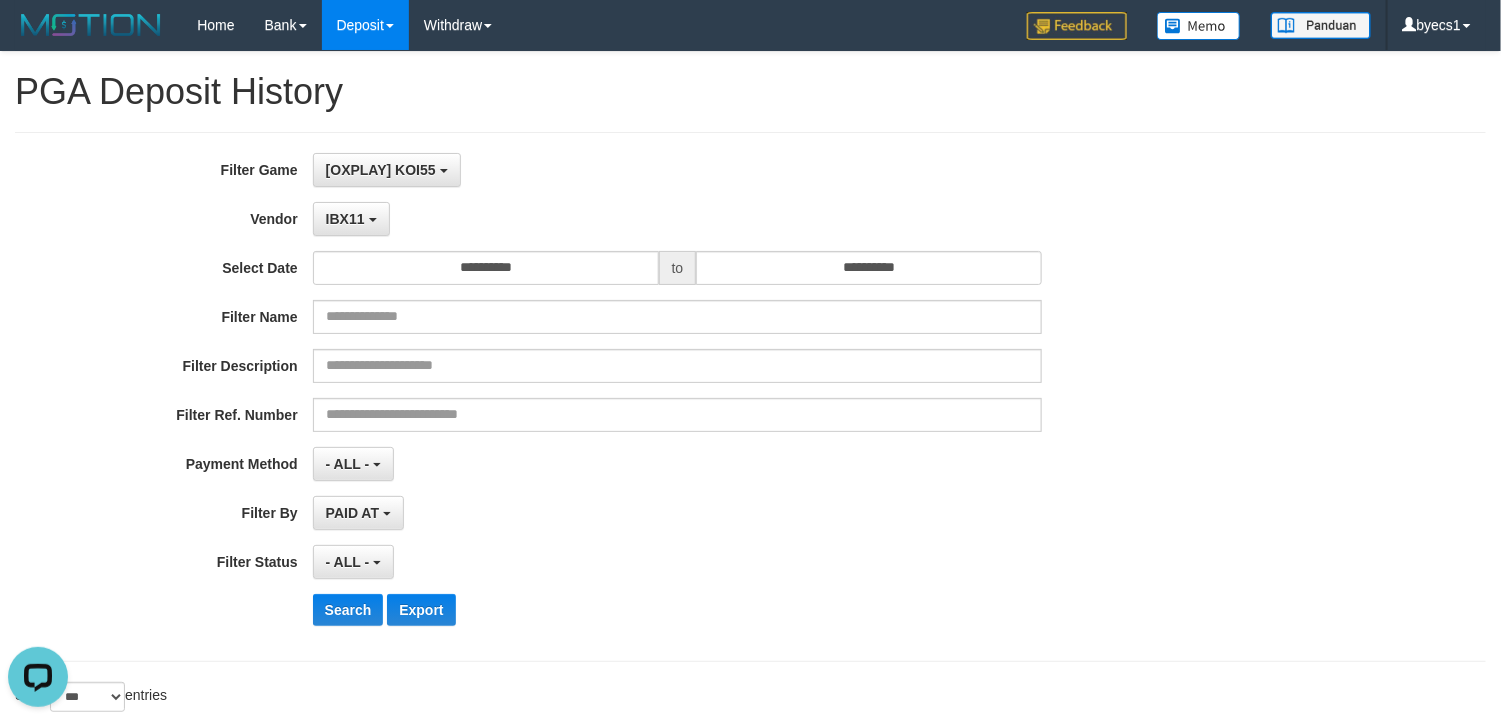 click on "- ALL -    SELECT ALL  - ALL -  SELECT PAYMENT METHOD
Mandiri
BNI
OVO
CIMB
BRI
MAYBANK
PERMATA
DANAMON
INDOMARET
ALFAMART
GOPAY
CC
BCA
QRIS
SINARMAS
LINKAJA
SHOPEEPAY
ATMBERSAMA
[PERSON_NAME]
ARTHAGRAHA
SAMPOERNA
OCBCNISP" at bounding box center [678, 464] 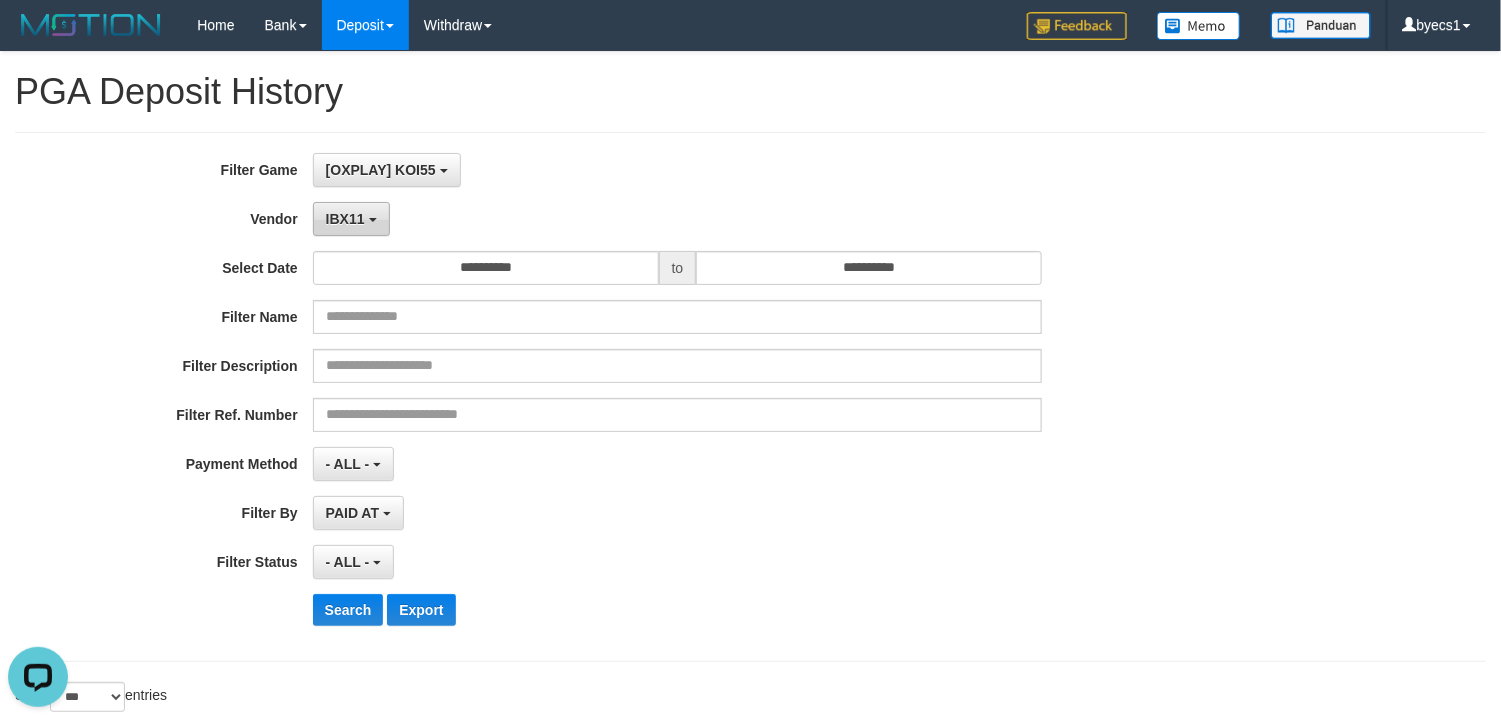 click on "IBX11" at bounding box center (345, 219) 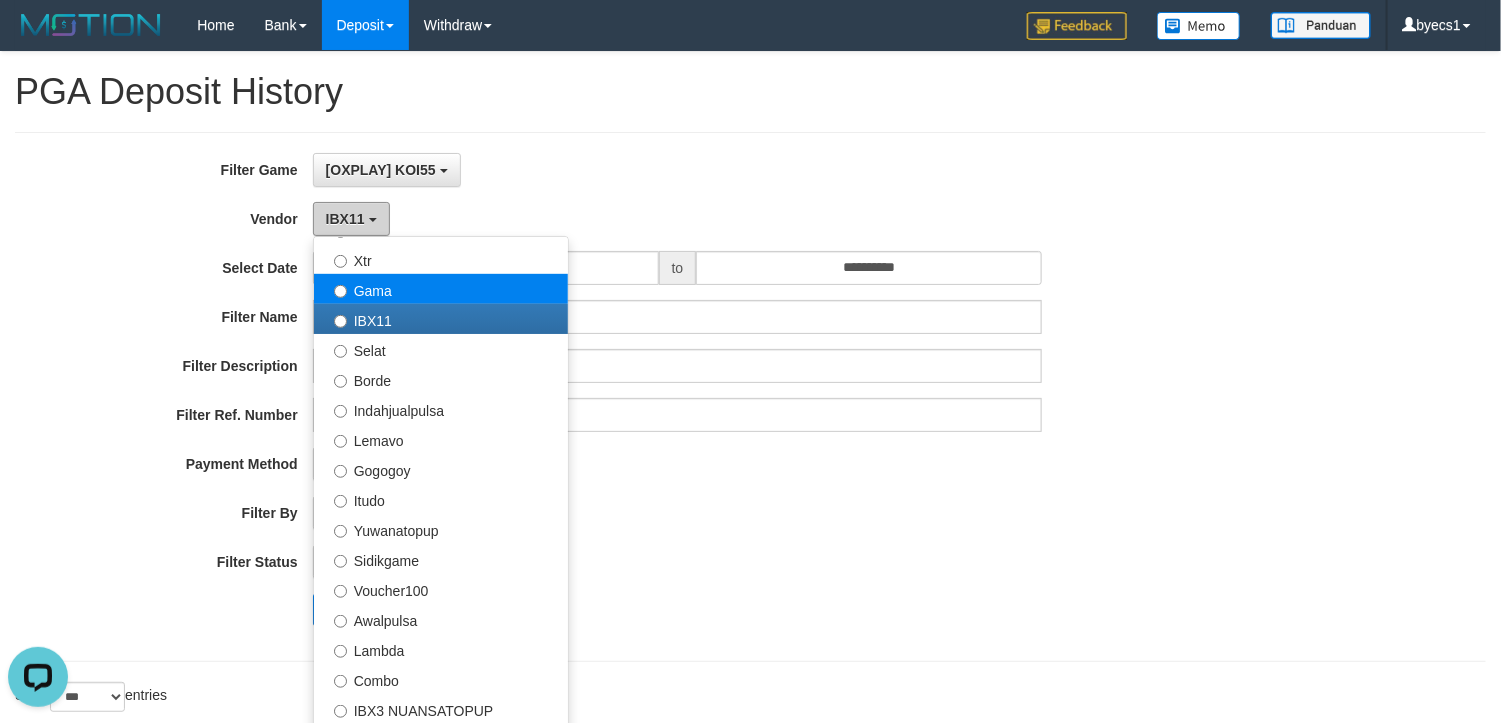 scroll, scrollTop: 685, scrollLeft: 0, axis: vertical 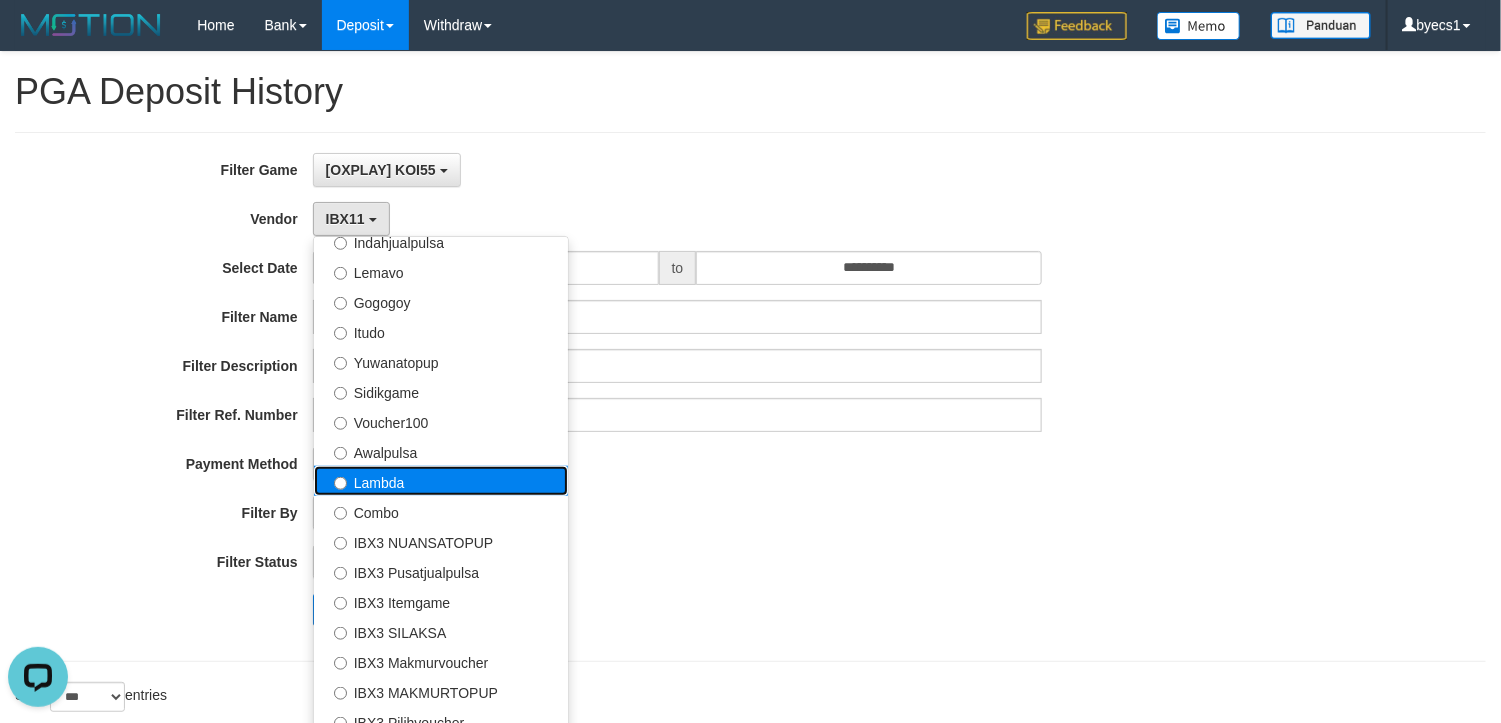 click on "Lambda" at bounding box center (441, 481) 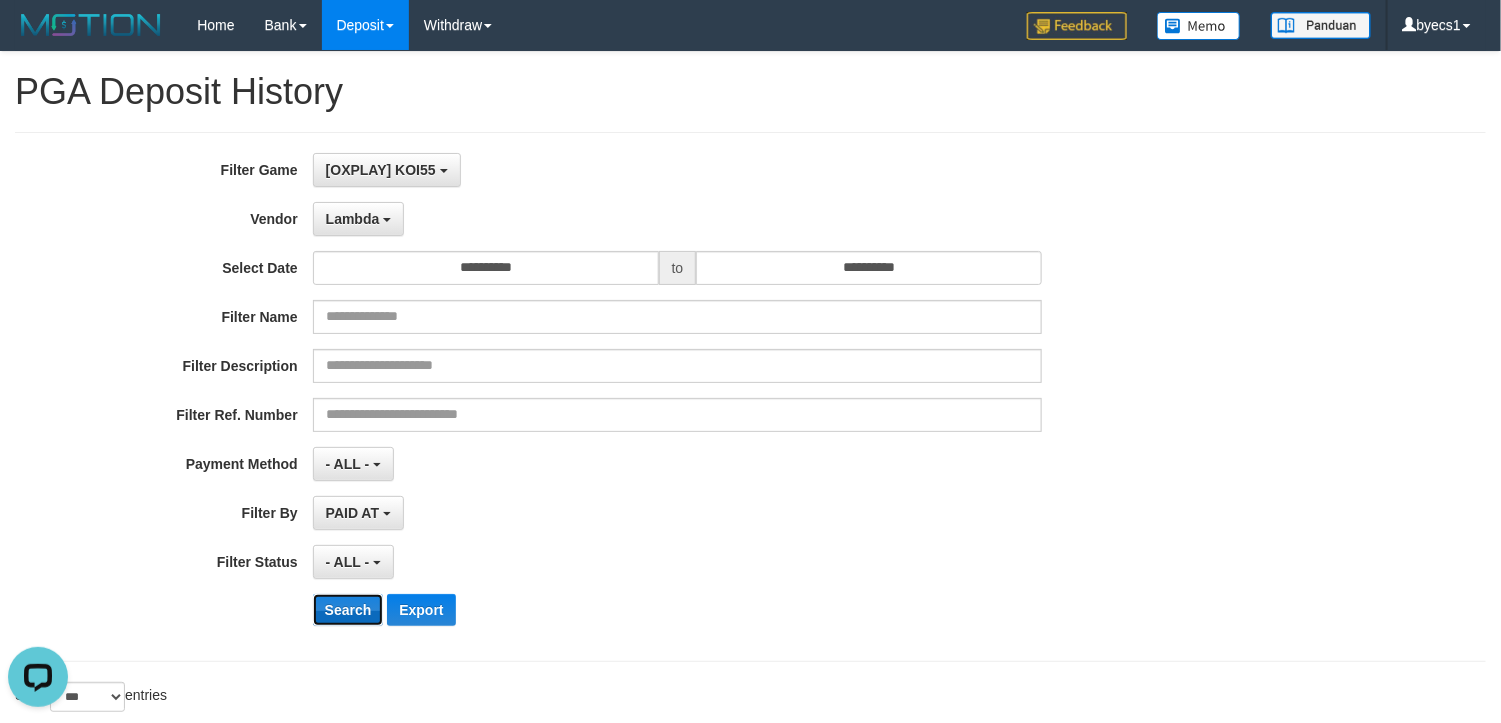click on "Search" at bounding box center (348, 610) 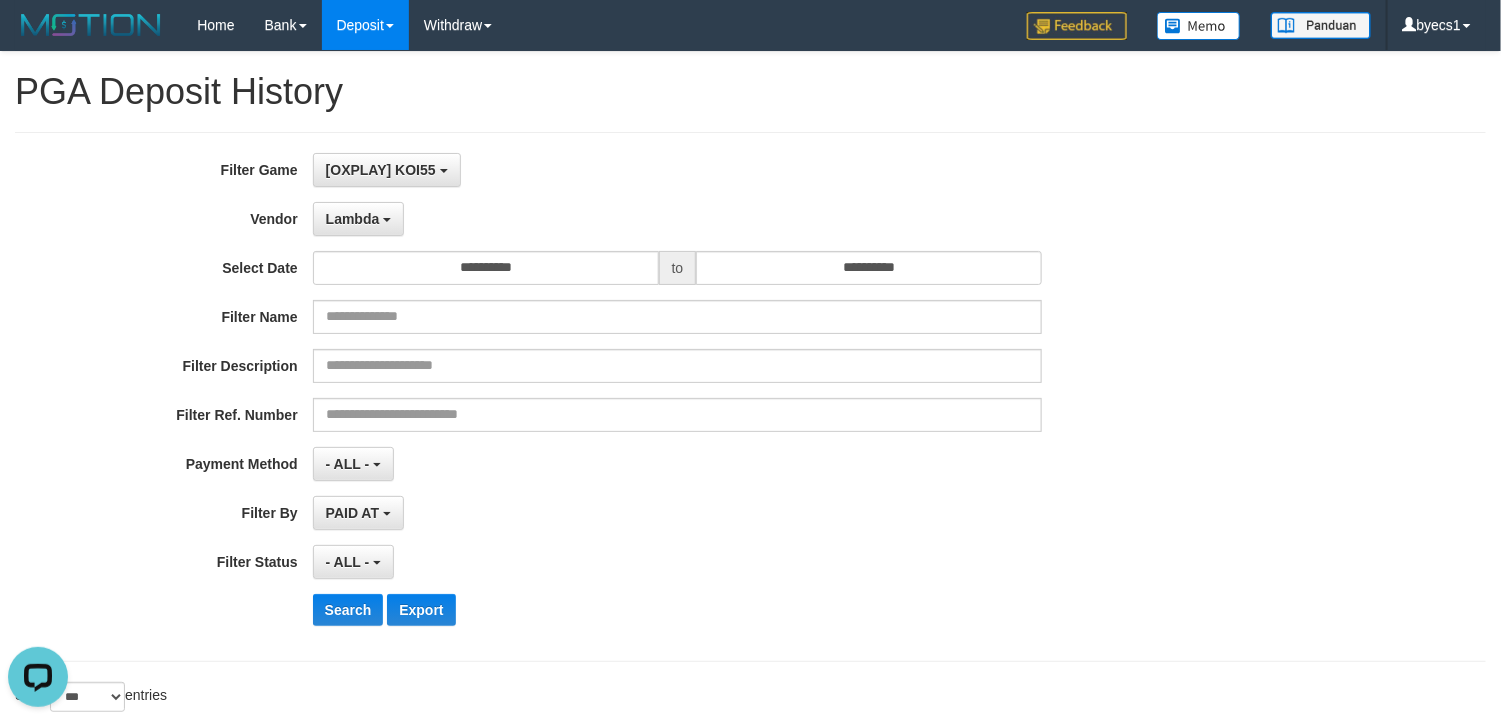 scroll, scrollTop: 2050, scrollLeft: 0, axis: vertical 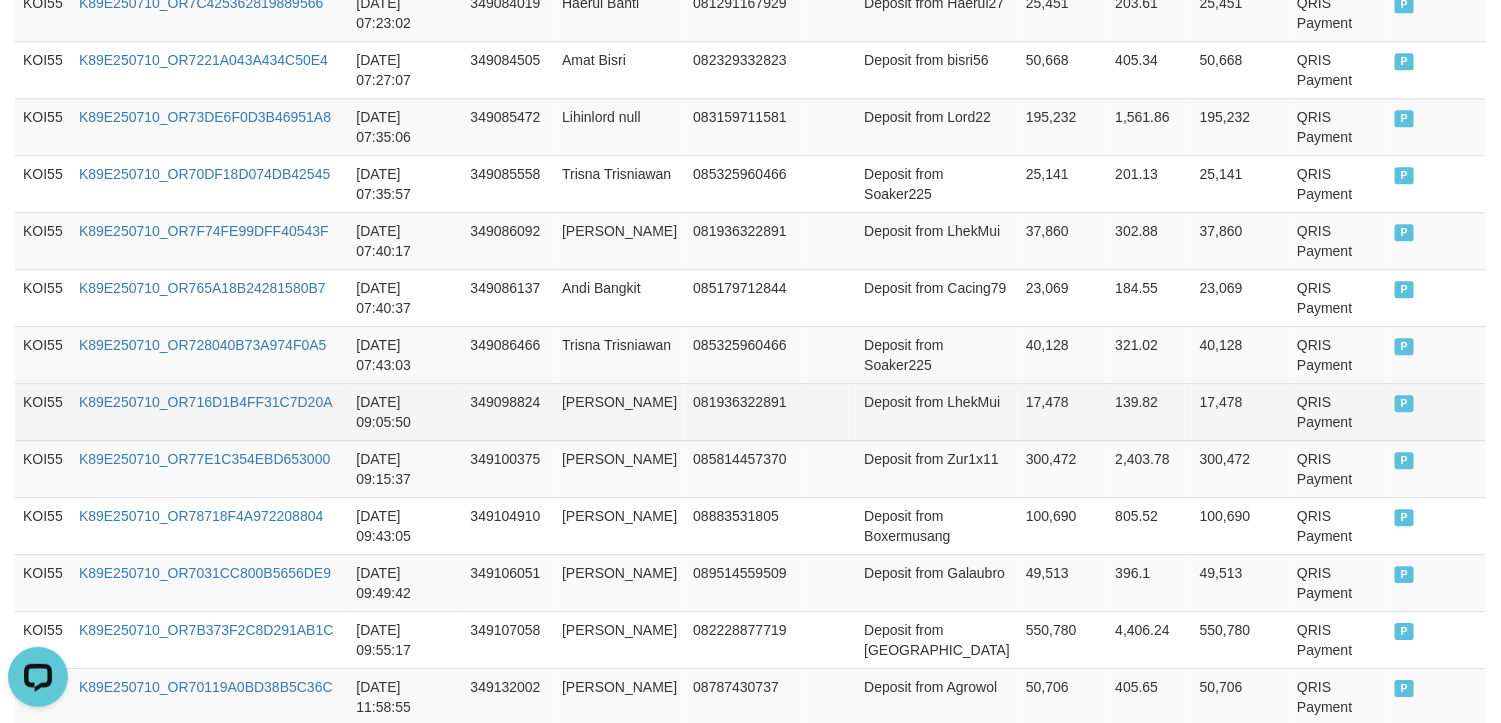 click on "KOI55" at bounding box center [43, 411] 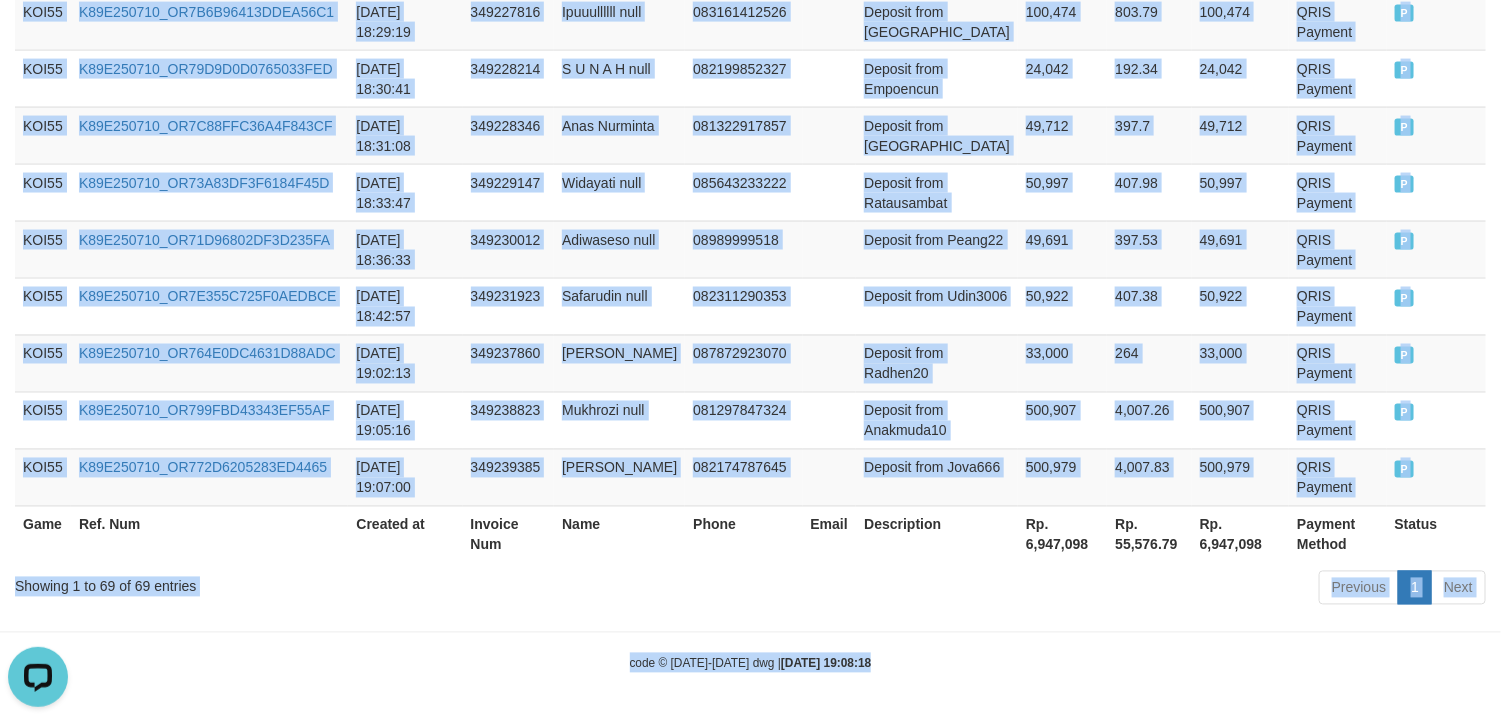 scroll, scrollTop: 4245, scrollLeft: 0, axis: vertical 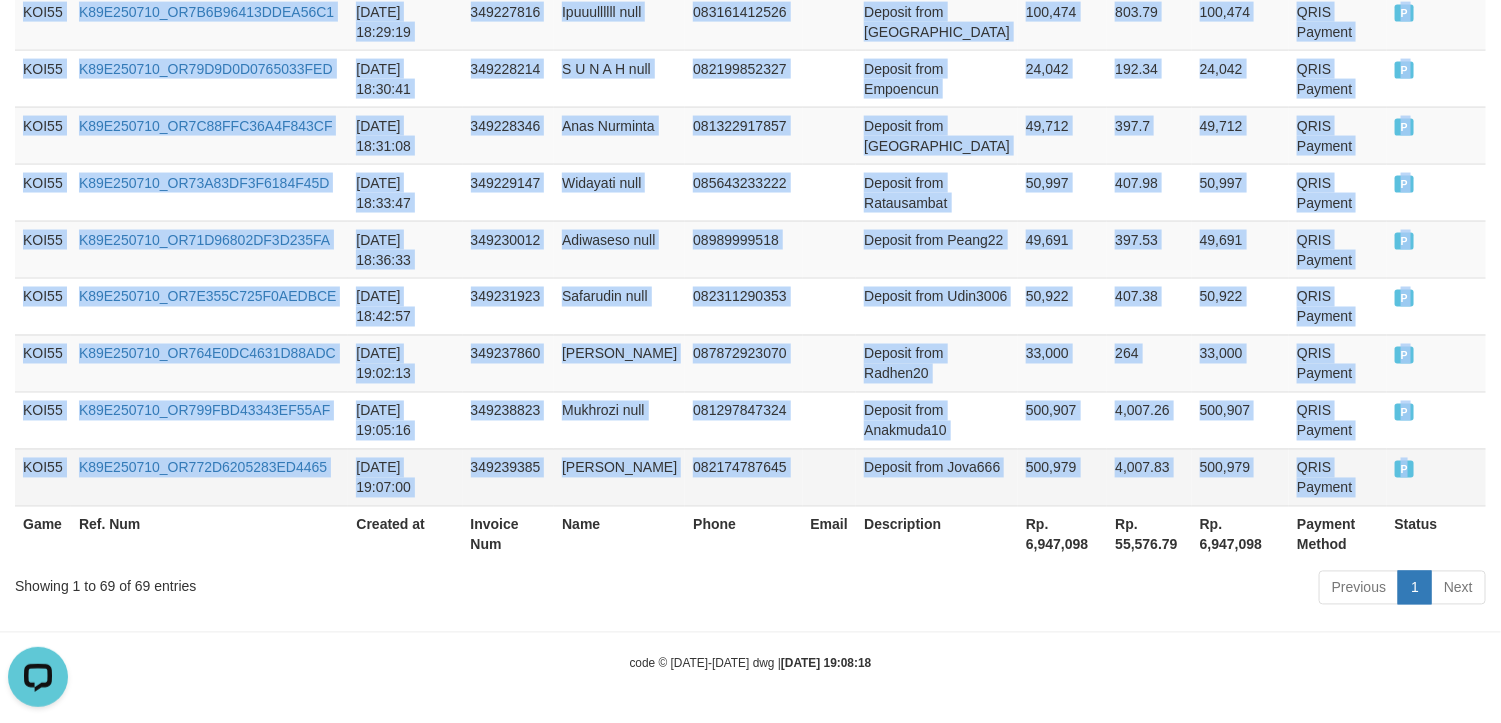 drag, startPoint x: 34, startPoint y: 414, endPoint x: 1432, endPoint y: 471, distance: 1399.1615 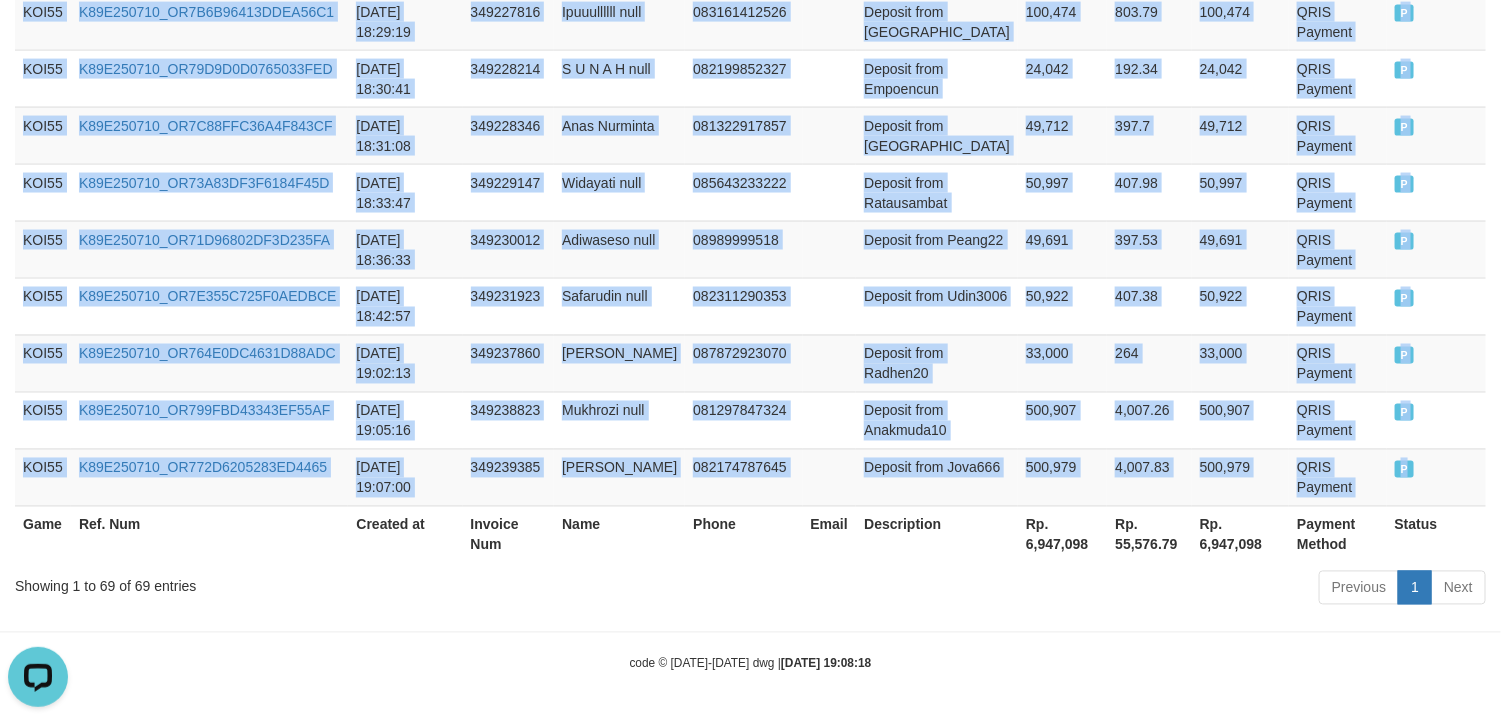 copy on "KOI55 K89E250710_OR716D1B4FF31C7D20A [DATE] 09:05:50 349098824 [PERSON_NAME] 081936322891 Deposit from LhekMui 17,478 139.82 17,478 QRIS Payment P   KOI55 K89E250710_OR77E1C354EBD653000 [DATE] 09:15:37 349100375 Santi Yulianti 085814457370 Deposit from Zur1x11 300,472 2,403.78 300,472 QRIS Payment P   KOI55 K89E250710_OR78718F4A972208804 [DATE] 09:43:05 349104910 Imdad Robbany 08883531805 Deposit from Boxermusang 100,690 805.52 100,690 QRIS Payment P   KOI55 K89E250710_OR7031CC800B5656DE9 [DATE] 09:49:42 349106051 [PERSON_NAME] 089514559509 Deposit from Galaubro 49,513 396.1 49,513 QRIS Payment P   KOI55 K89E250710_OR7B373F2C8D291AB1C [DATE] 09:55:17 349107058 Rizki Agam 082228877719 Deposit from Singkek99 550,780 4,406.24 550,780 QRIS Payment P   KOI55 K89E250710_OR70119A0BD38B5C36C [DATE] 11:58:55 349132002 Agus [PERSON_NAME] 08787430737 Deposit from Agrowol 50,706 405.65 50,706 QRIS Payment P   KOI55 K89E250710_OR7A921FFF2DEDDD726 [DATE] 12:00:28 349132333 [PERSON_NAME] 0895352618111 De..." 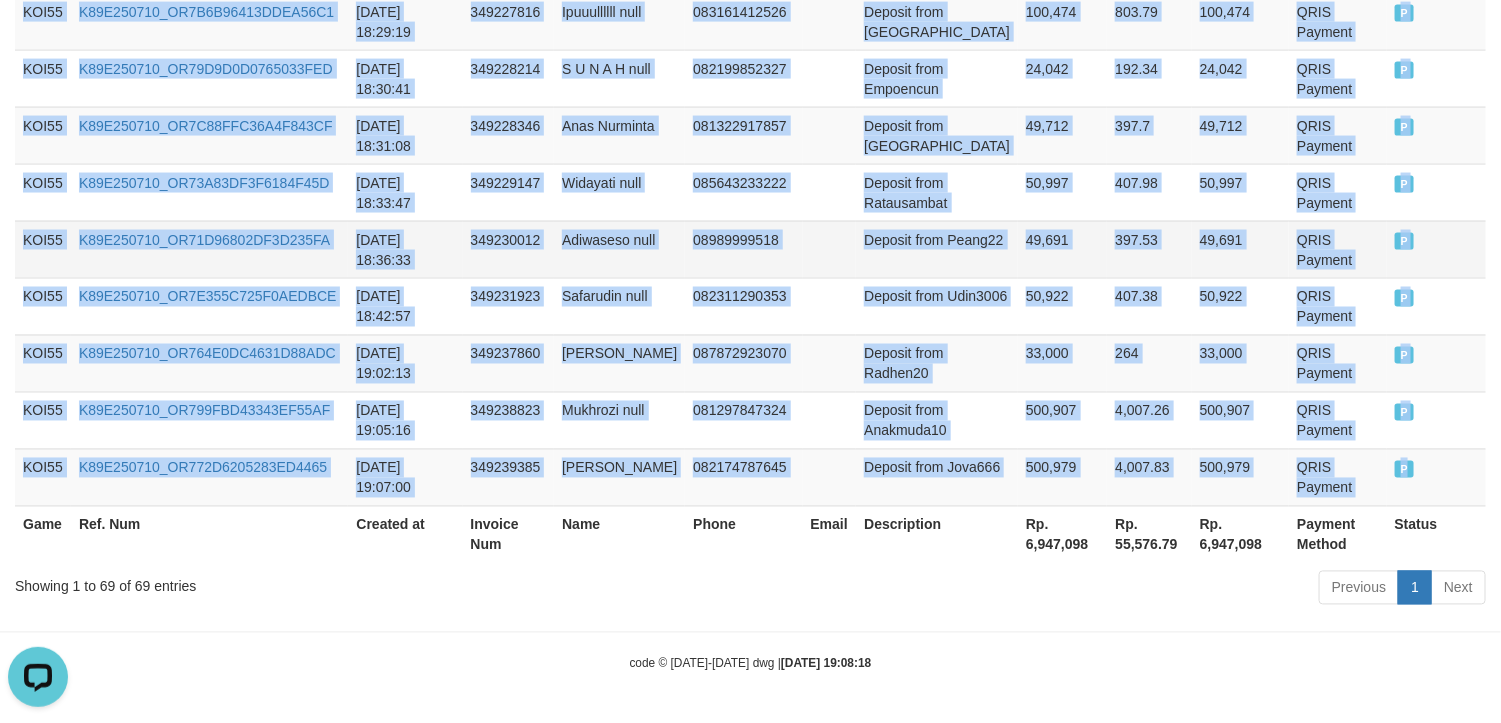 click on "49,691" at bounding box center [1240, 249] 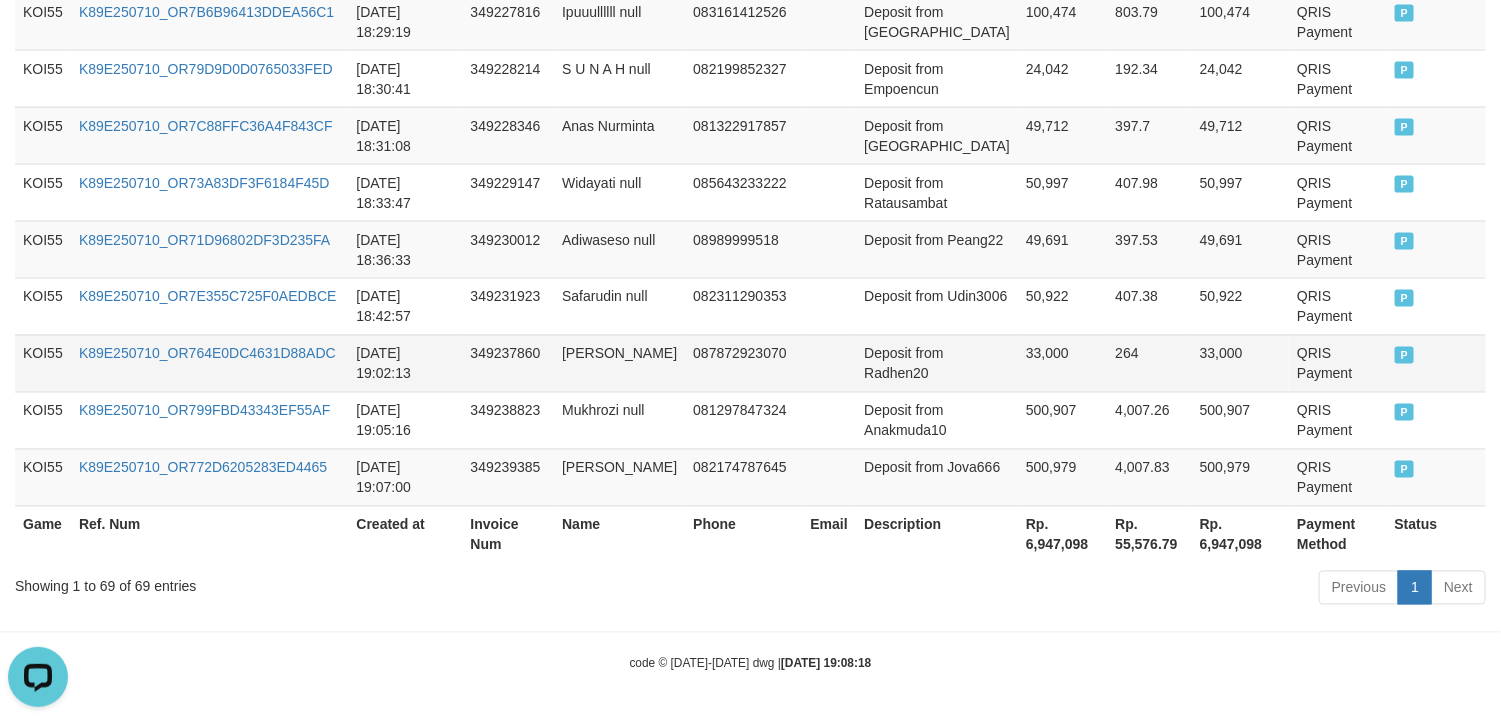 click on "[PERSON_NAME]" at bounding box center (619, 363) 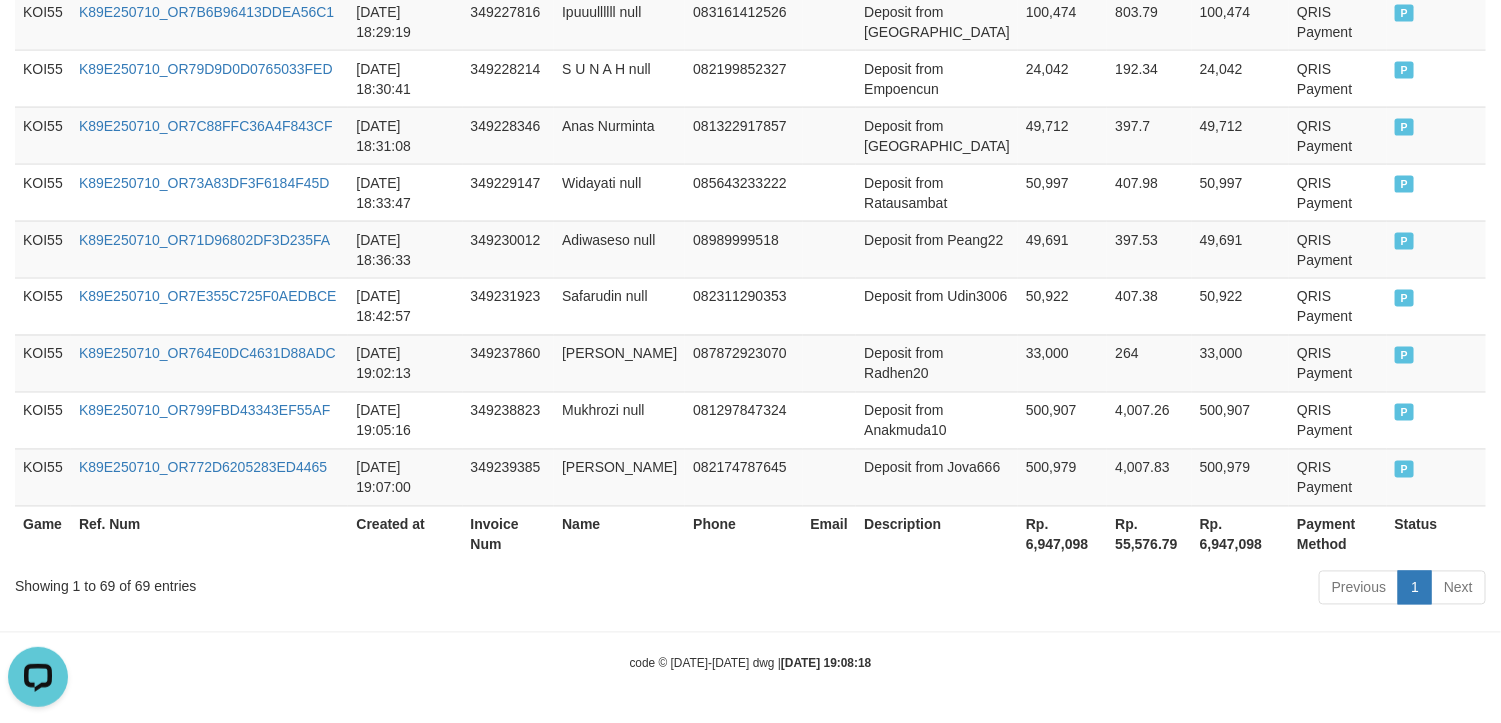 scroll, scrollTop: 0, scrollLeft: 0, axis: both 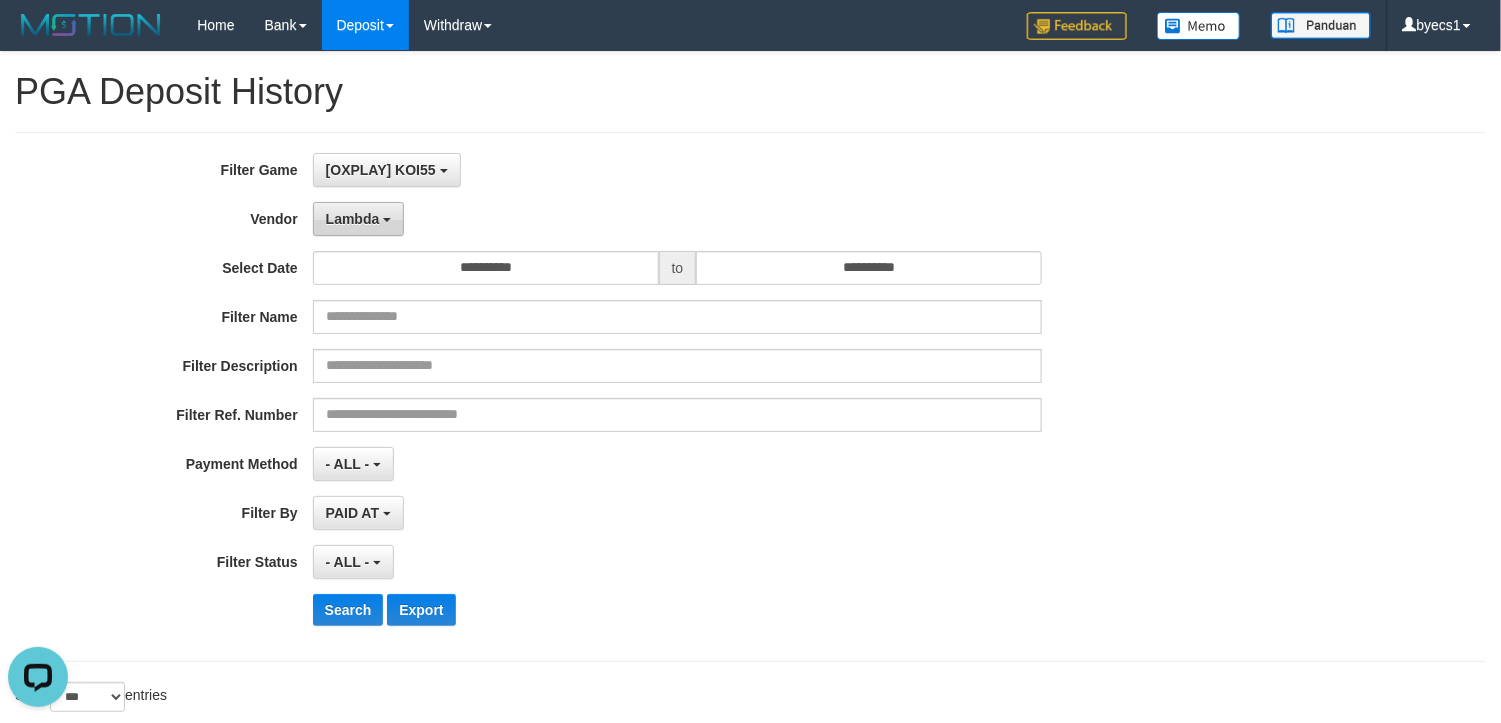 click on "Lambda" at bounding box center [359, 219] 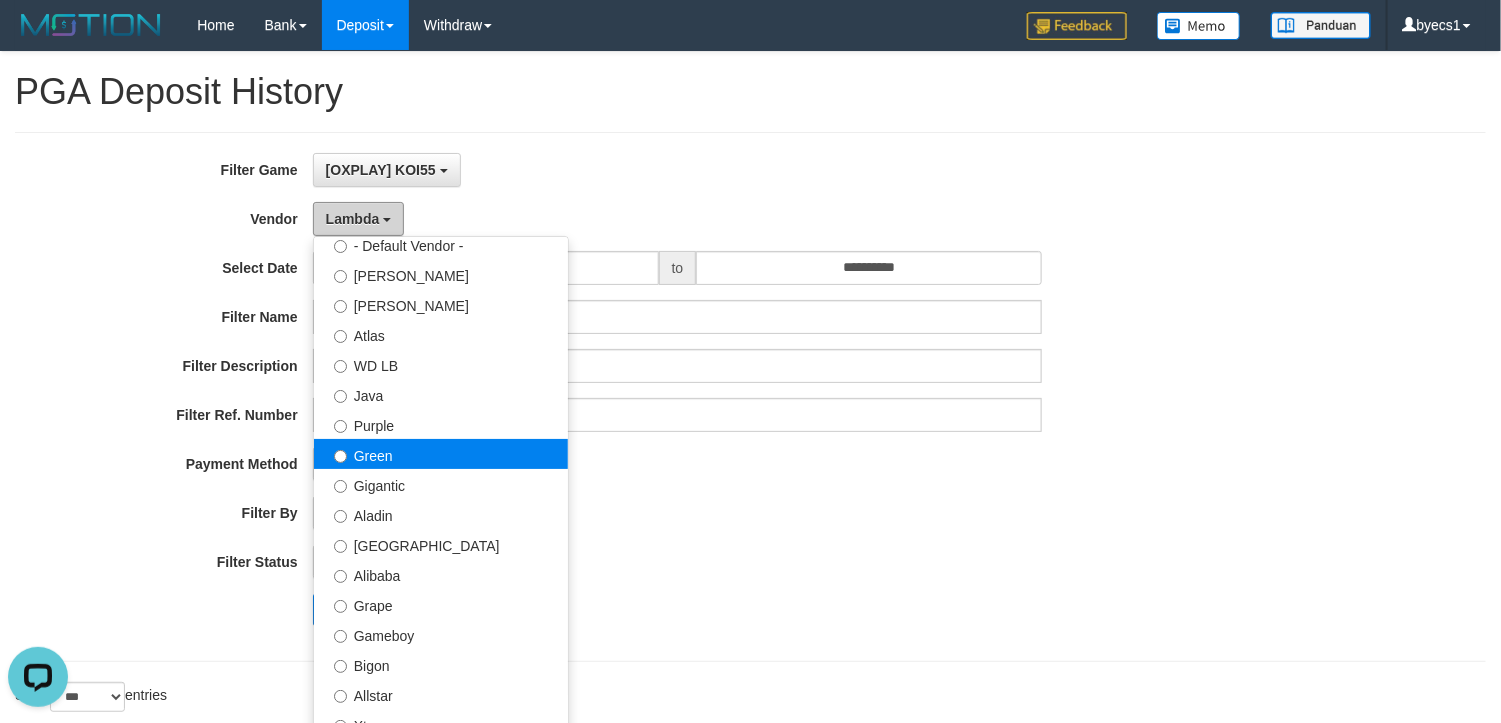 scroll, scrollTop: 0, scrollLeft: 0, axis: both 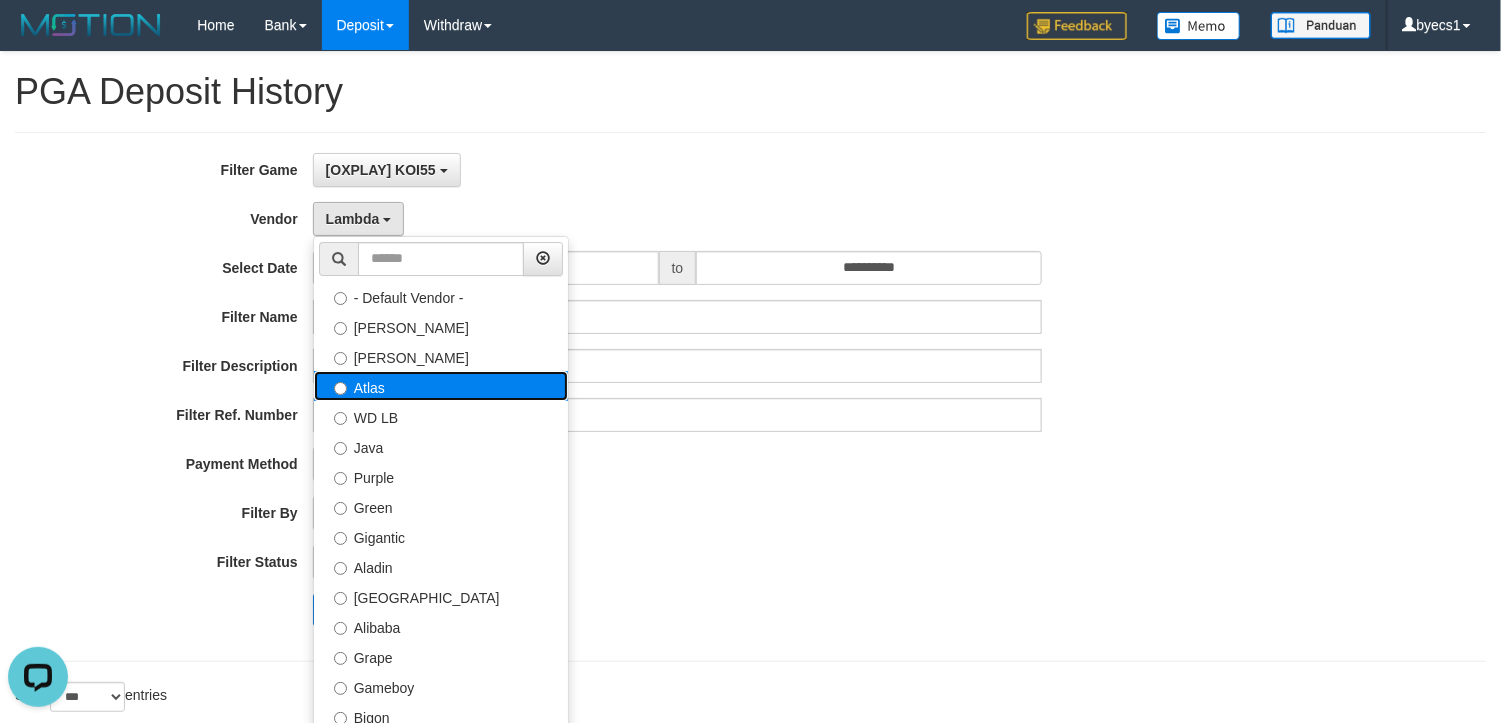 click on "Atlas" at bounding box center [441, 386] 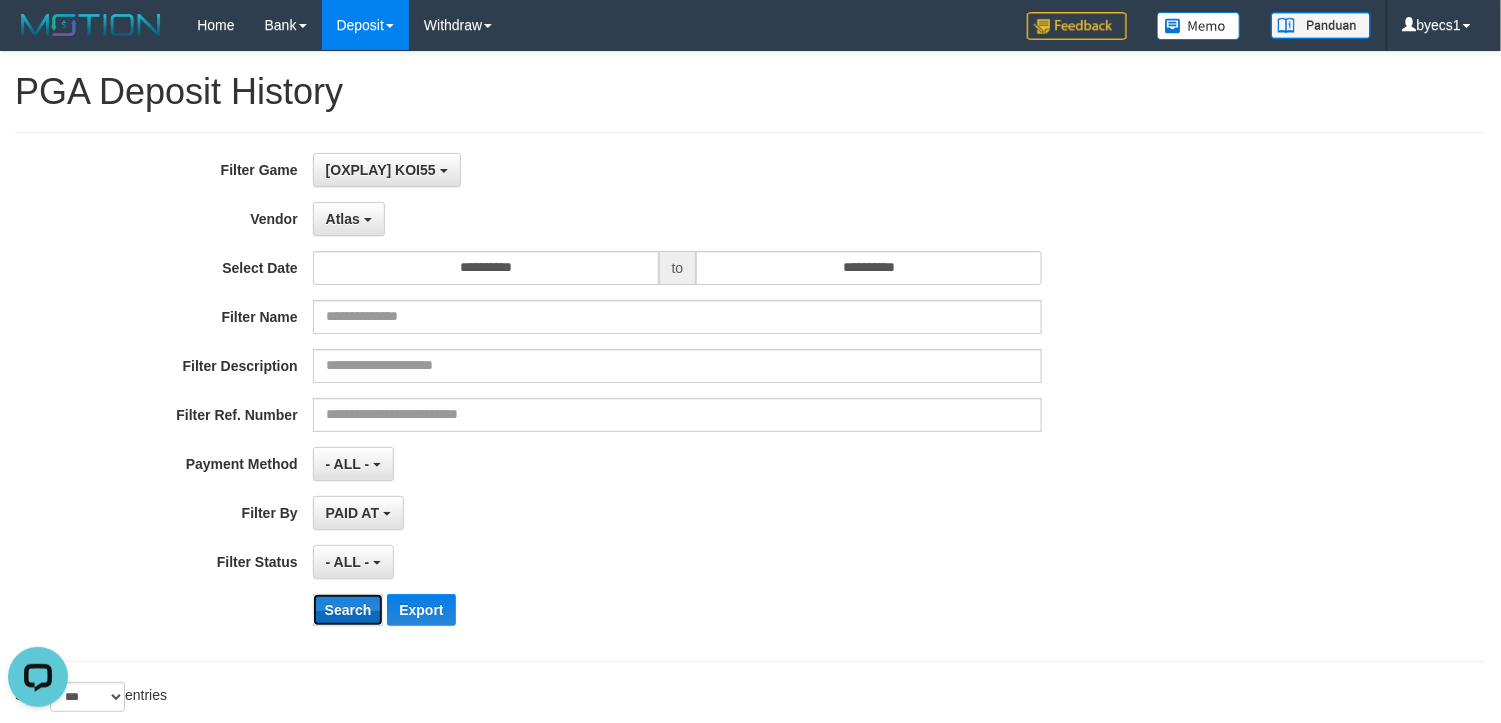 click on "Search" at bounding box center [348, 610] 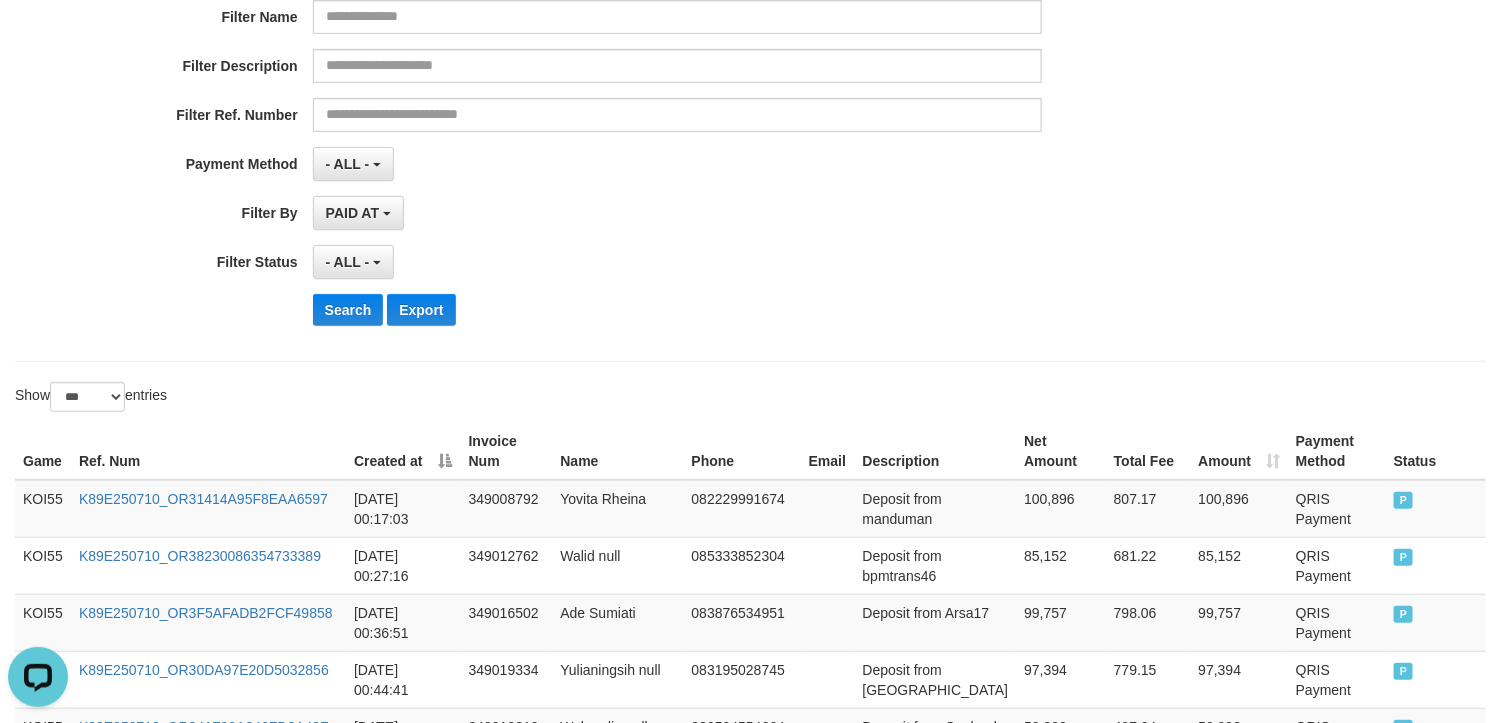 click on "**********" at bounding box center (625, 97) 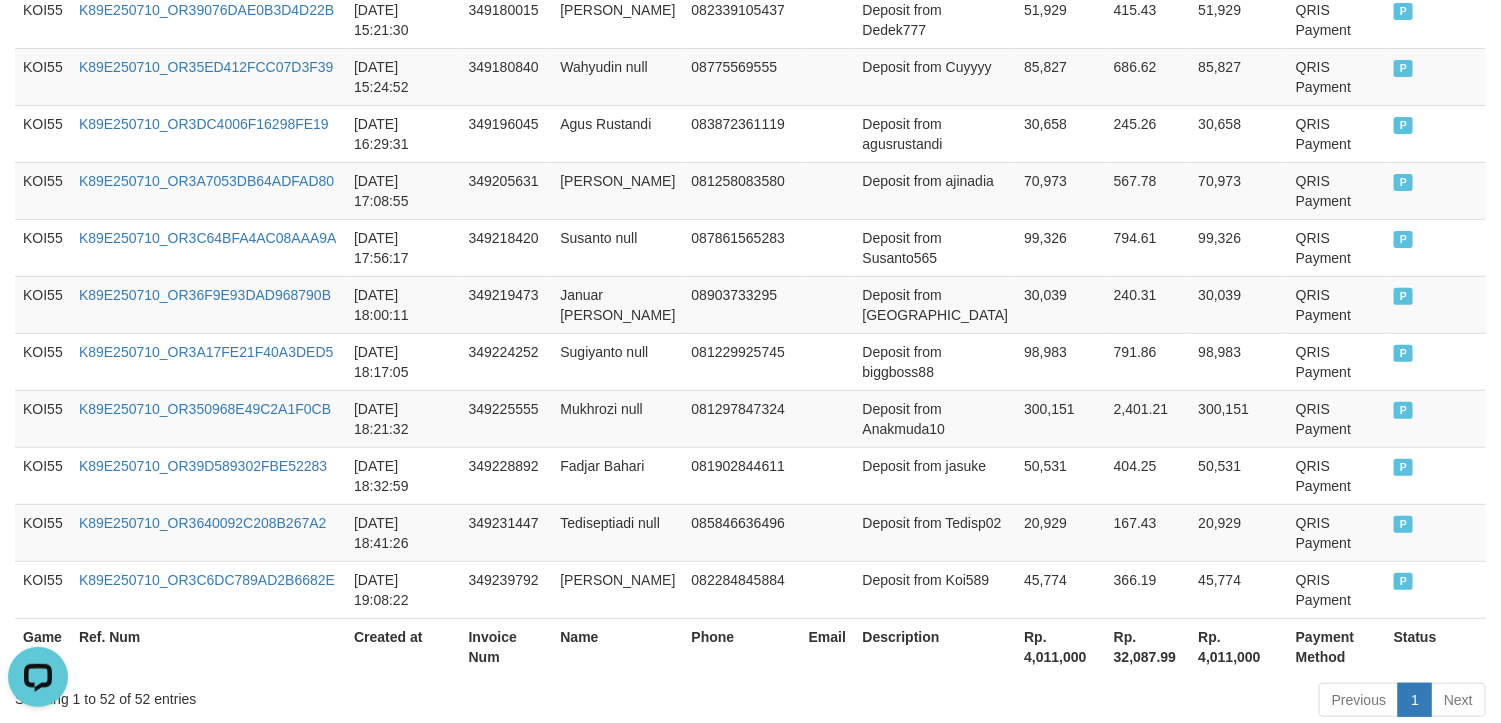 scroll, scrollTop: 3268, scrollLeft: 0, axis: vertical 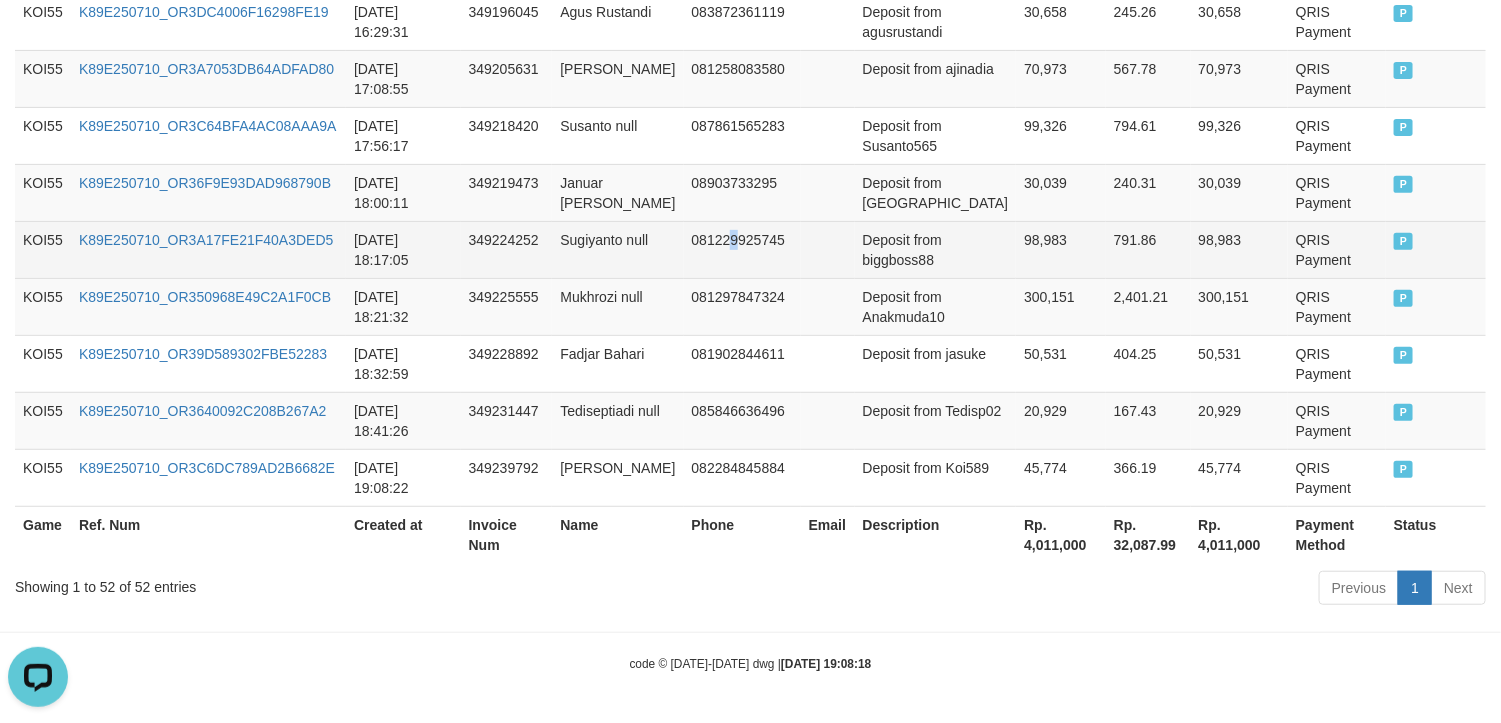 click on "081229925745" at bounding box center [742, 249] 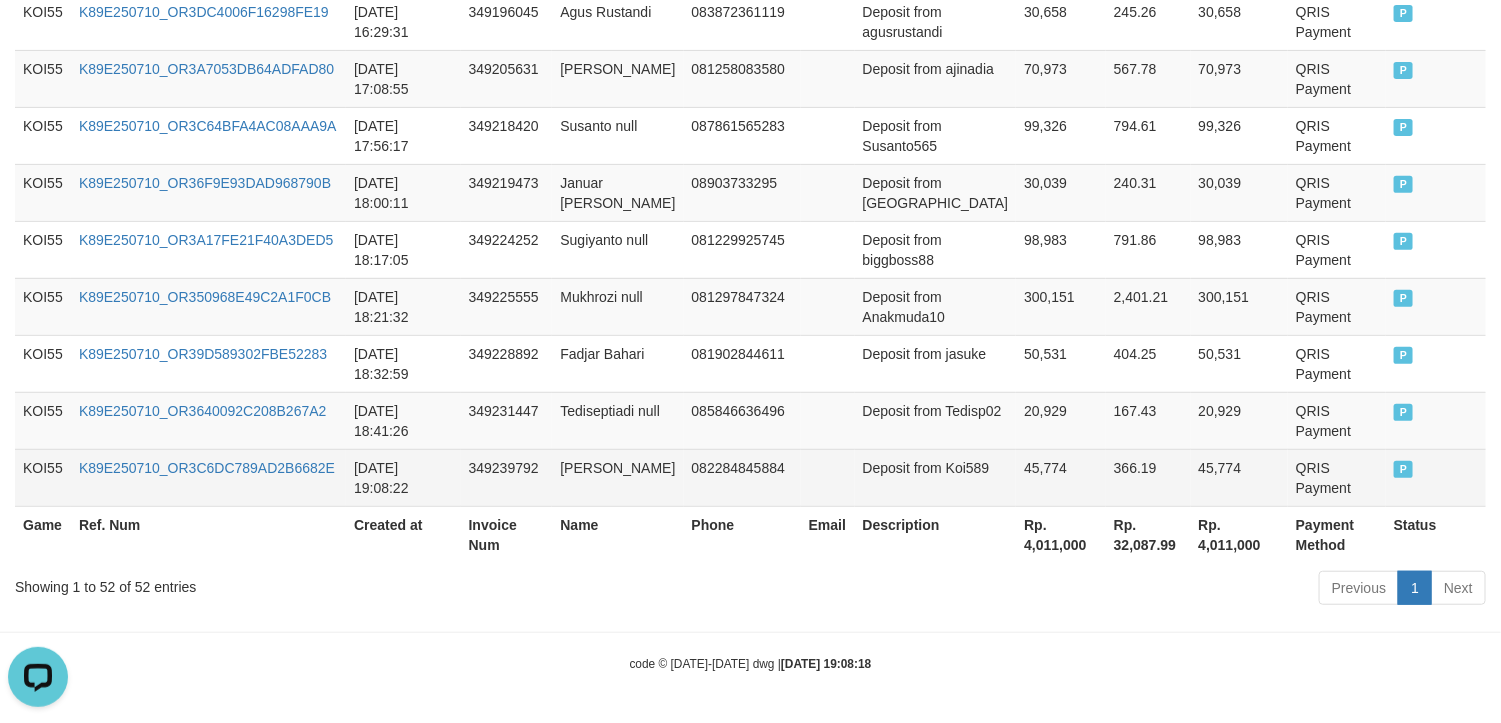 click on "Deposit from Koi589" at bounding box center [936, 477] 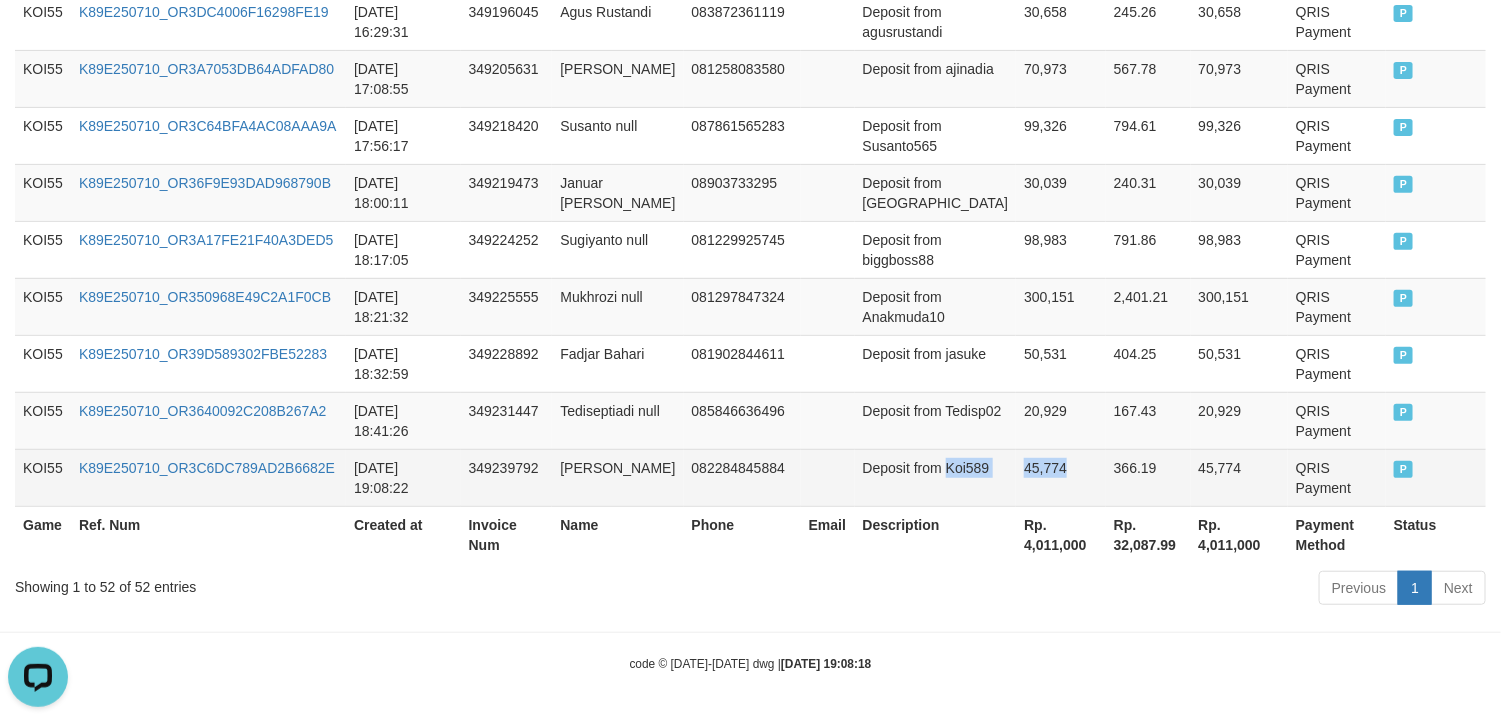 drag, startPoint x: 886, startPoint y: 486, endPoint x: 12, endPoint y: 442, distance: 875.1069 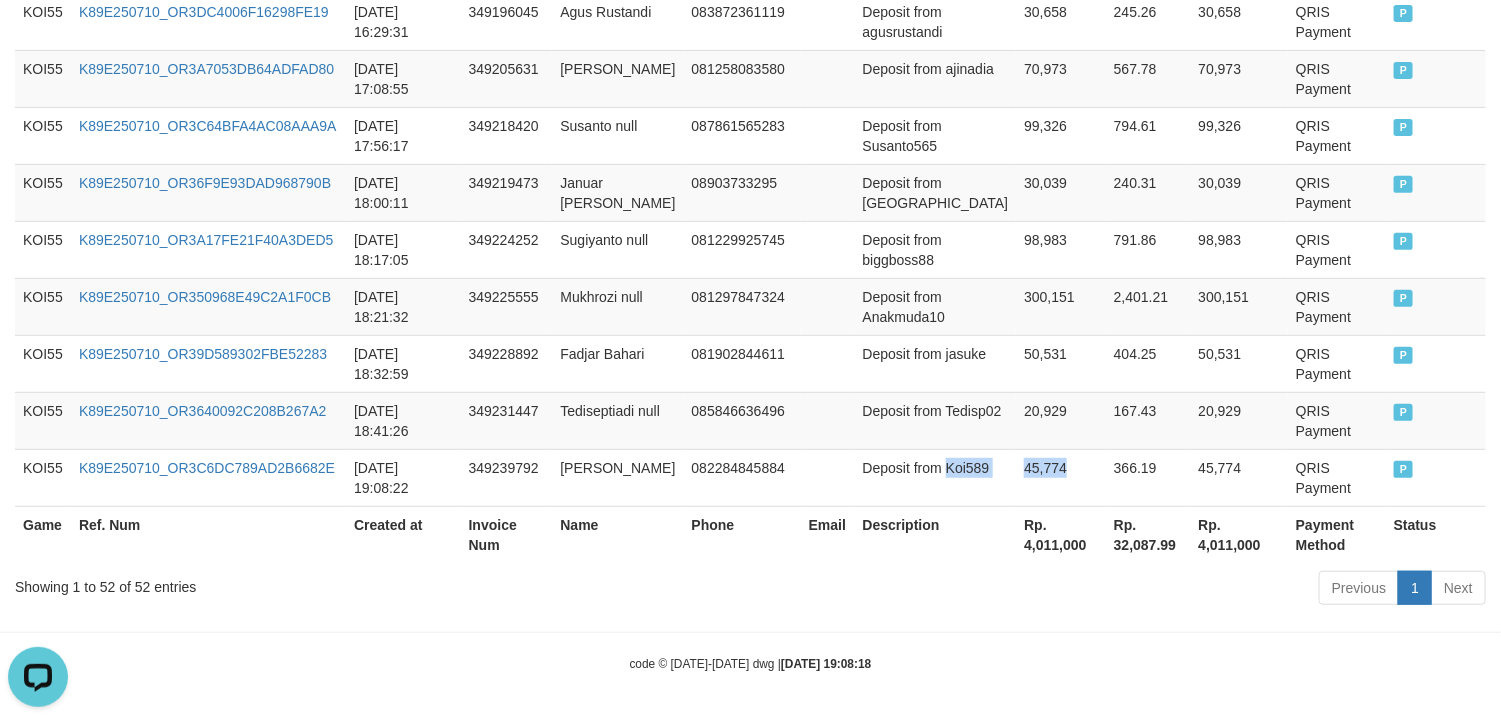 copy on "Koi589 45,774" 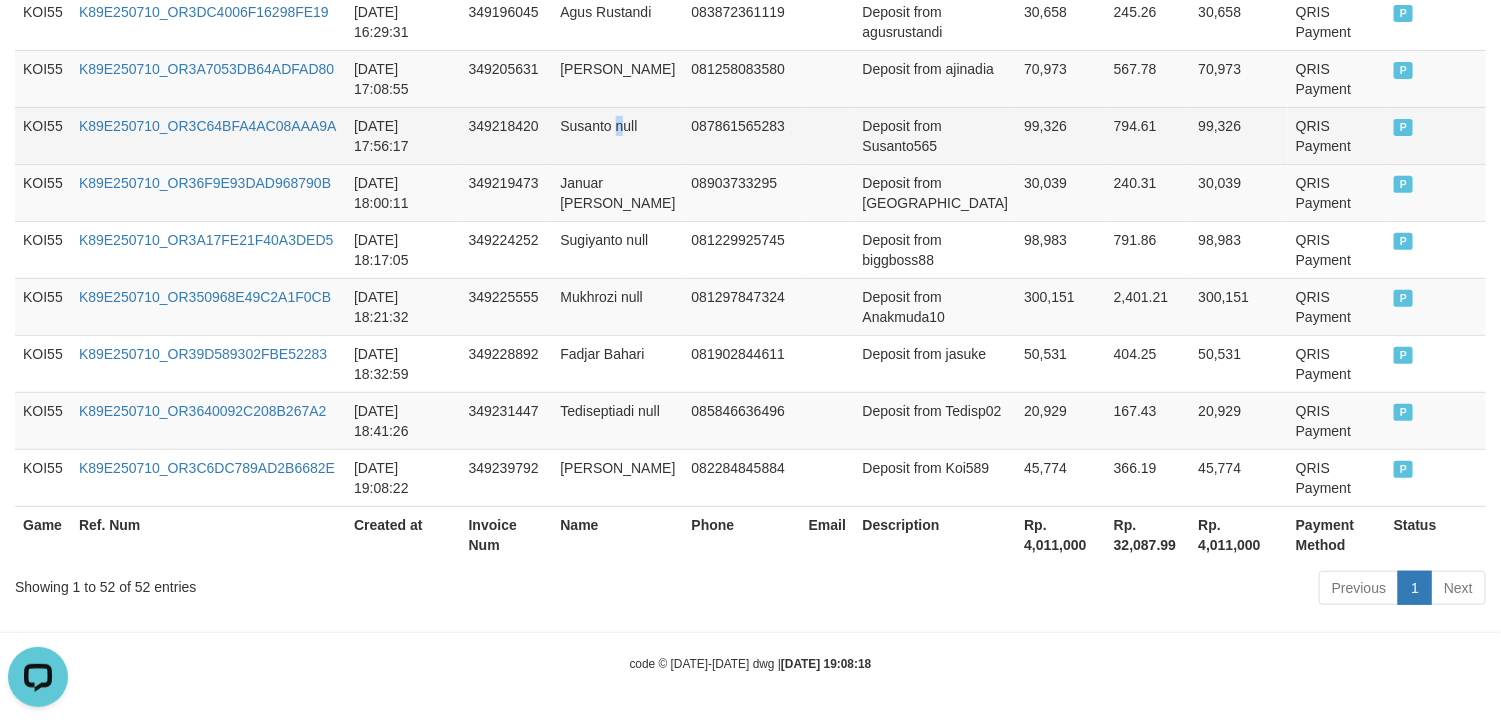 click on "Susanto null" at bounding box center [617, 135] 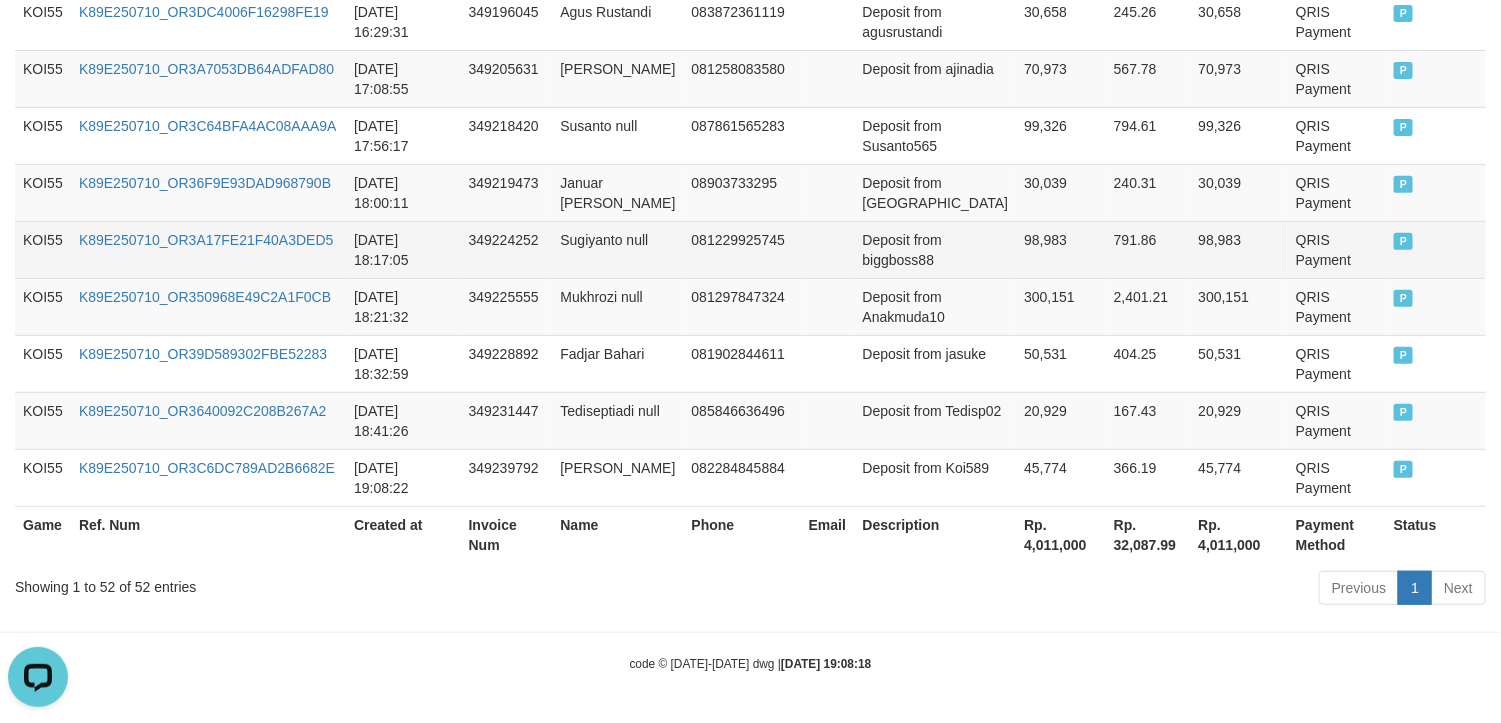 click on "081229925745" at bounding box center [742, 249] 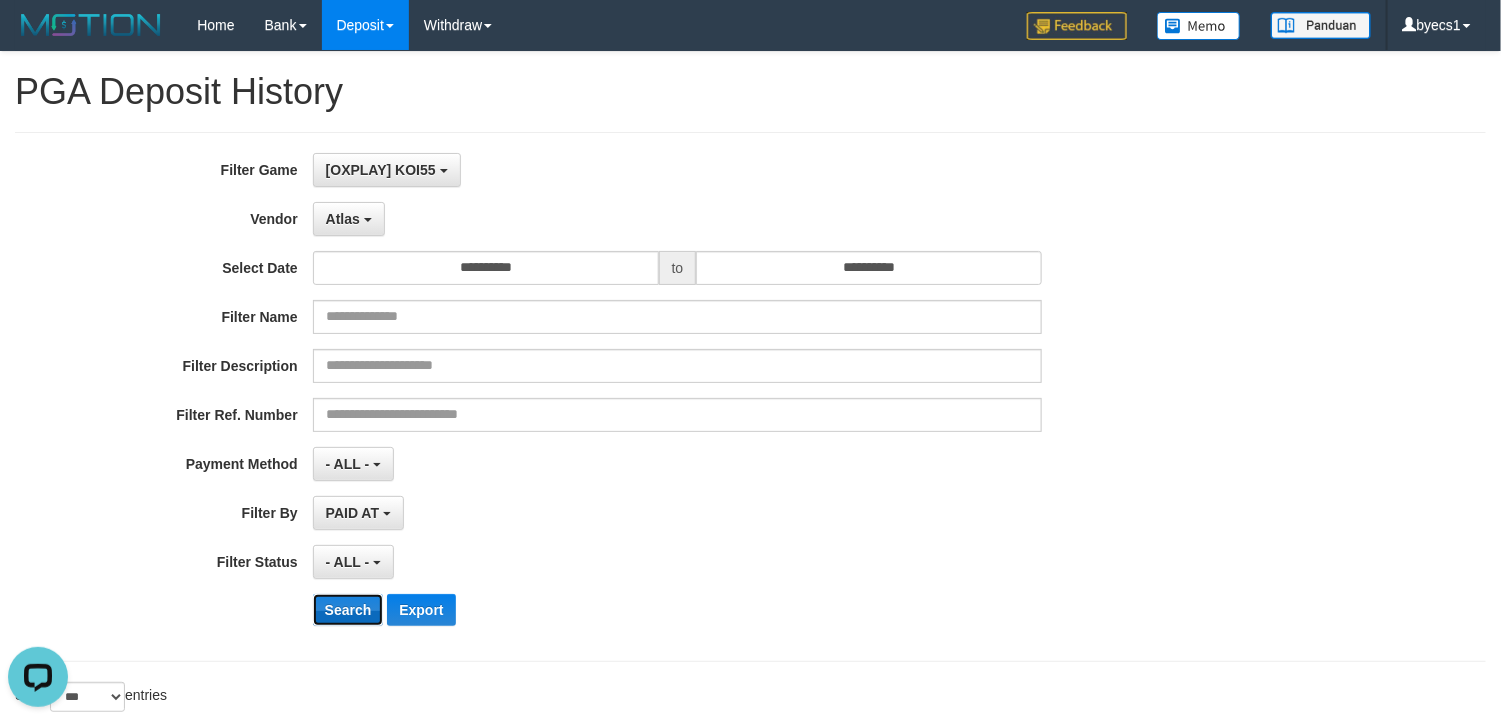 click on "Search" at bounding box center (348, 610) 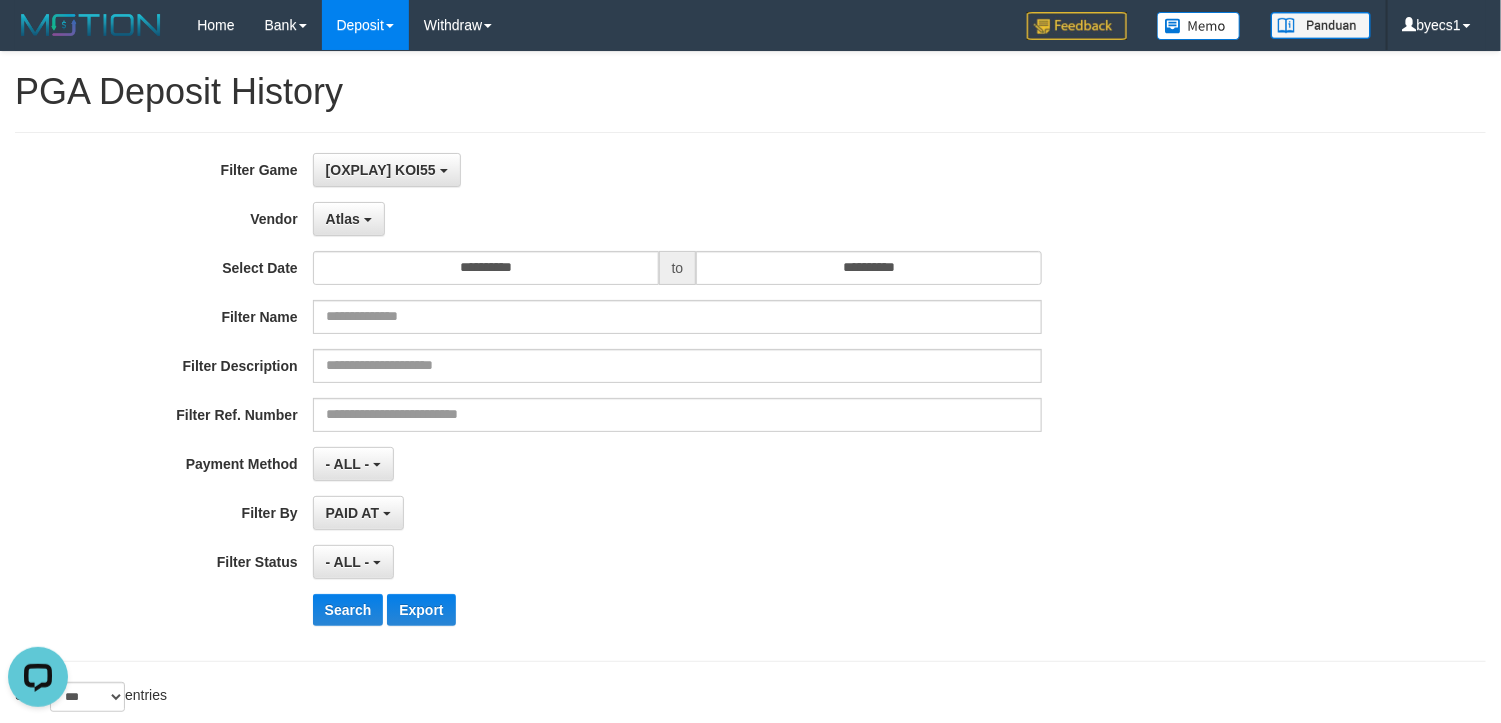 scroll, scrollTop: 3325, scrollLeft: 0, axis: vertical 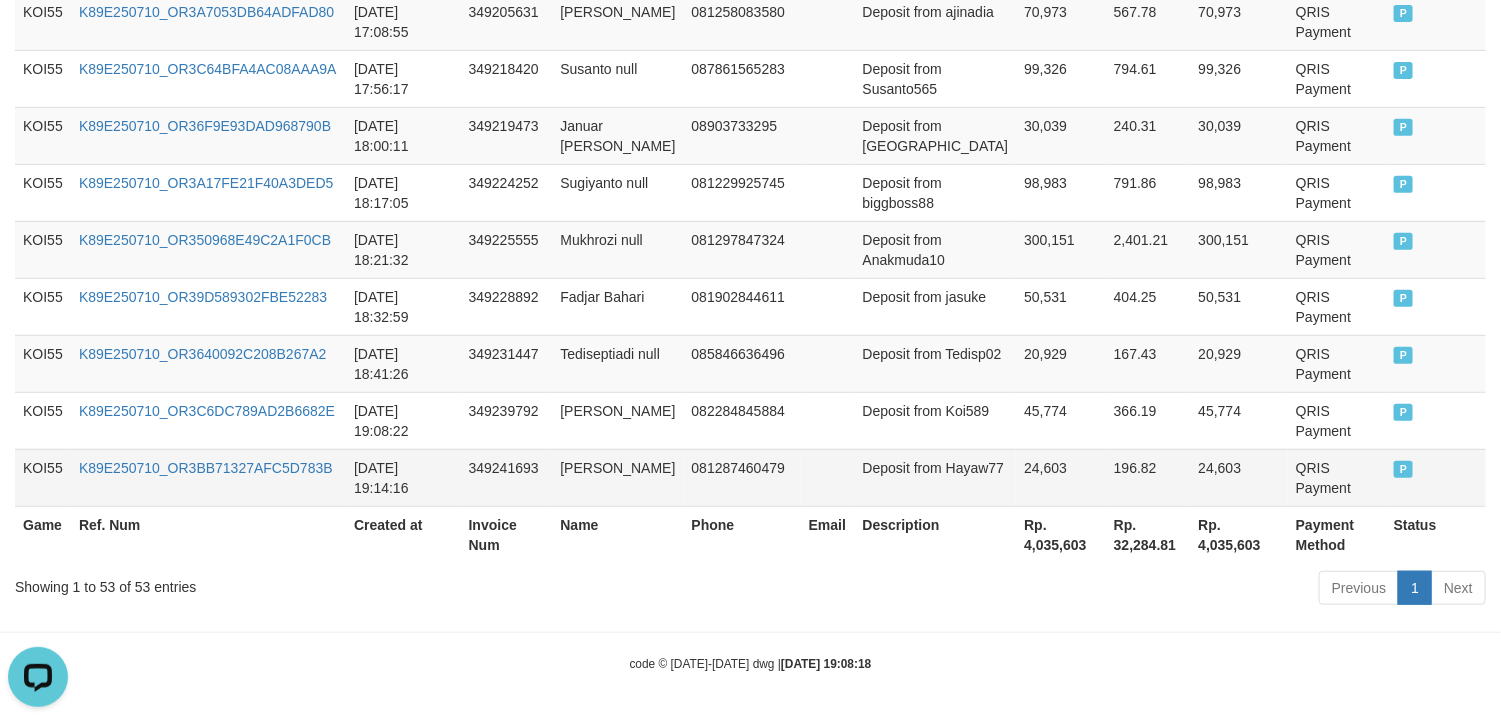 click on "Deposit from Hayaw77" at bounding box center [936, 477] 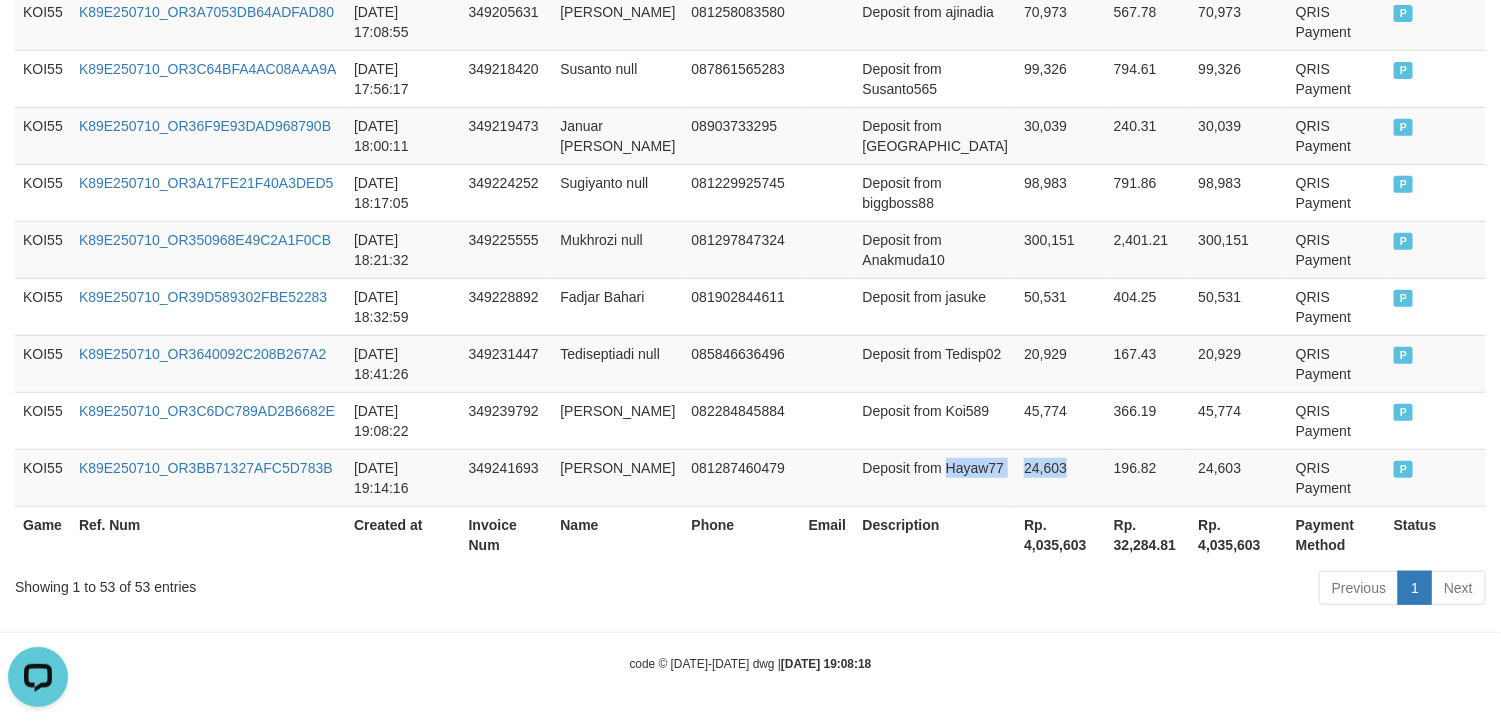 drag, startPoint x: 889, startPoint y: 490, endPoint x: 6, endPoint y: 399, distance: 887.67676 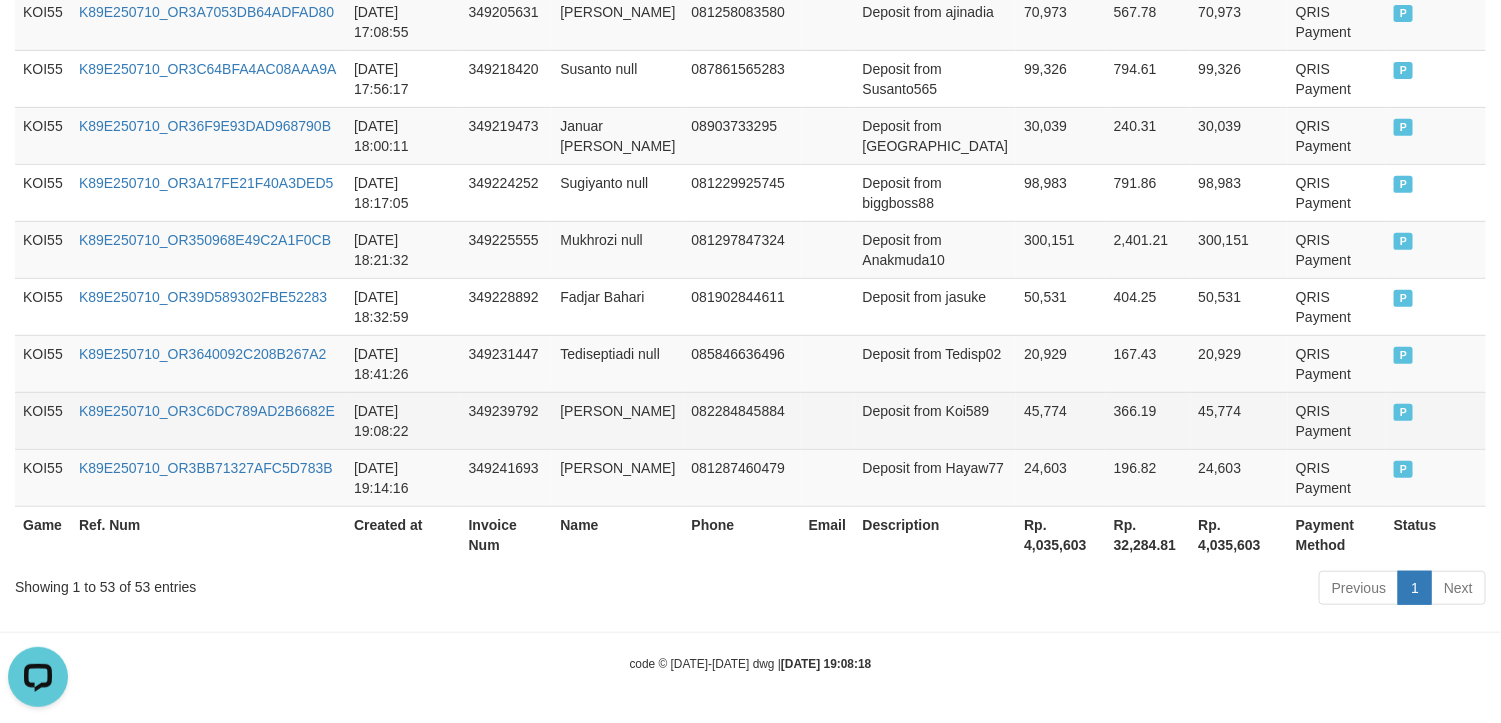 click on "082284845884" at bounding box center (742, 420) 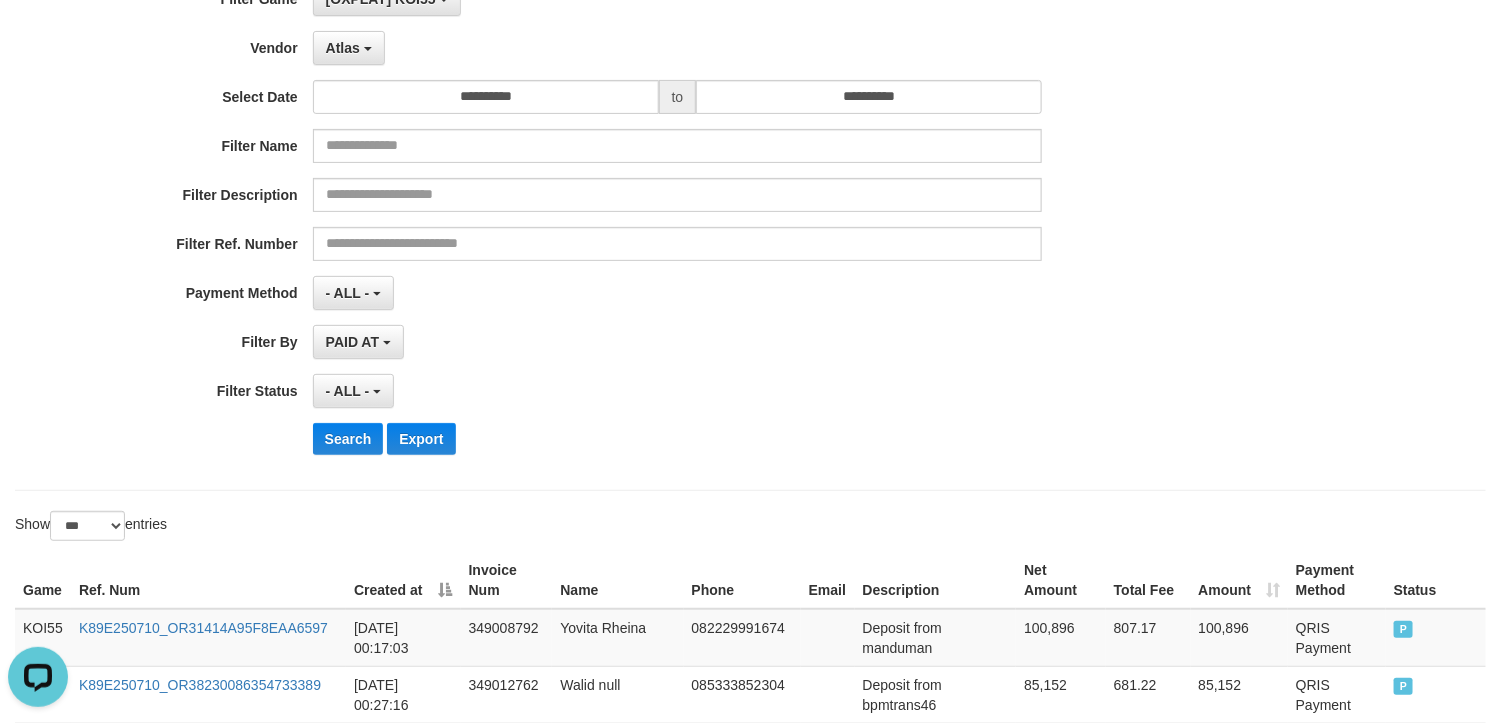 scroll, scrollTop: 0, scrollLeft: 0, axis: both 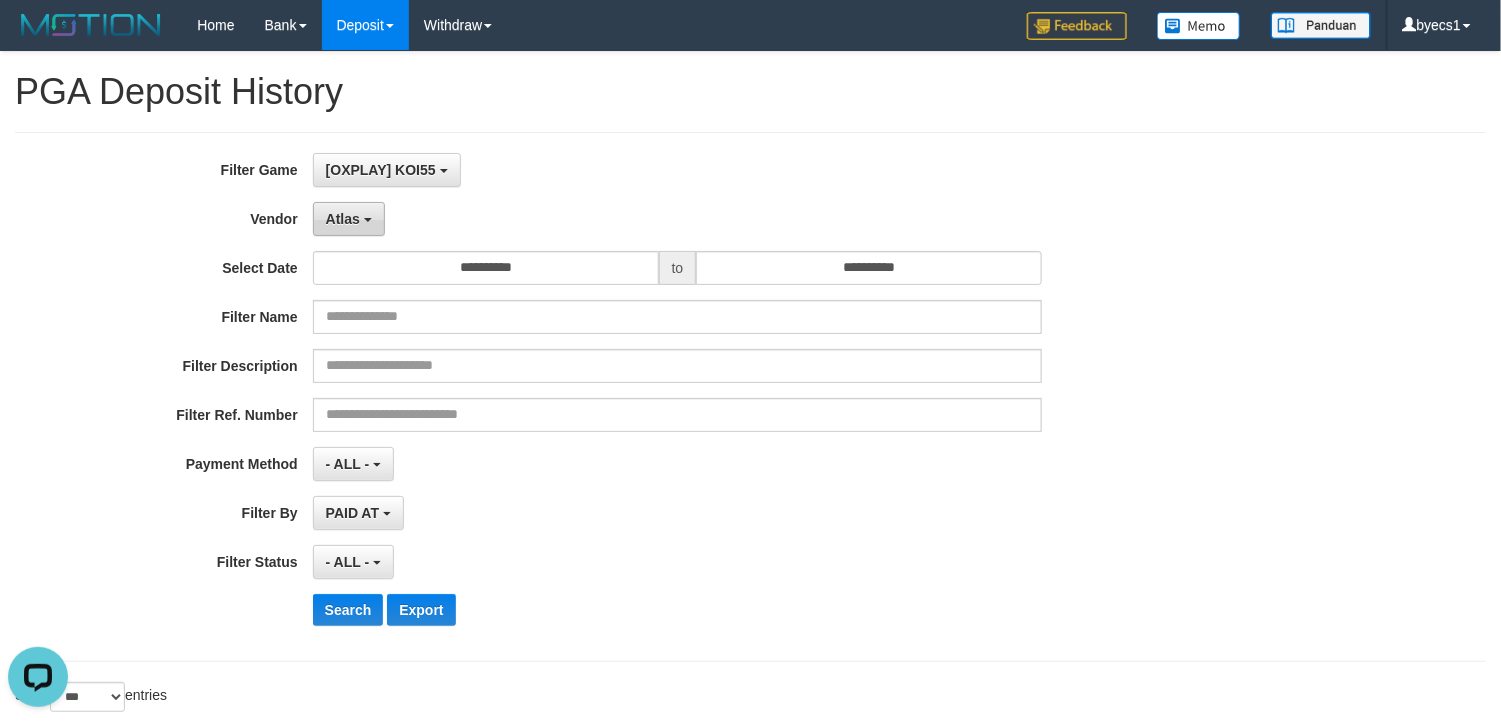 click on "Atlas" at bounding box center [343, 219] 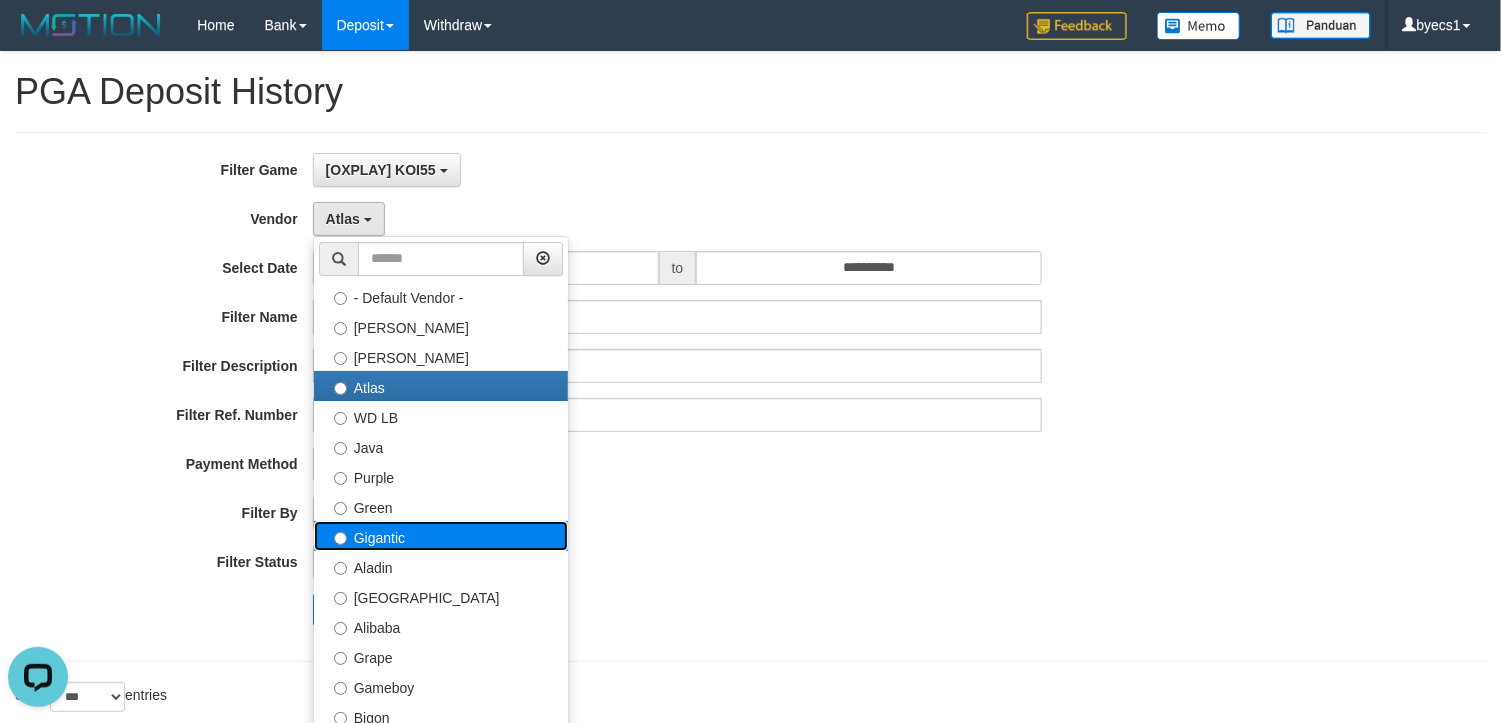 click on "Gigantic" at bounding box center [441, 536] 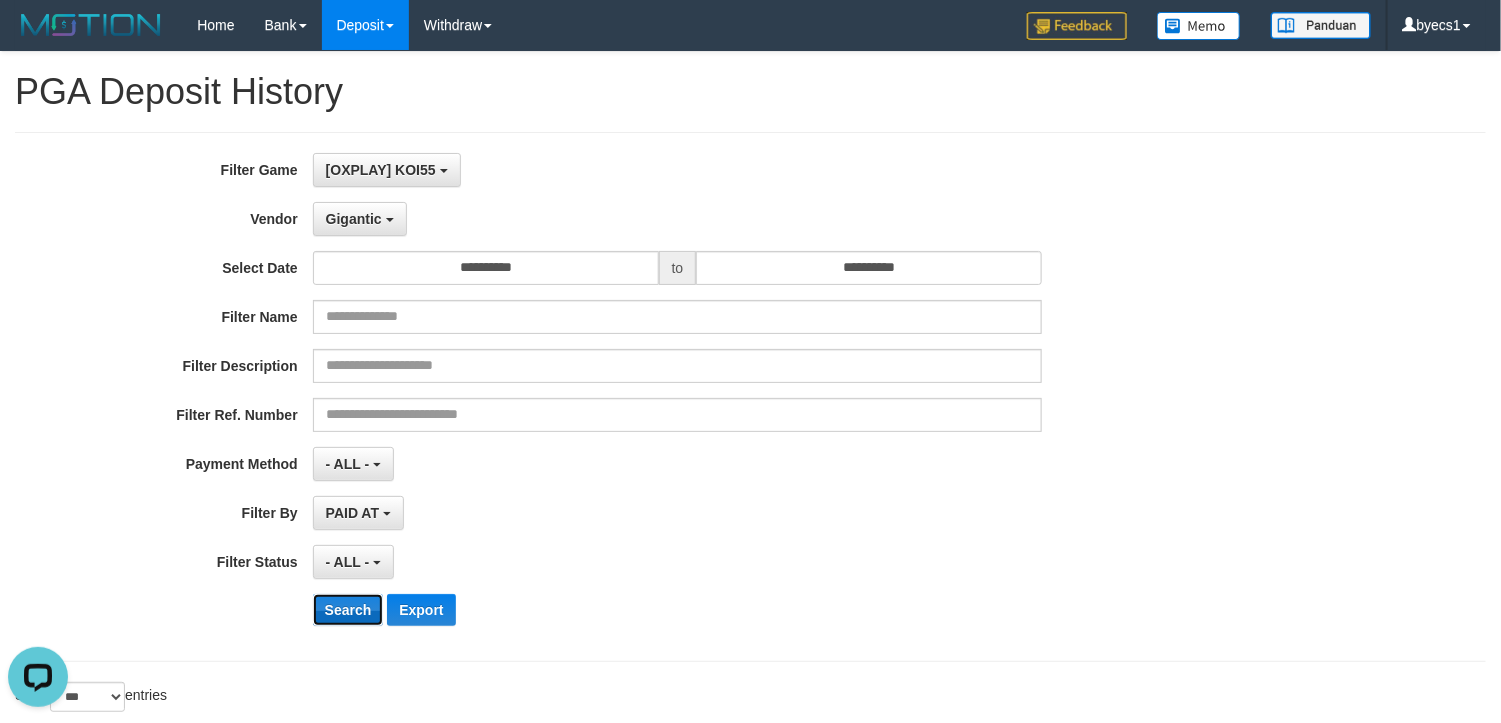 click on "Search" at bounding box center (348, 610) 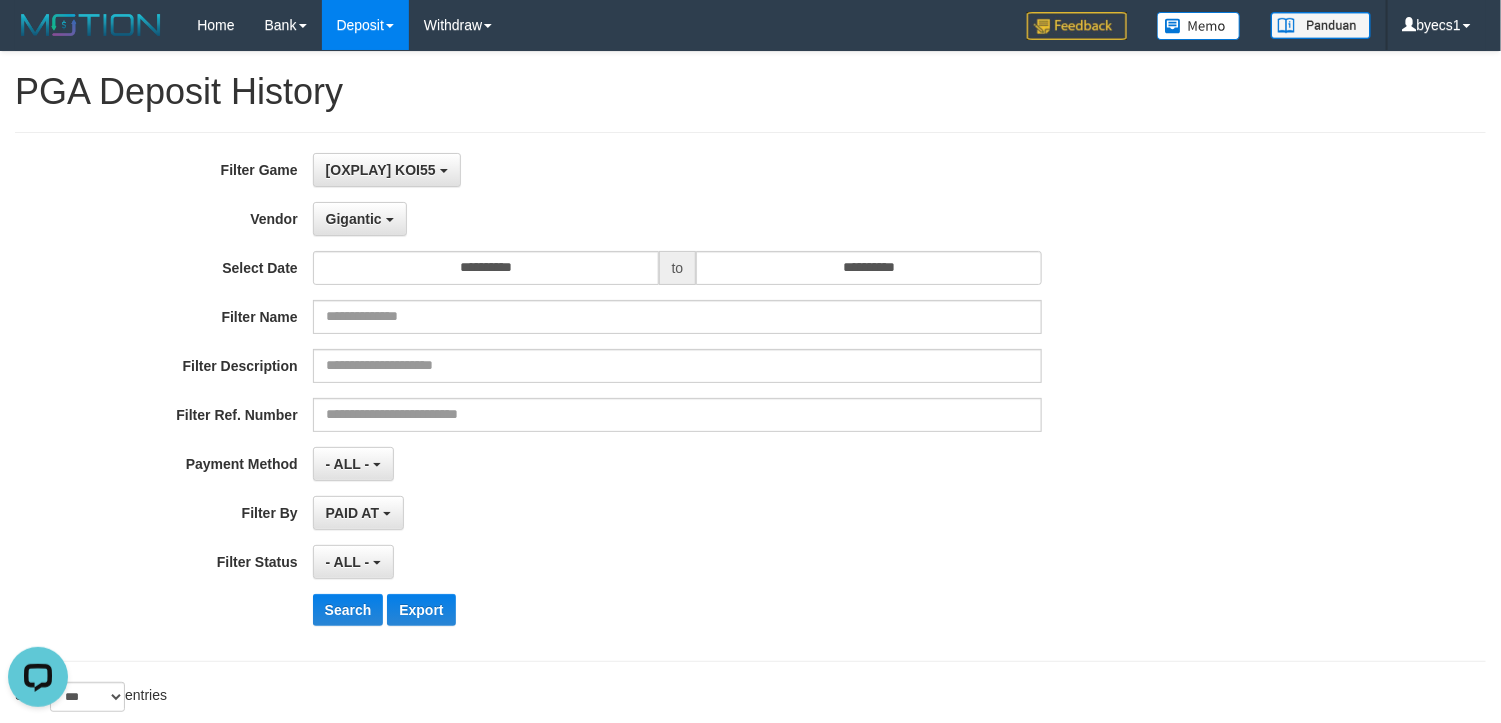click on "- ALL -    SELECT ALL  - ALL -  SELECT STATUS
PENDING/UNPAID
PAID
CANCELED
EXPIRED" at bounding box center (678, 562) 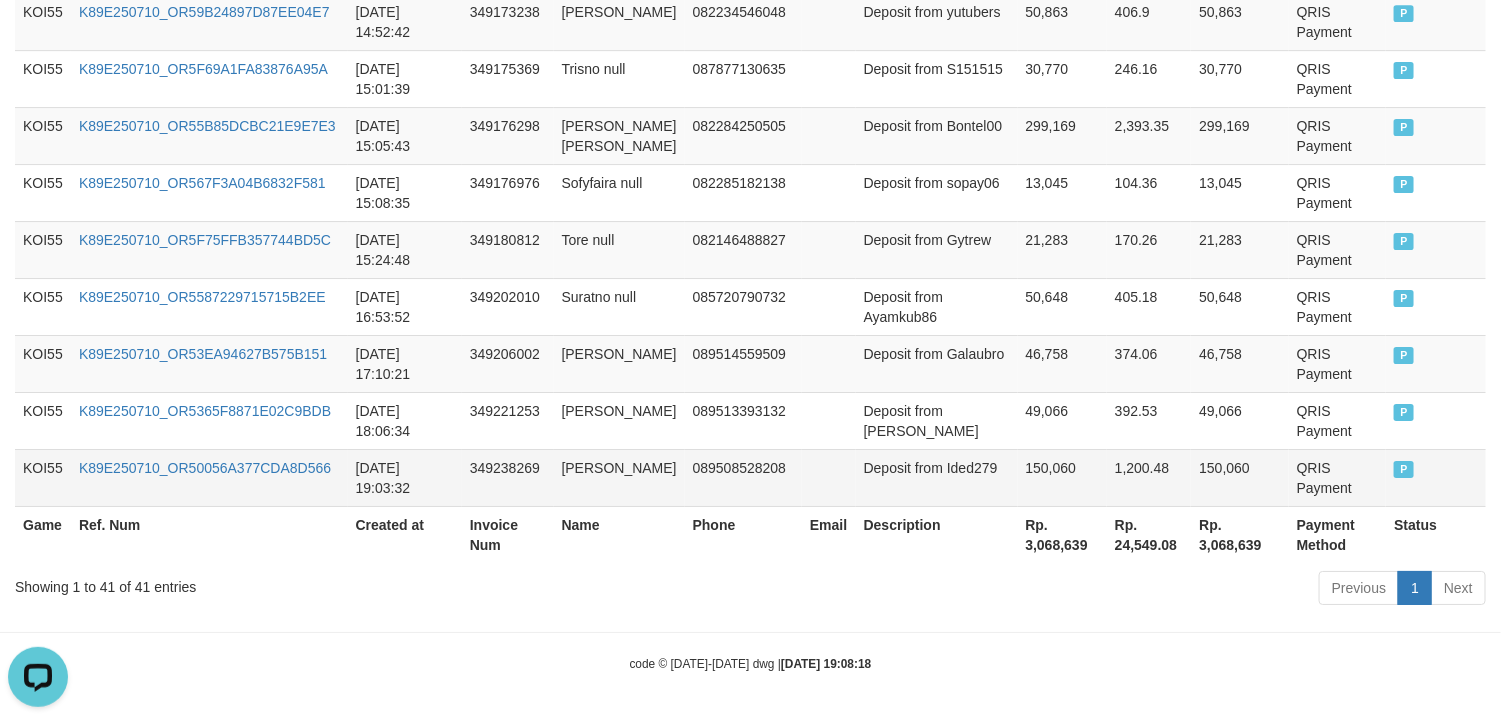 click on "Deposit from Ided279" at bounding box center (937, 477) 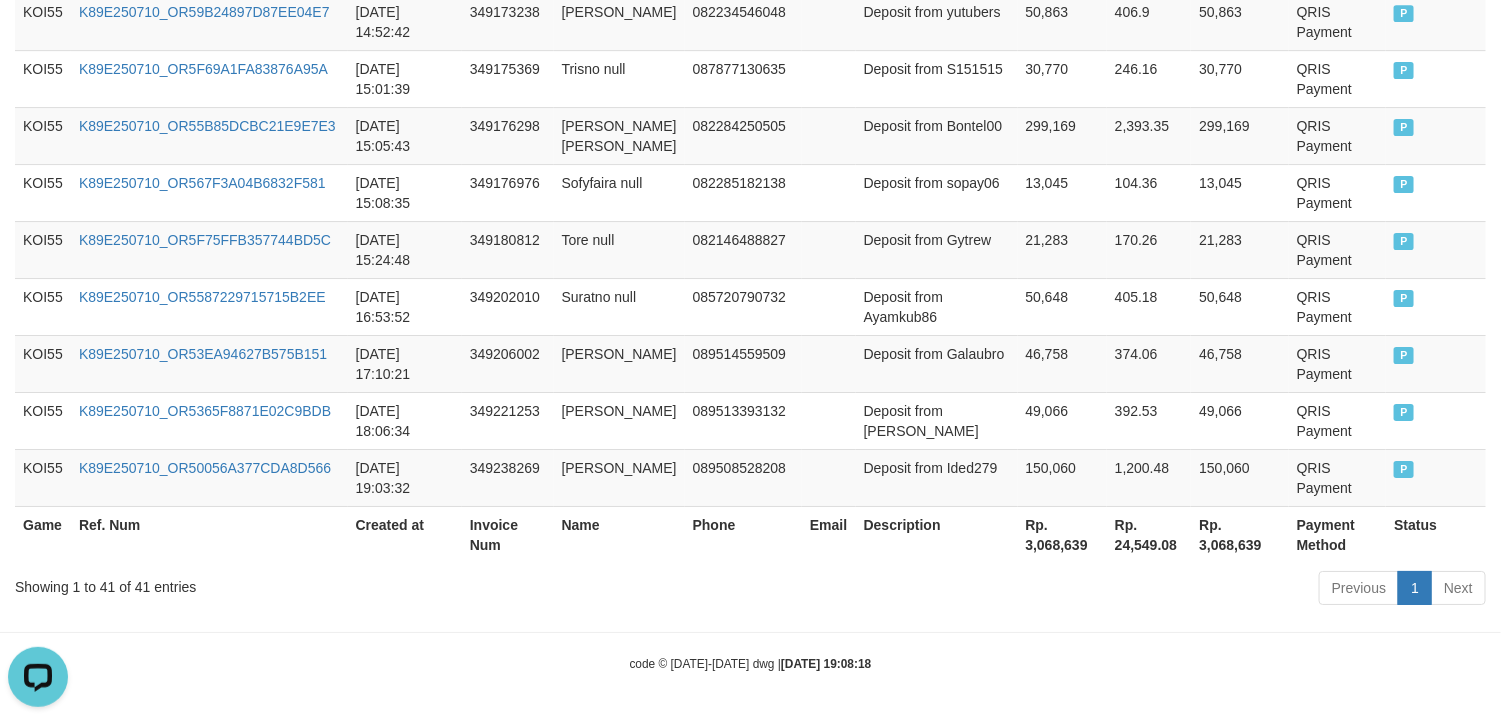 scroll, scrollTop: 0, scrollLeft: 0, axis: both 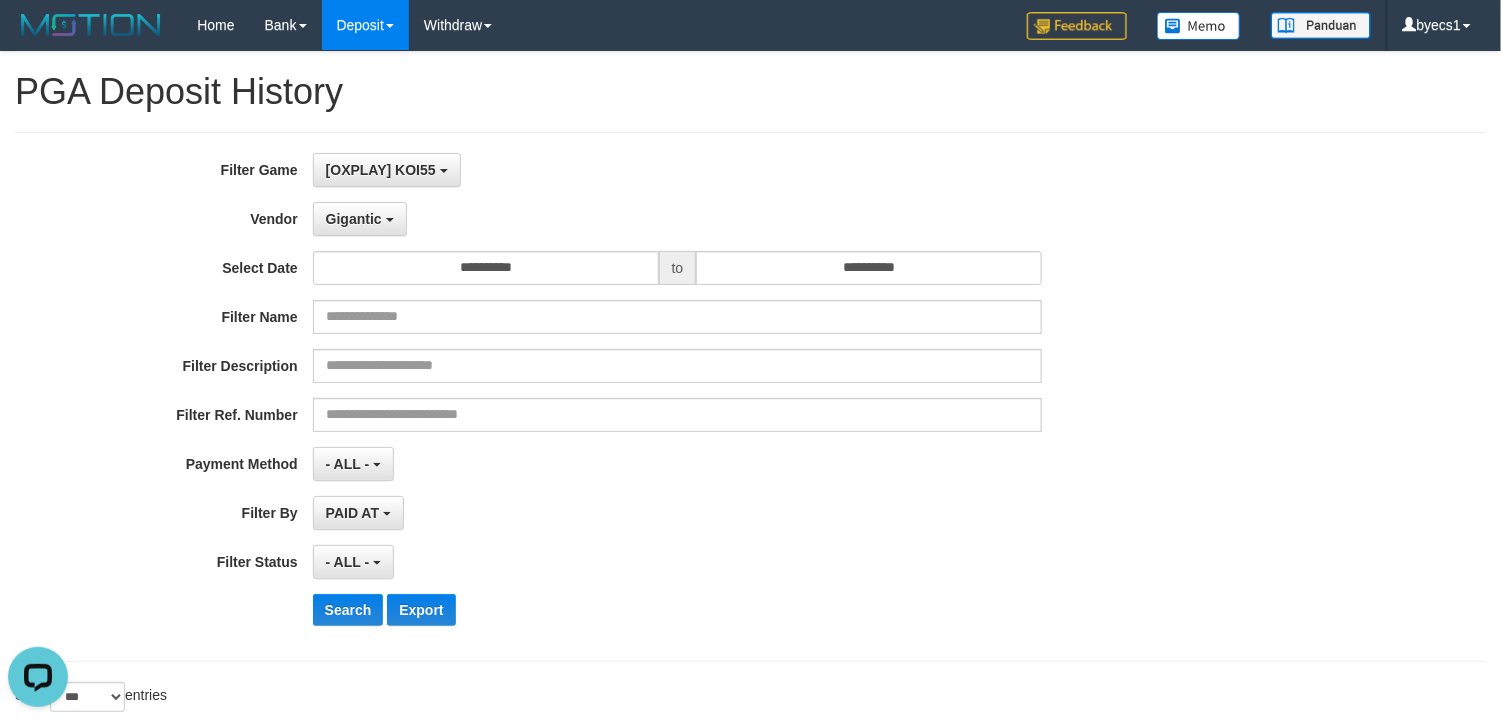 click on "- ALL -    SELECT ALL  - ALL -  SELECT PAYMENT METHOD
Mandiri
BNI
OVO
CIMB
BRI
MAYBANK
PERMATA
DANAMON
INDOMARET
ALFAMART
GOPAY
CC
BCA
QRIS
SINARMAS
LINKAJA
SHOPEEPAY
ATMBERSAMA
[PERSON_NAME]
ARTHAGRAHA
SAMPOERNA
OCBCNISP" at bounding box center [678, 464] 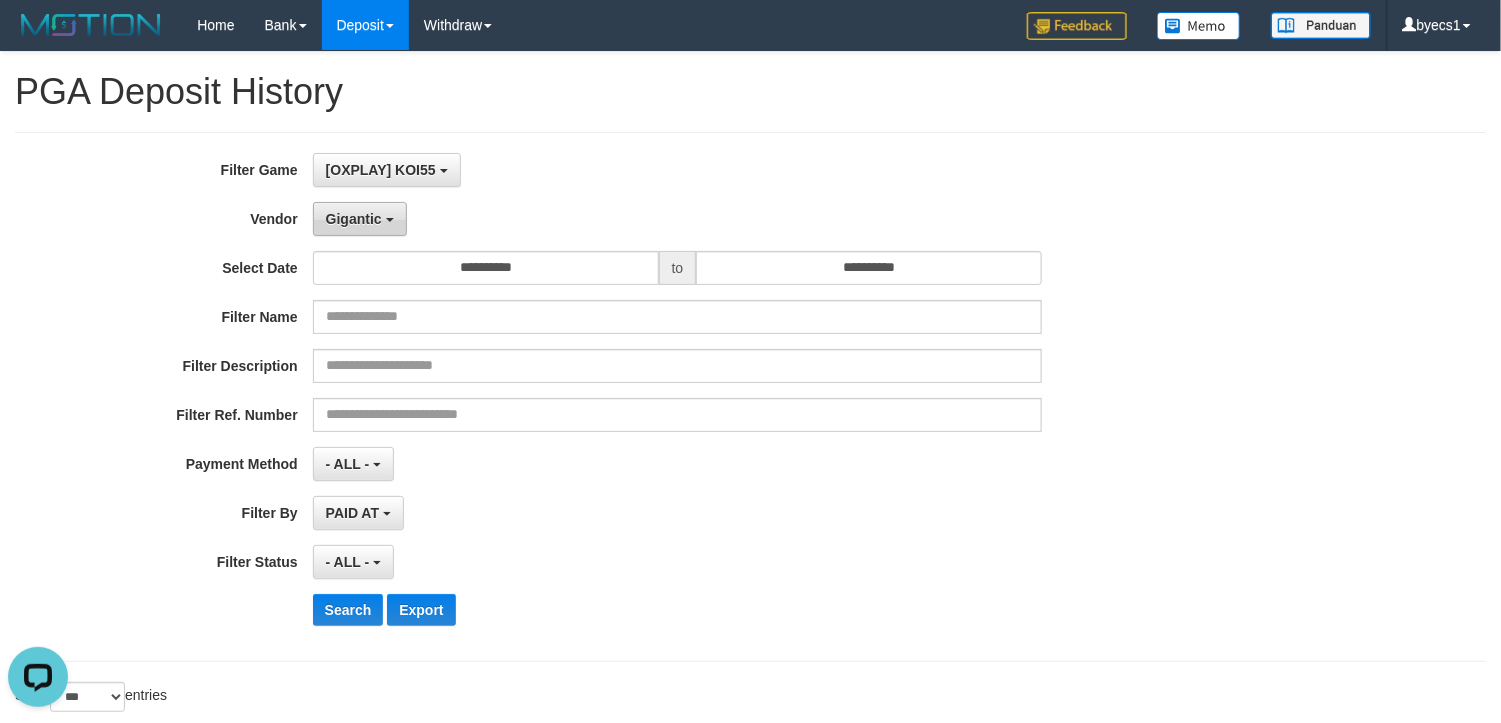 click on "Gigantic" at bounding box center (360, 219) 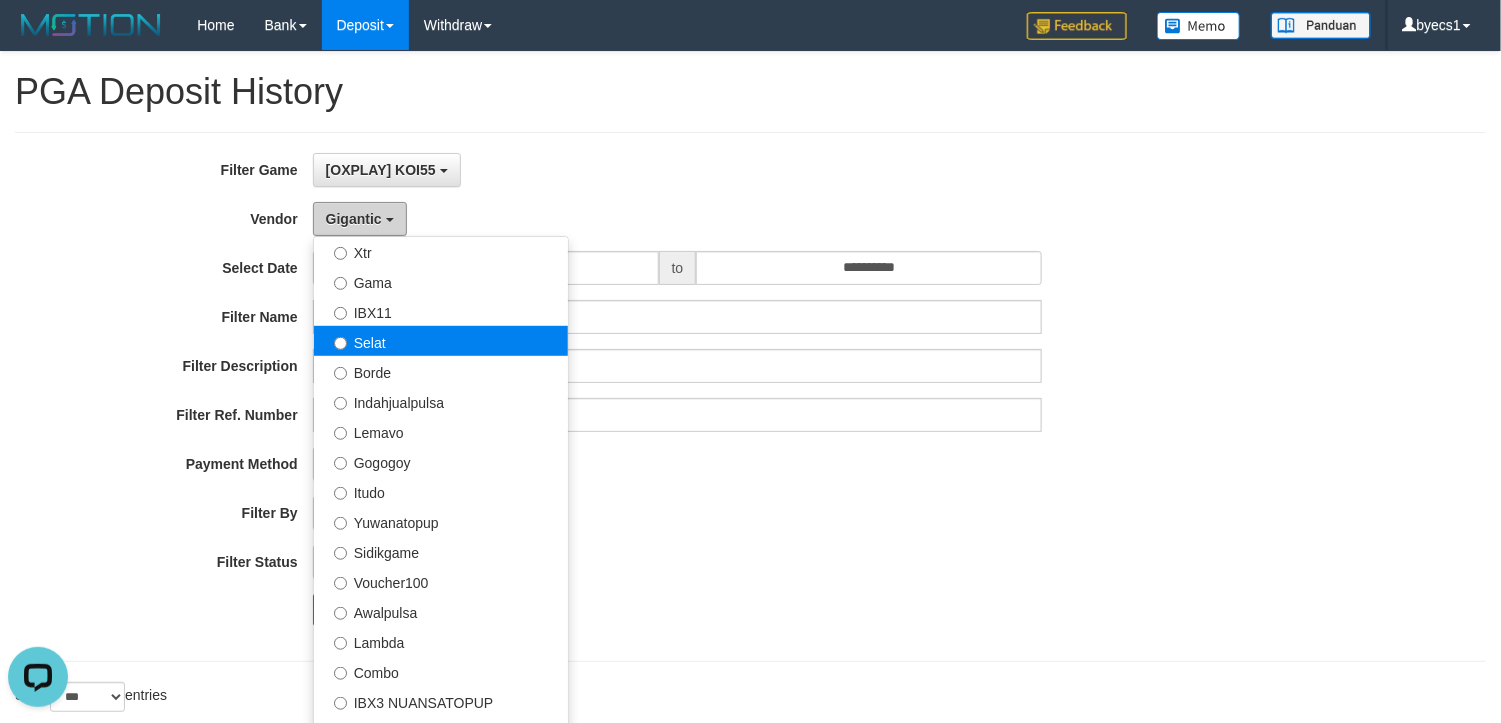 scroll, scrollTop: 450, scrollLeft: 0, axis: vertical 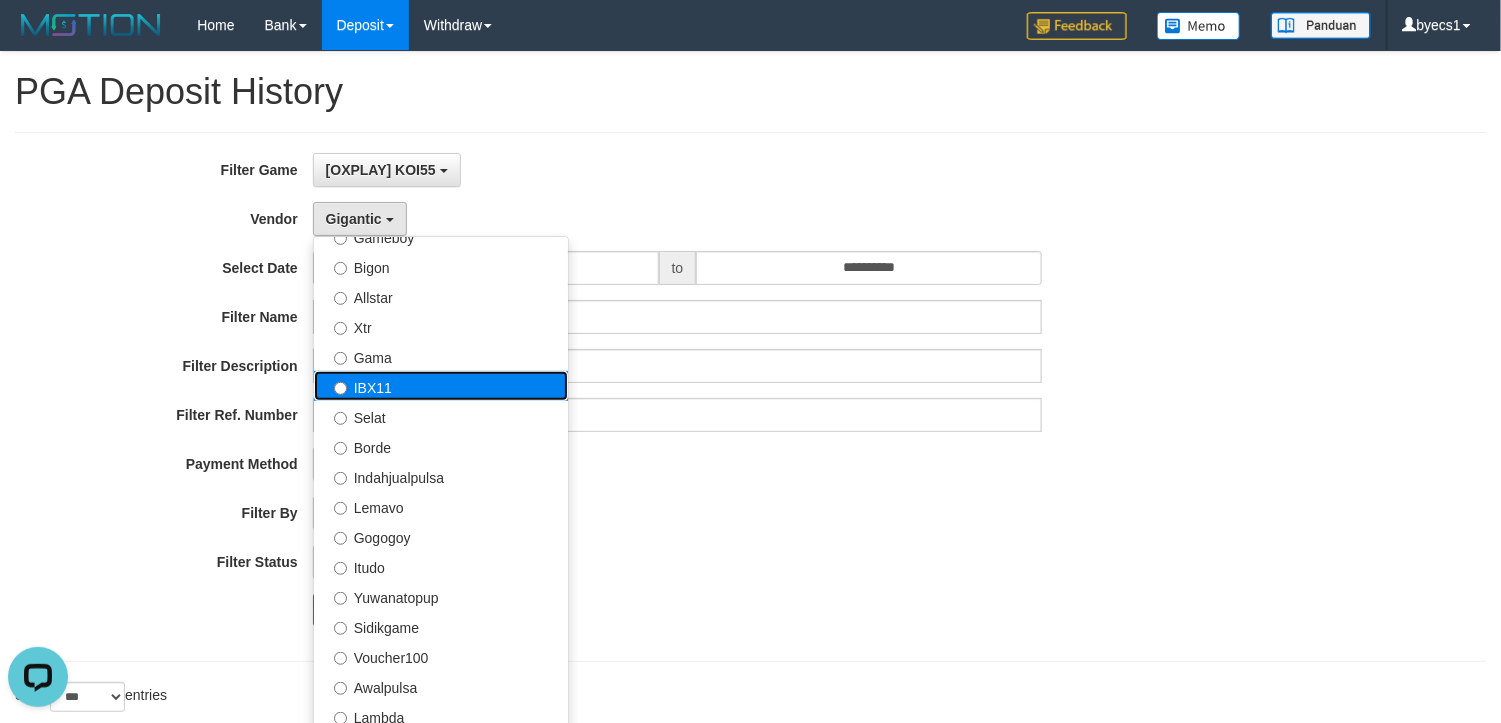click on "IBX11" at bounding box center (441, 386) 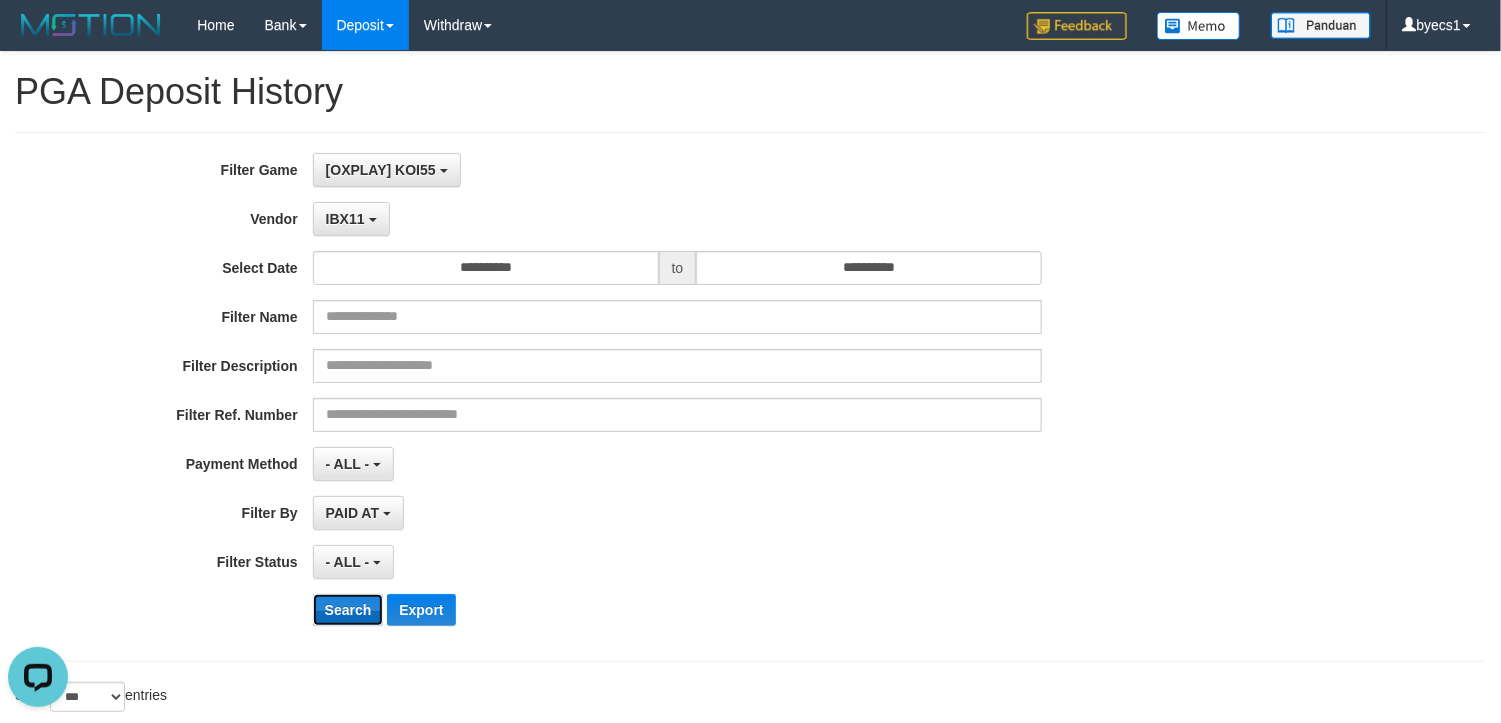 click on "Search" at bounding box center [348, 610] 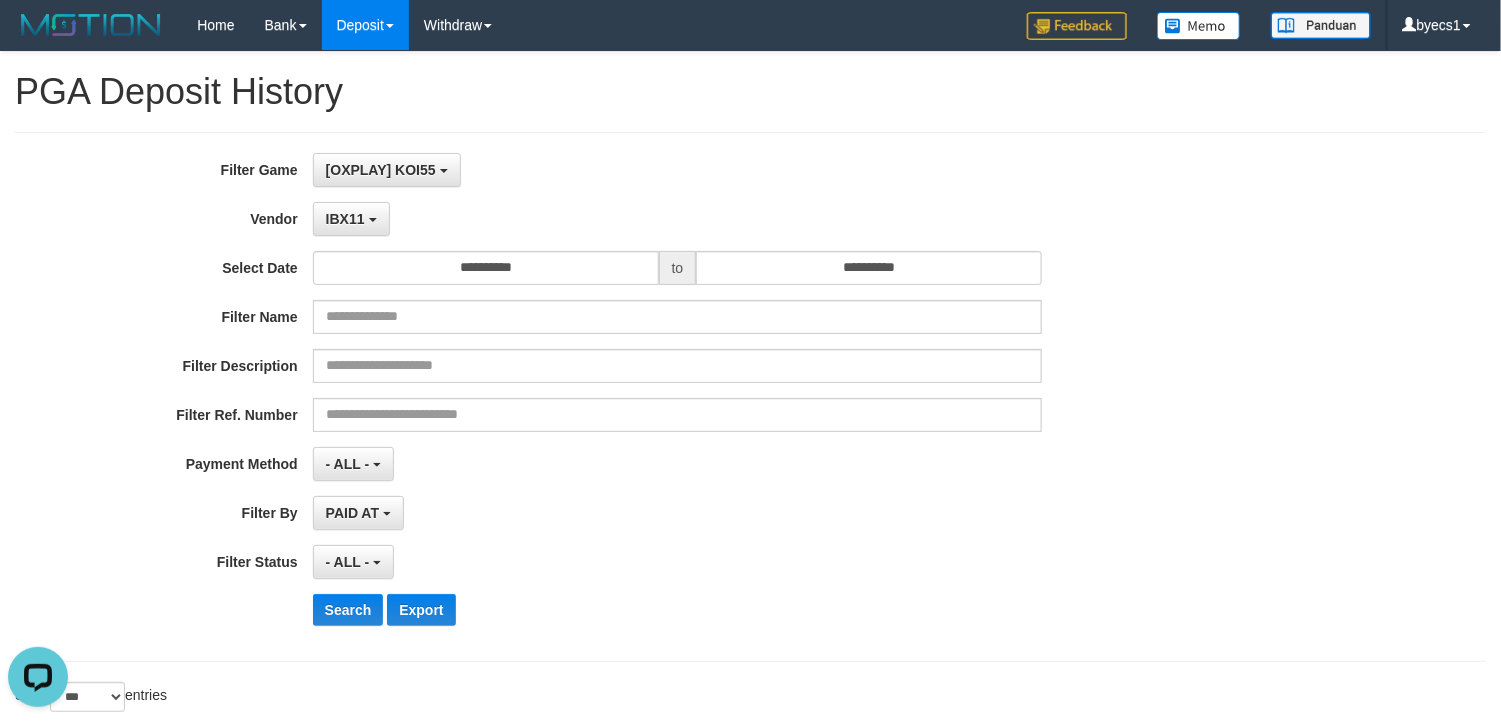 scroll, scrollTop: 2119, scrollLeft: 0, axis: vertical 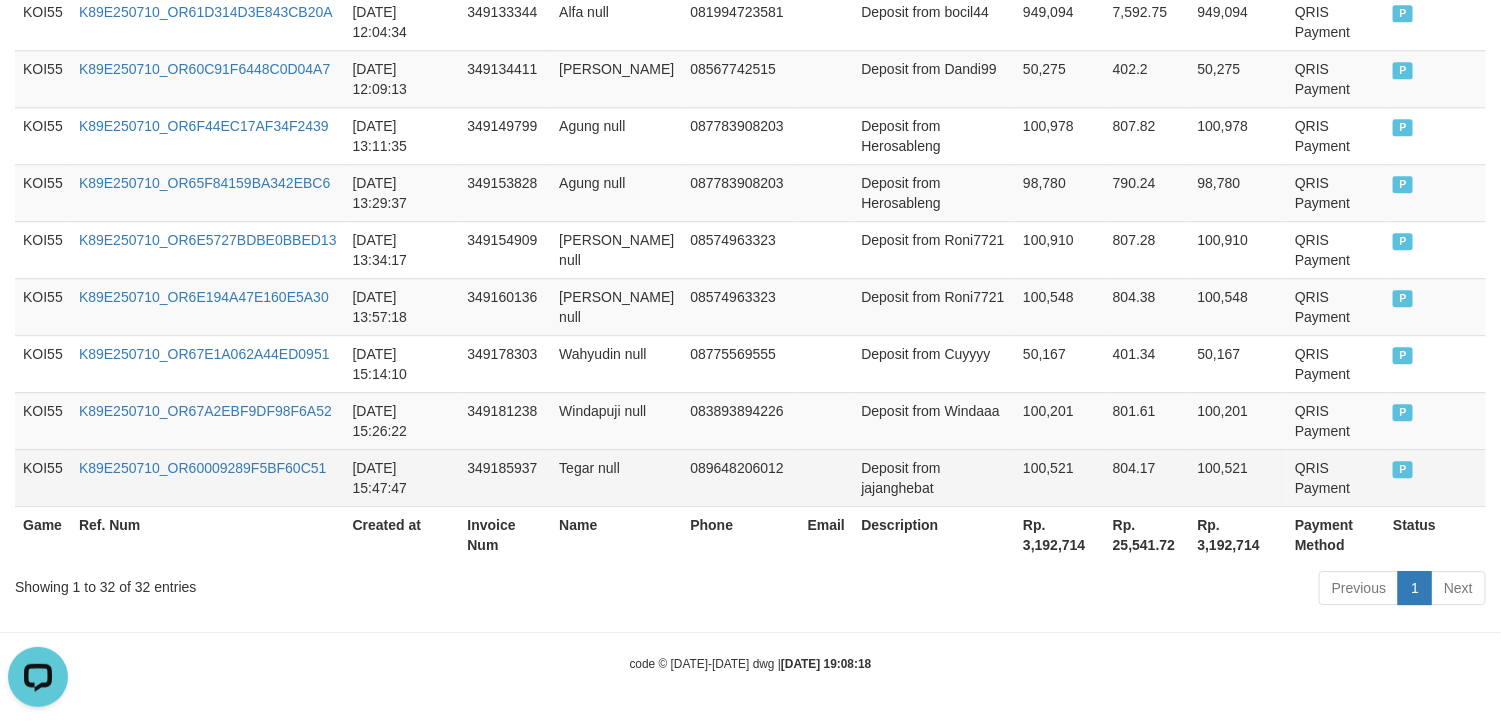 click at bounding box center [827, 477] 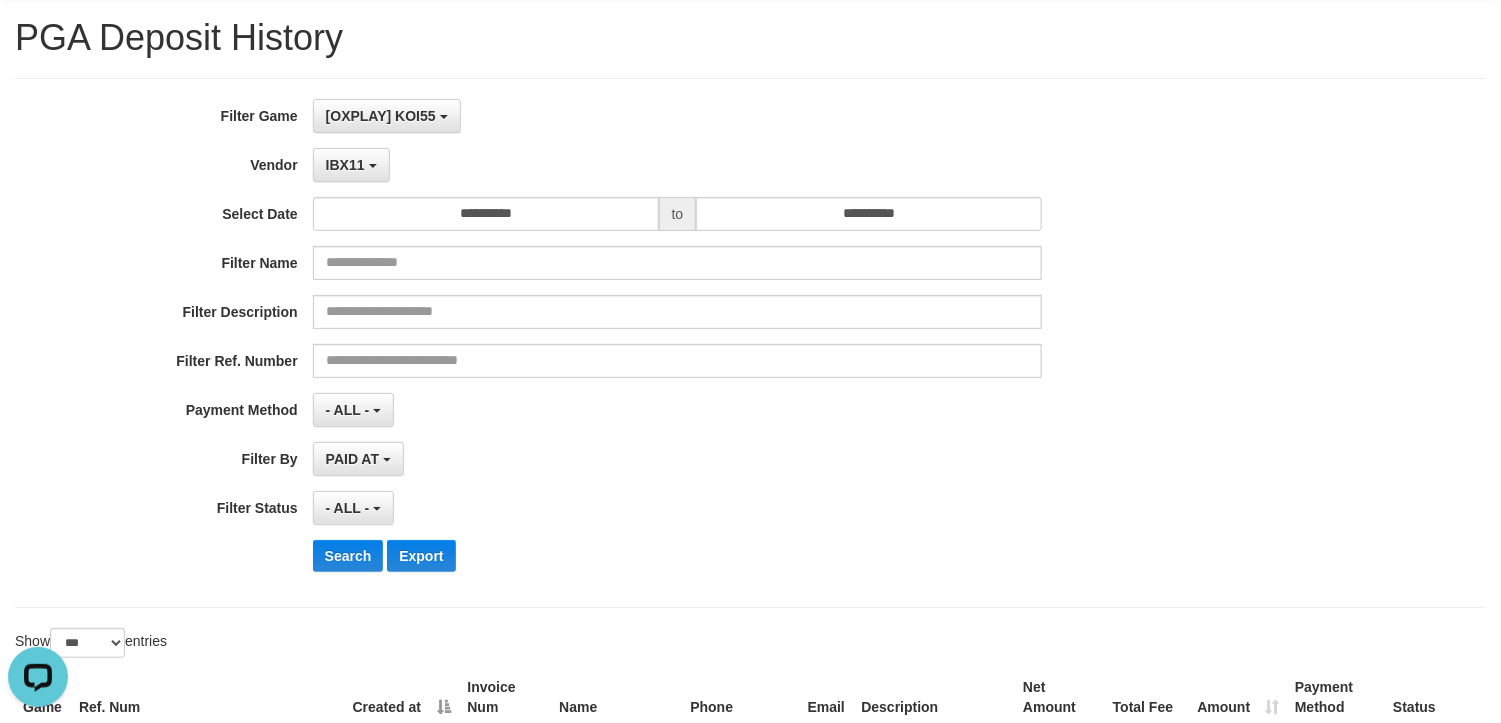 scroll, scrollTop: 0, scrollLeft: 0, axis: both 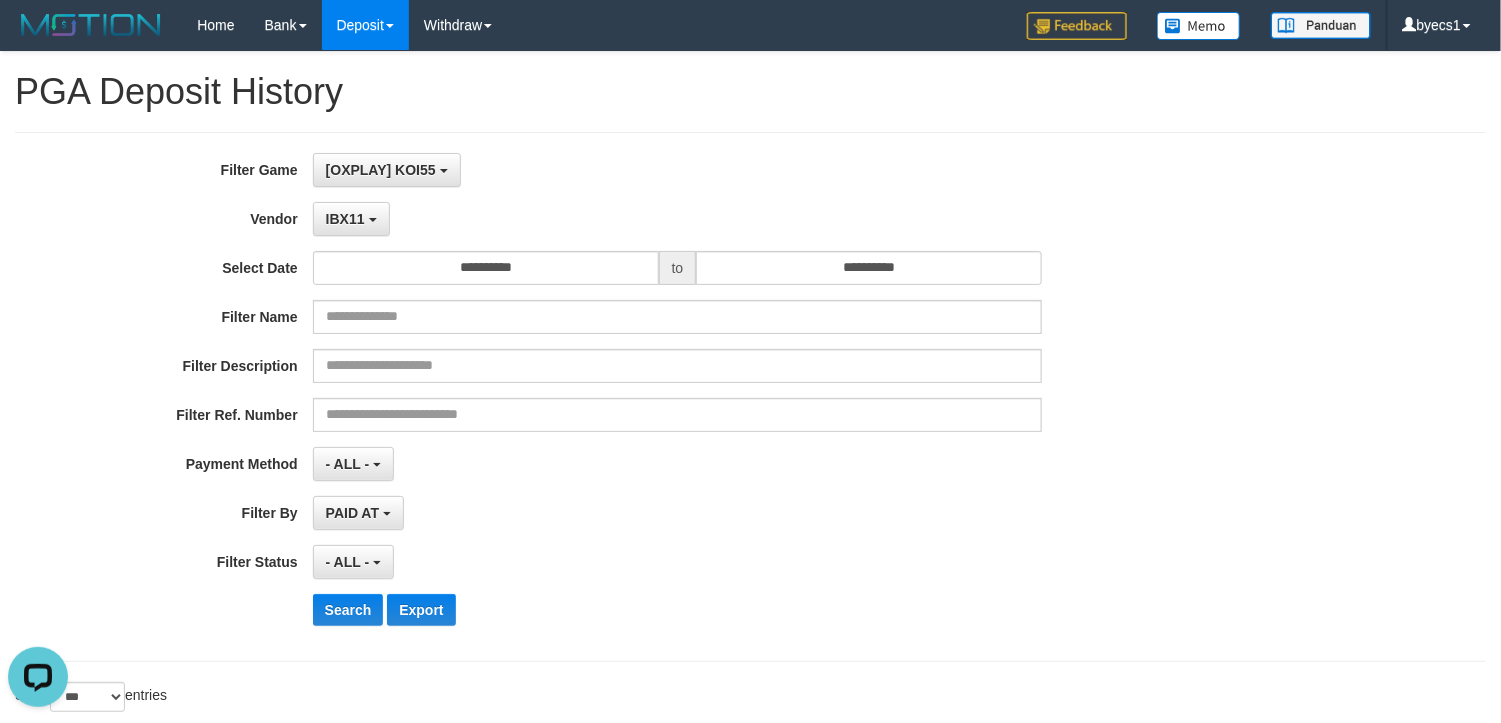 click on "**********" at bounding box center [625, 397] 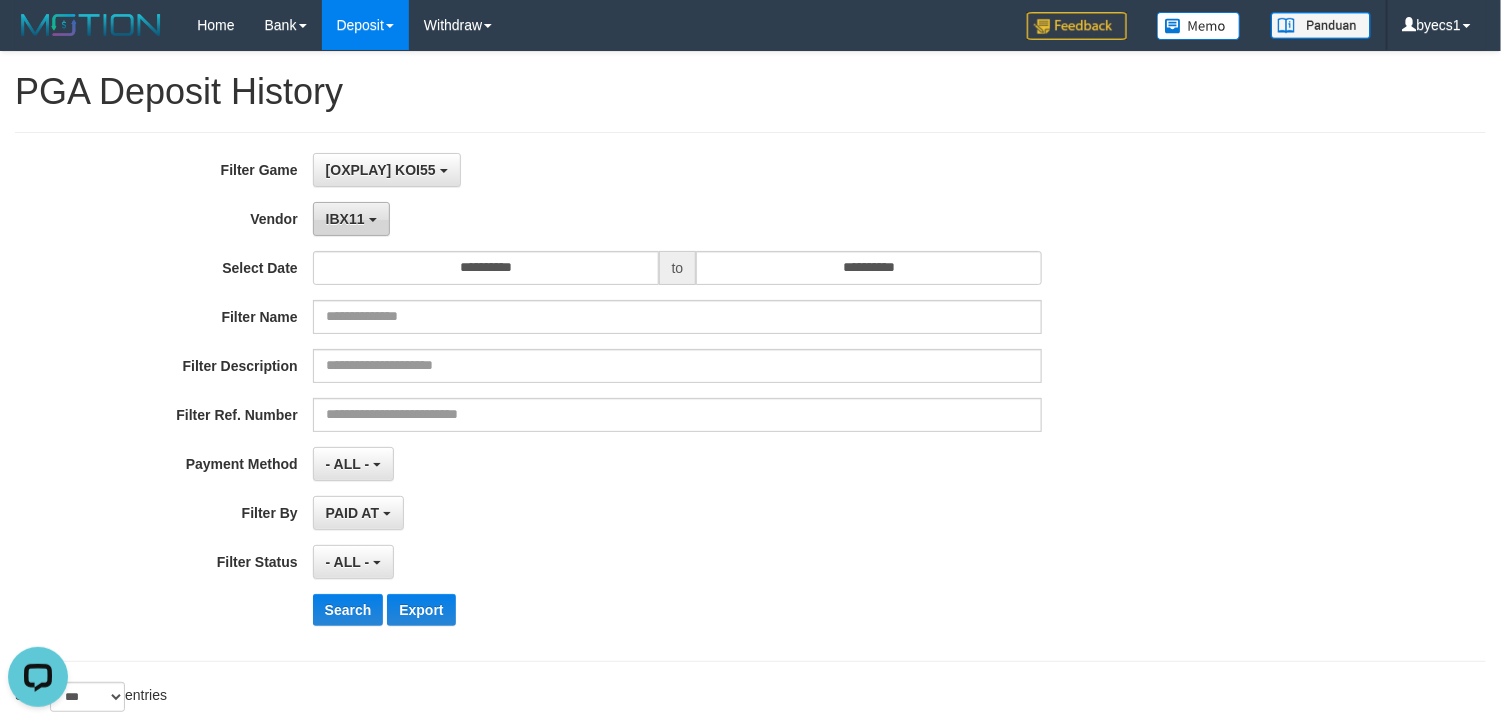 click on "IBX11" at bounding box center [351, 219] 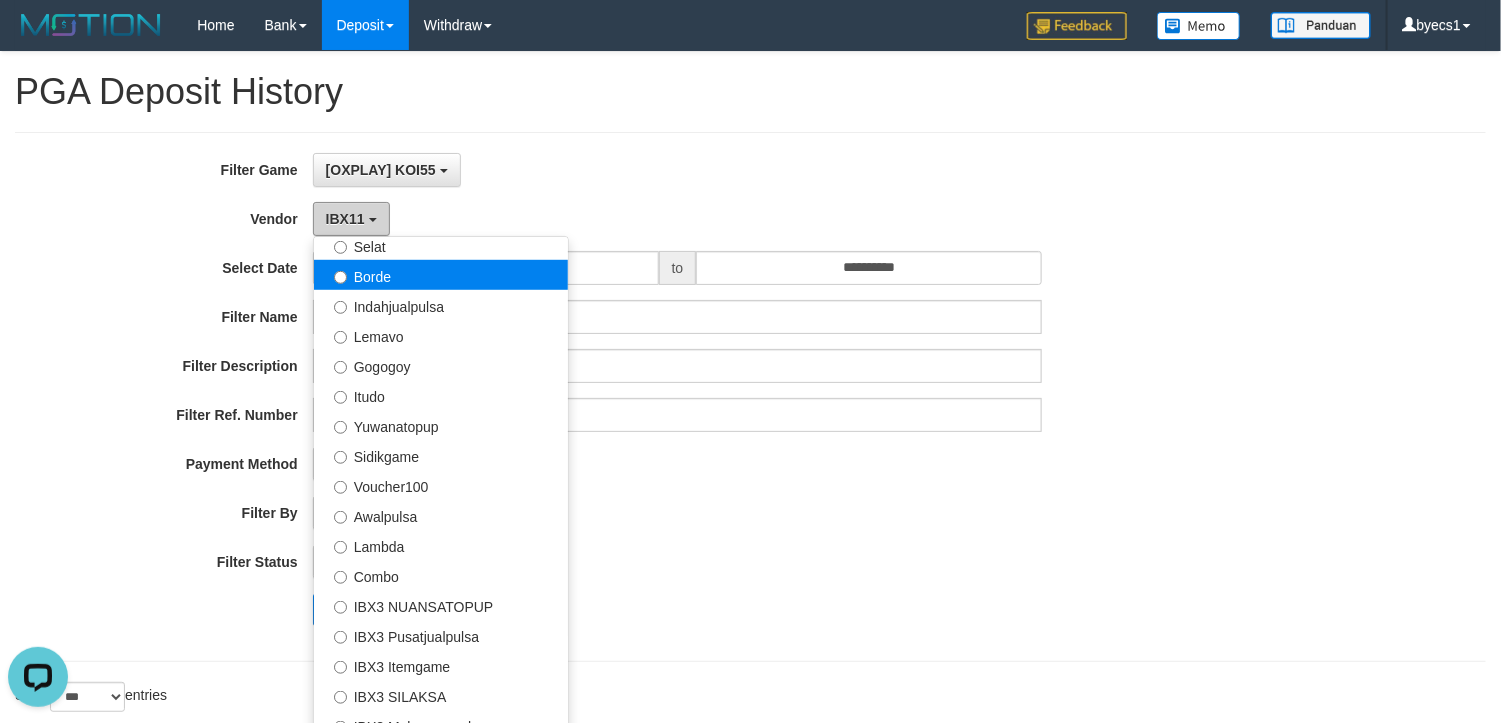 scroll, scrollTop: 685, scrollLeft: 0, axis: vertical 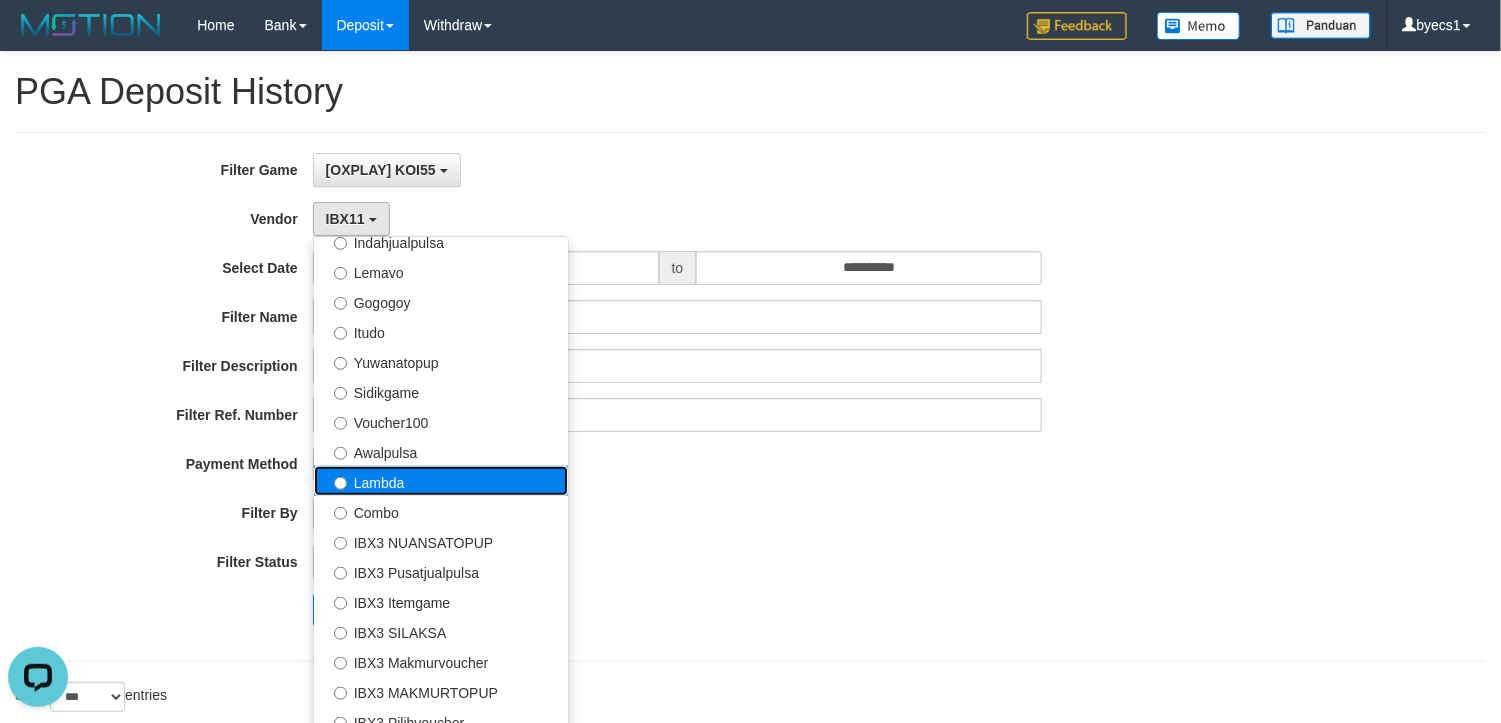 click on "Lambda" at bounding box center (441, 481) 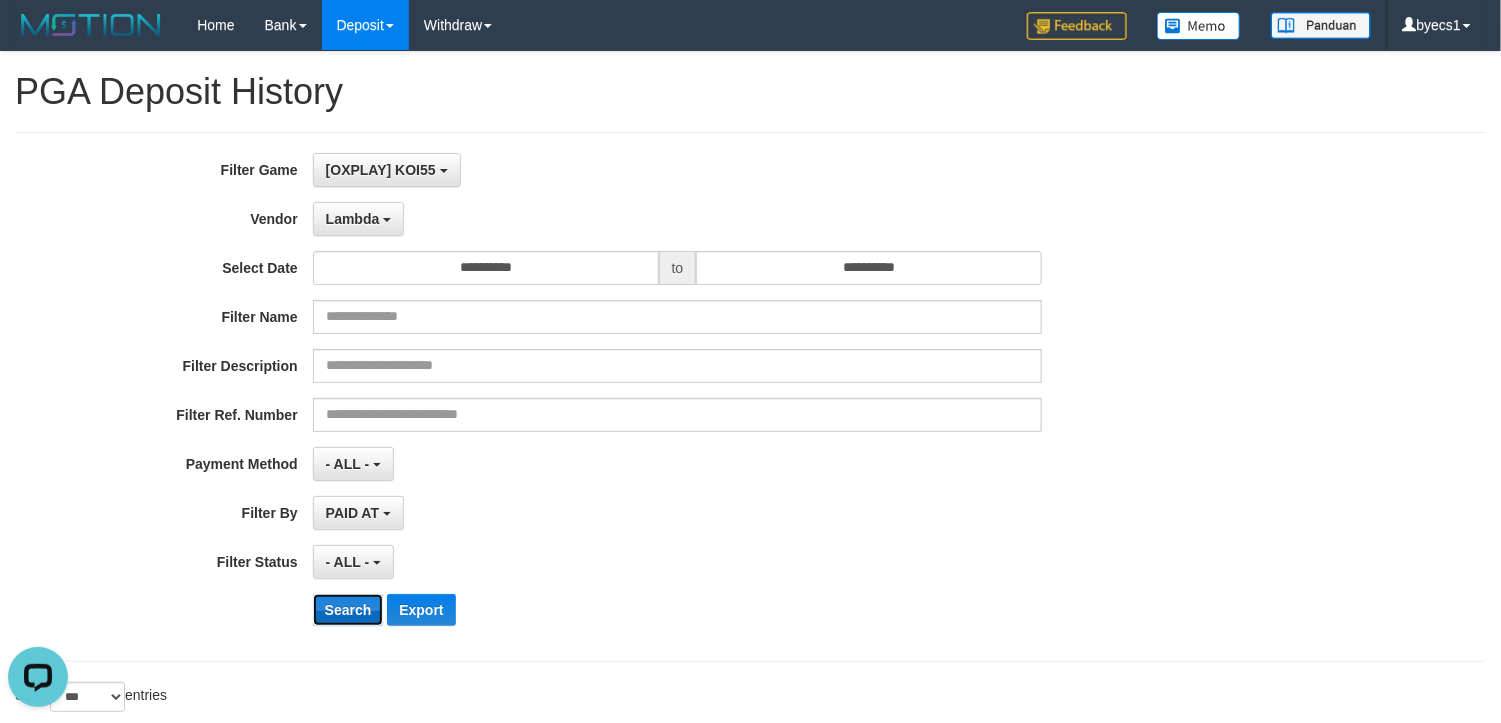 click on "Search" at bounding box center (348, 610) 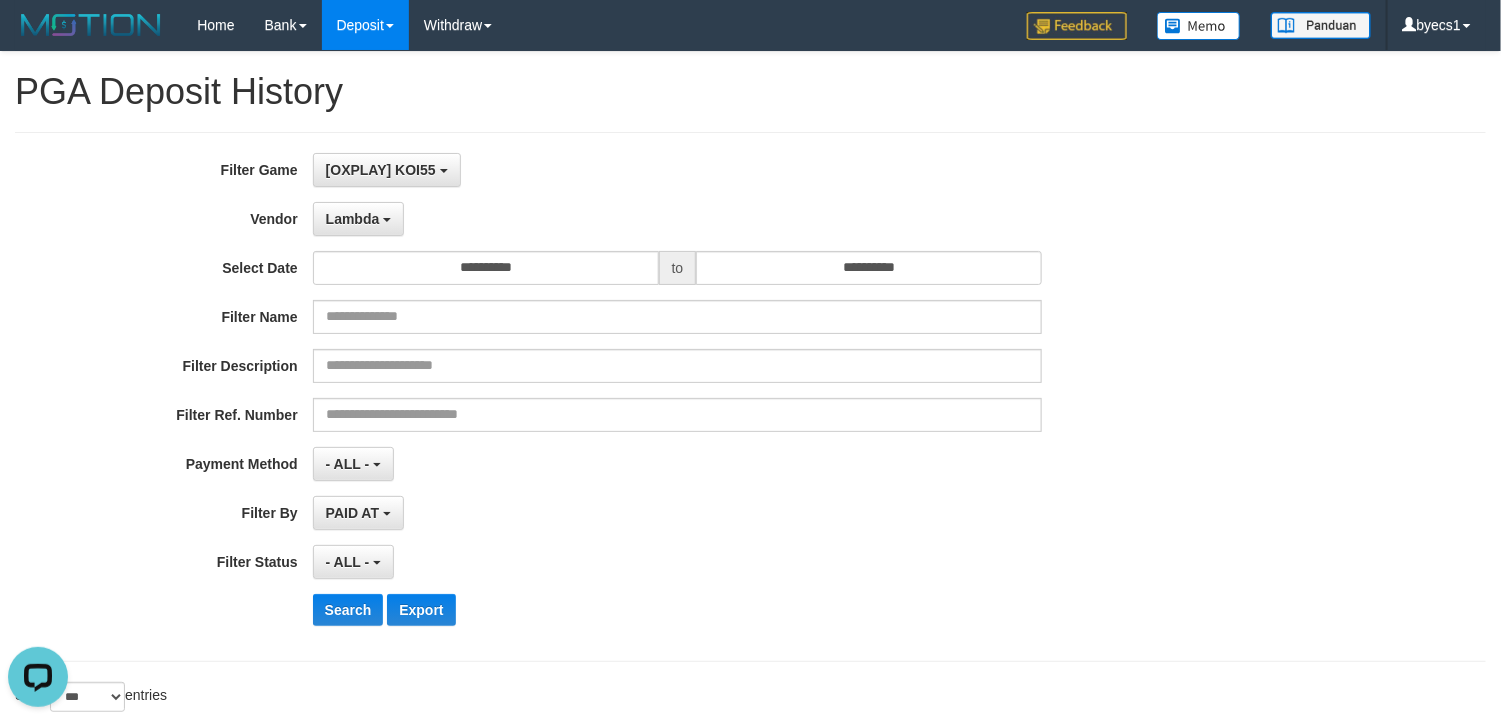 click on "**********" at bounding box center (750, 397) 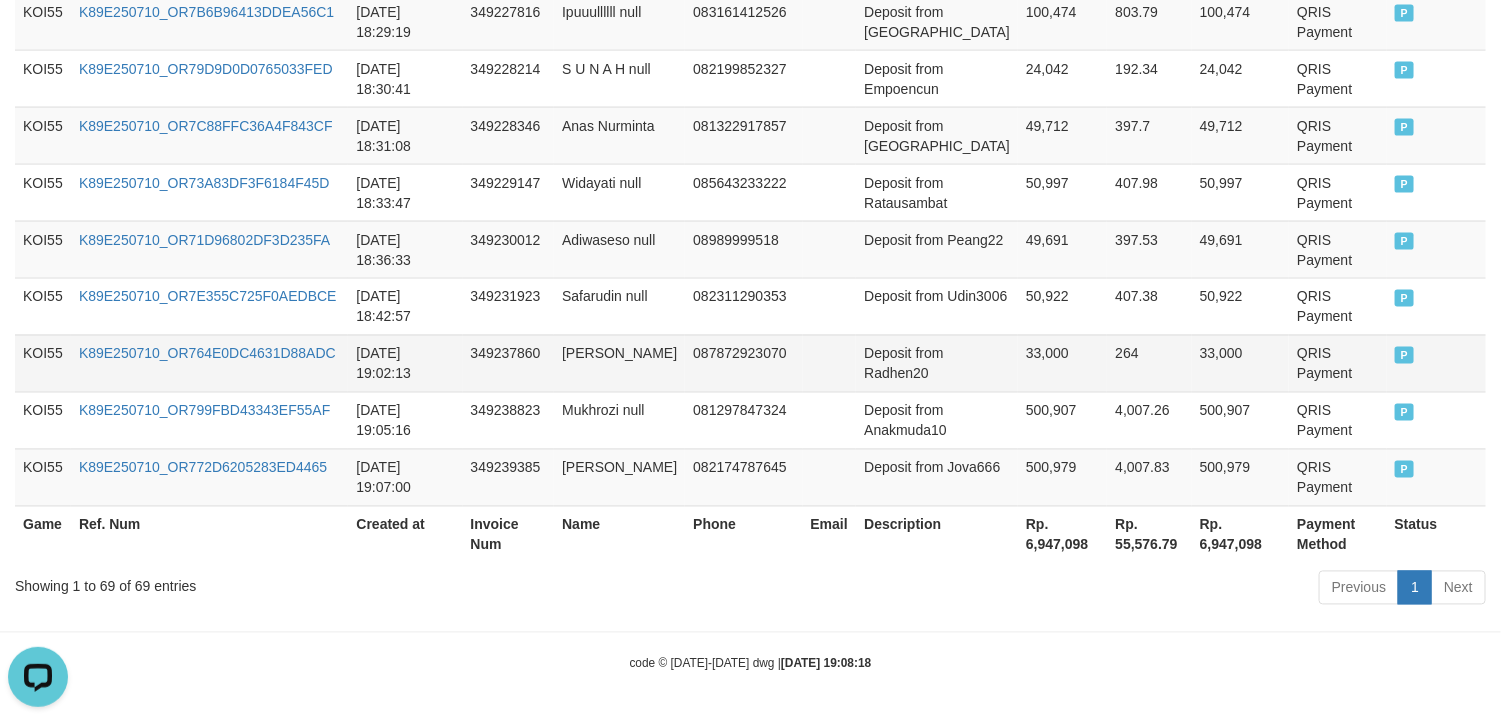 click on "Deposit from Radhen20" at bounding box center (937, 363) 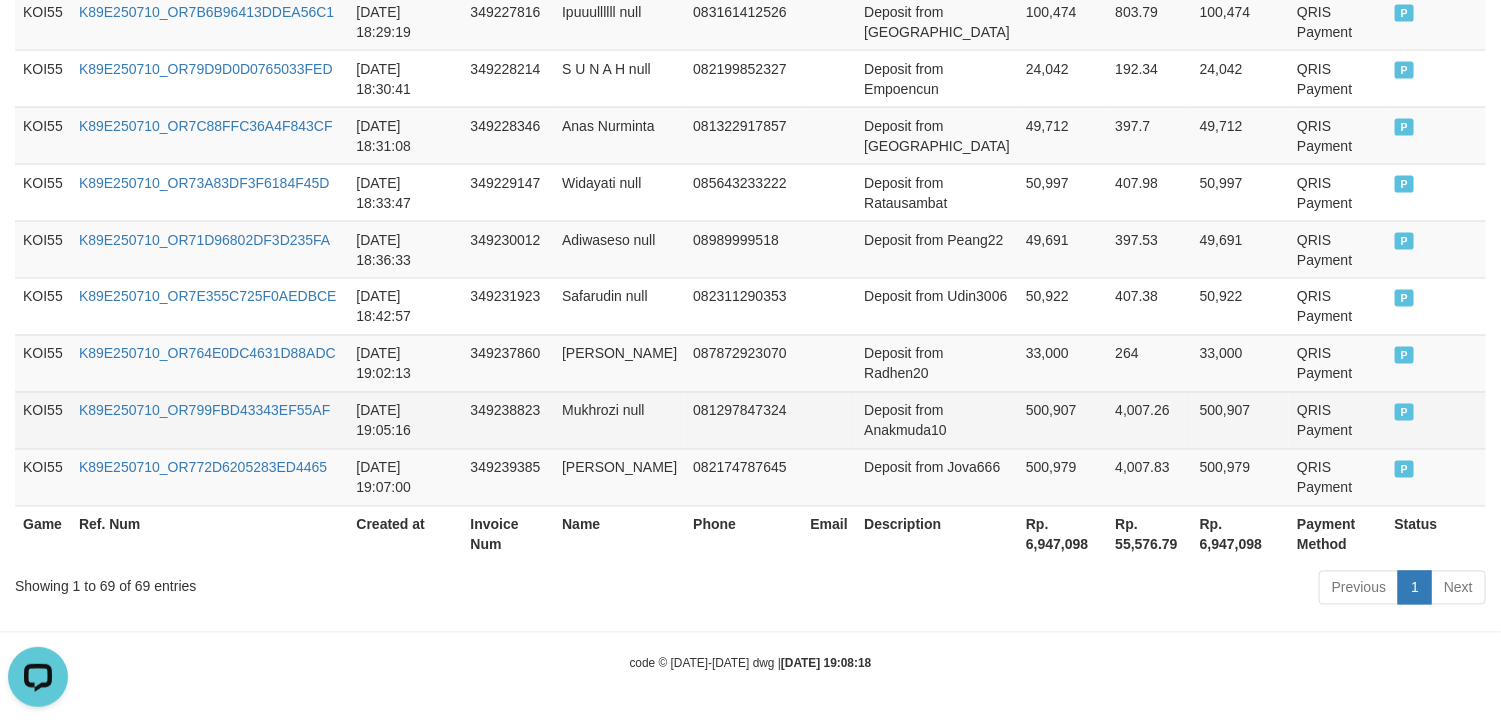click on "349238823" at bounding box center [509, 420] 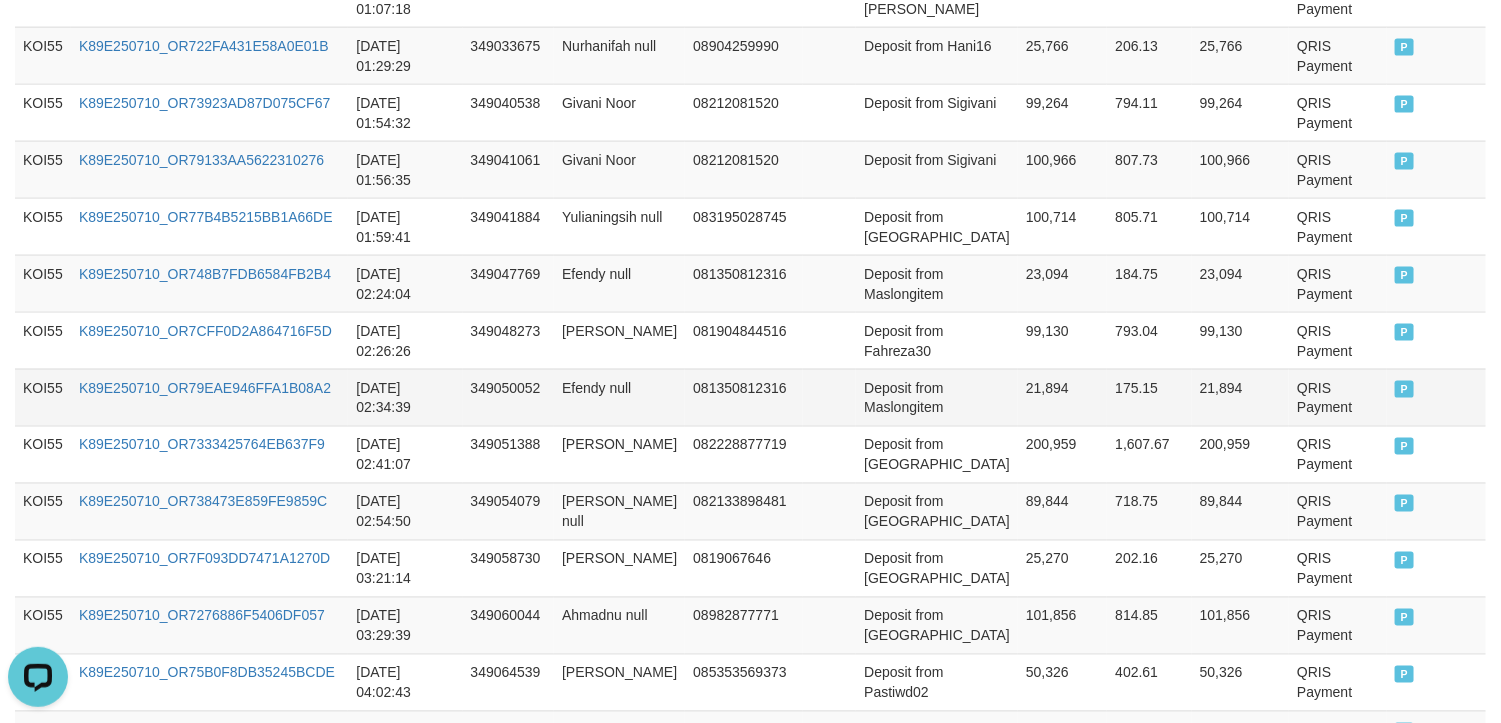 click on "349050052" at bounding box center [509, 397] 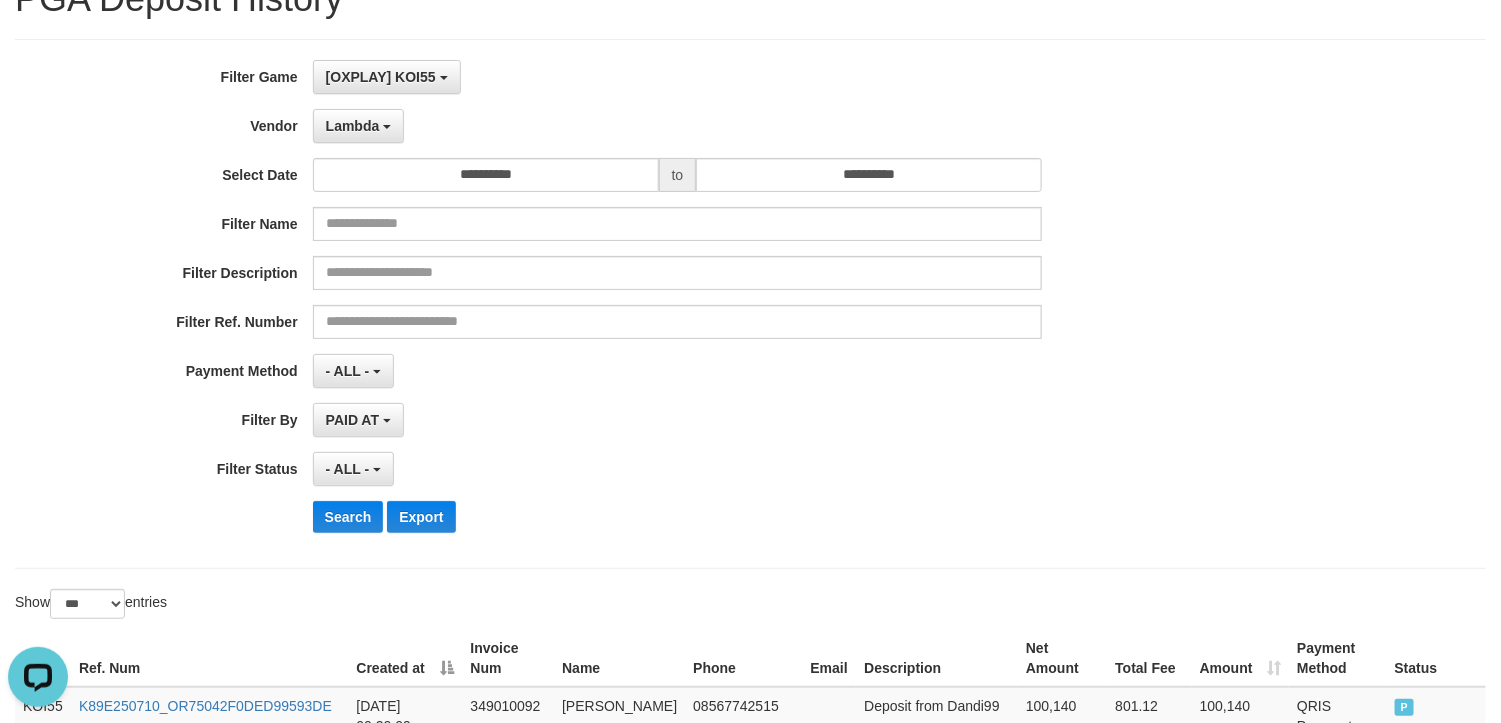 scroll, scrollTop: 0, scrollLeft: 0, axis: both 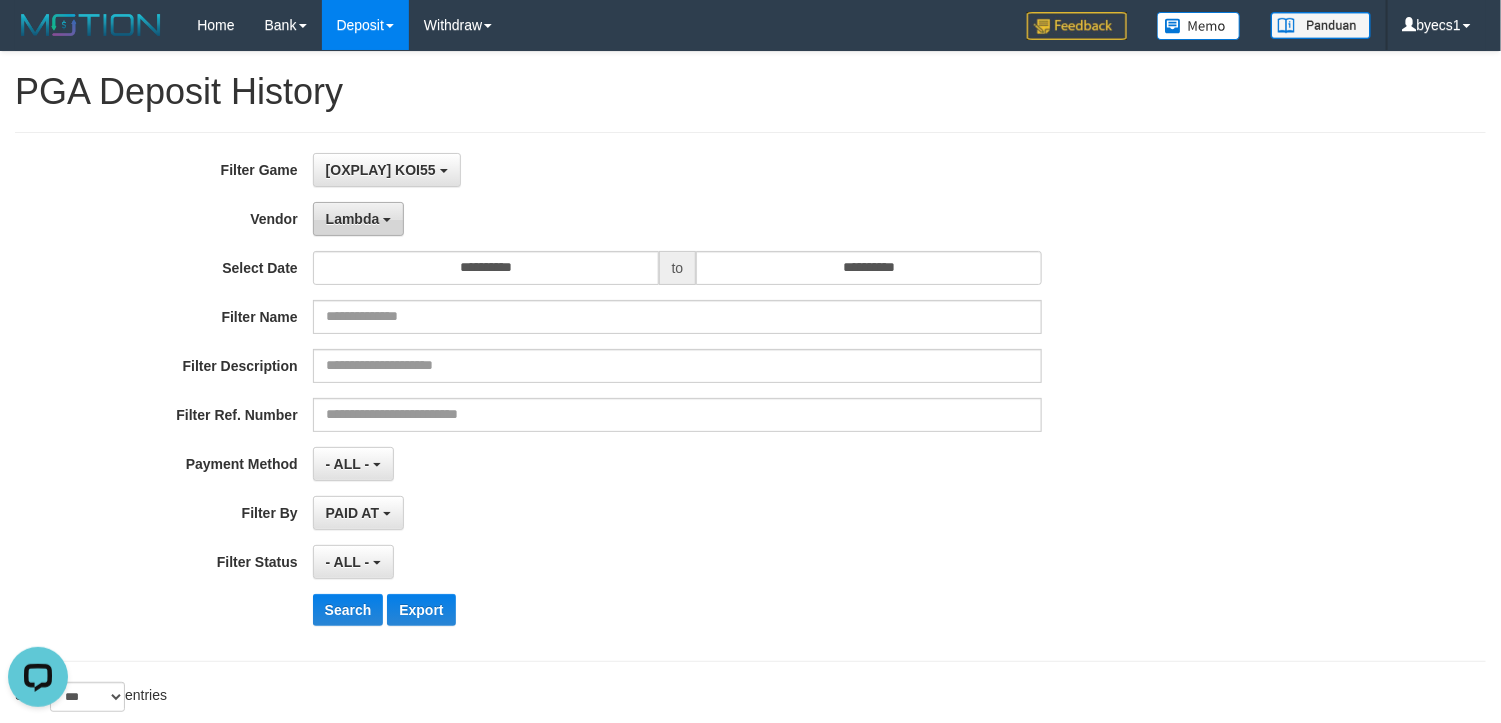 click on "Lambda" at bounding box center [359, 219] 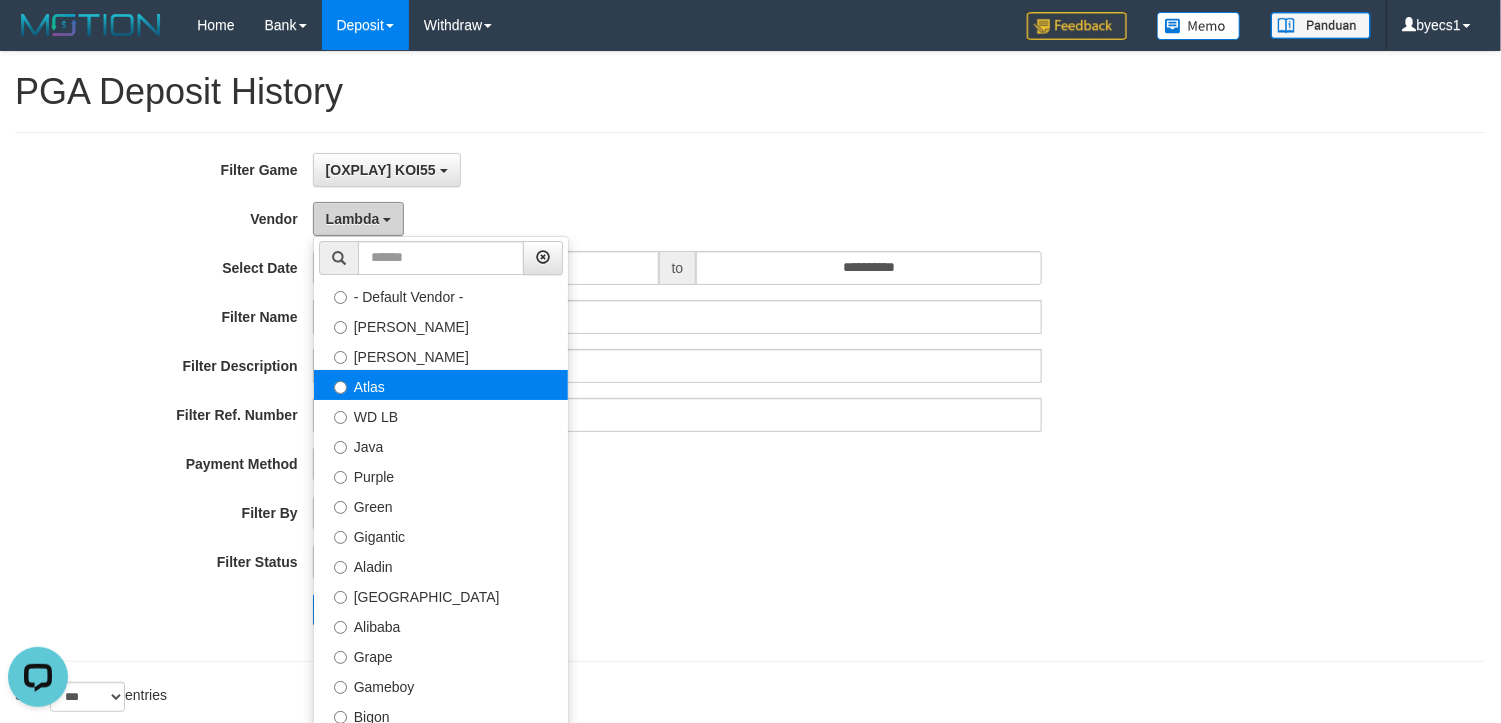scroll, scrollTop: 0, scrollLeft: 0, axis: both 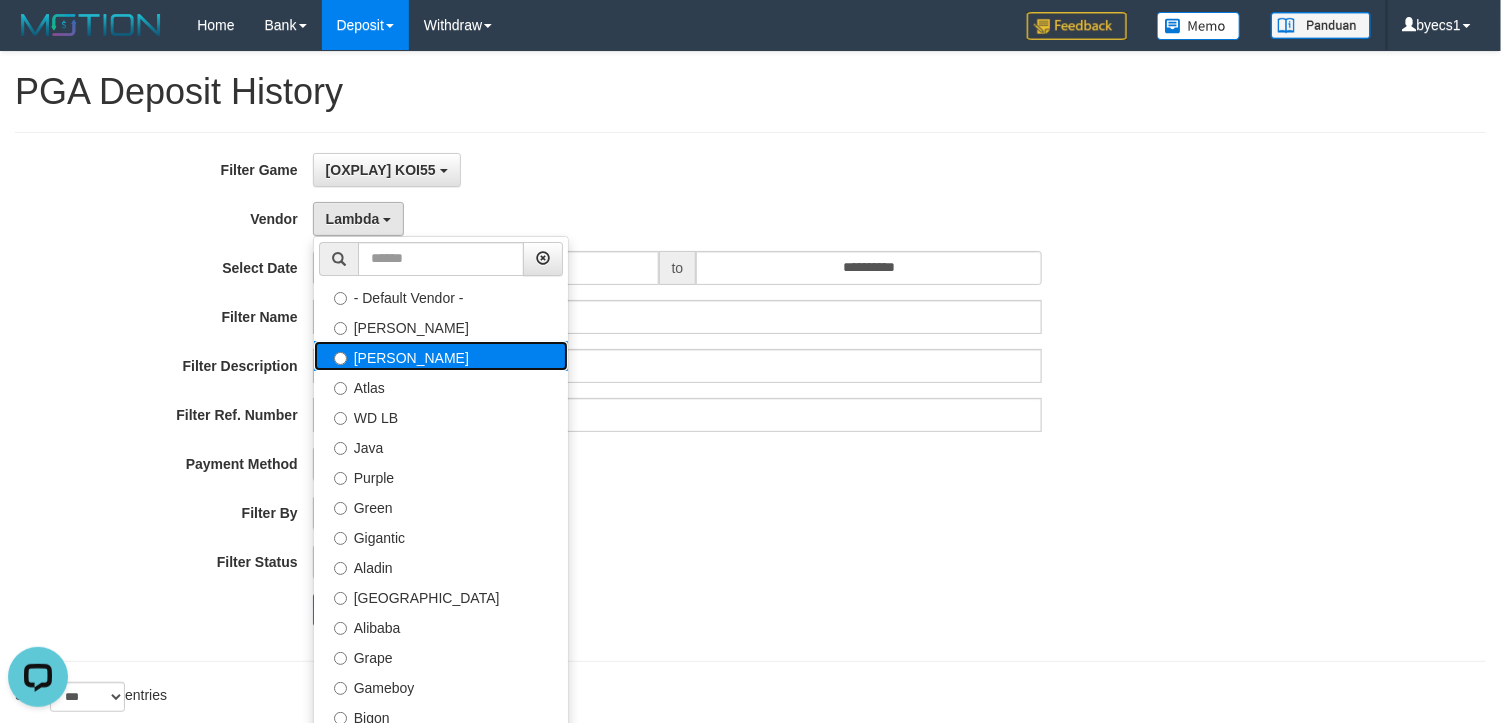 click on "[PERSON_NAME]" at bounding box center (441, 356) 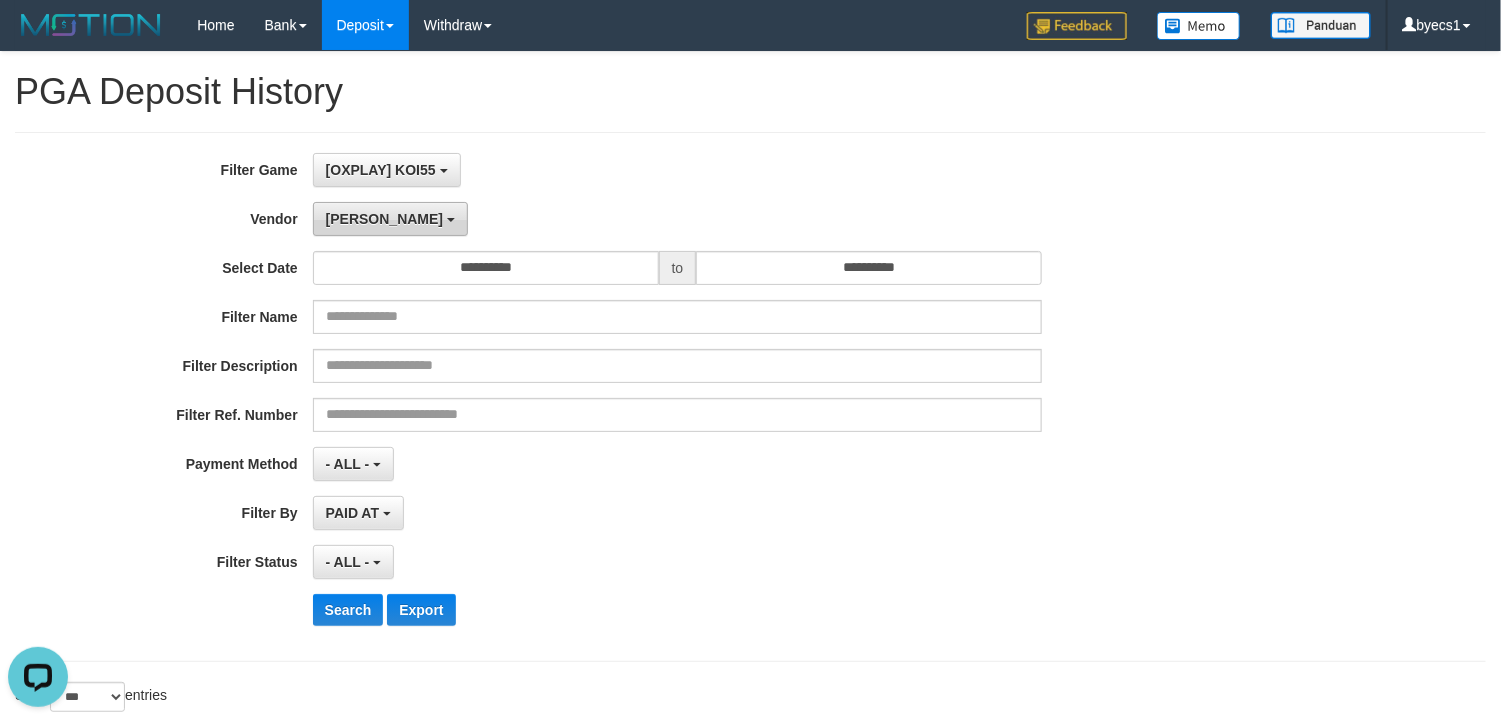 click on "[PERSON_NAME]" at bounding box center [390, 219] 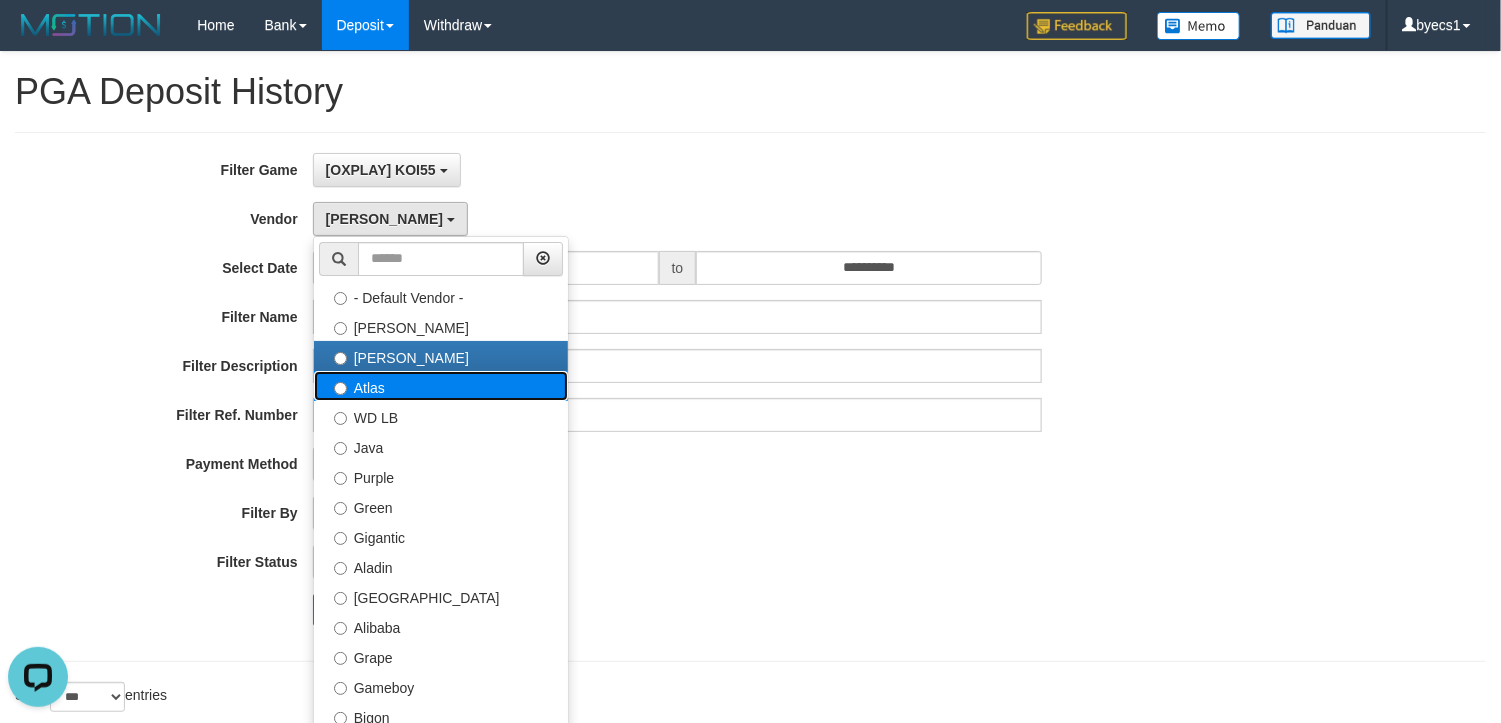 click on "Atlas" at bounding box center (441, 386) 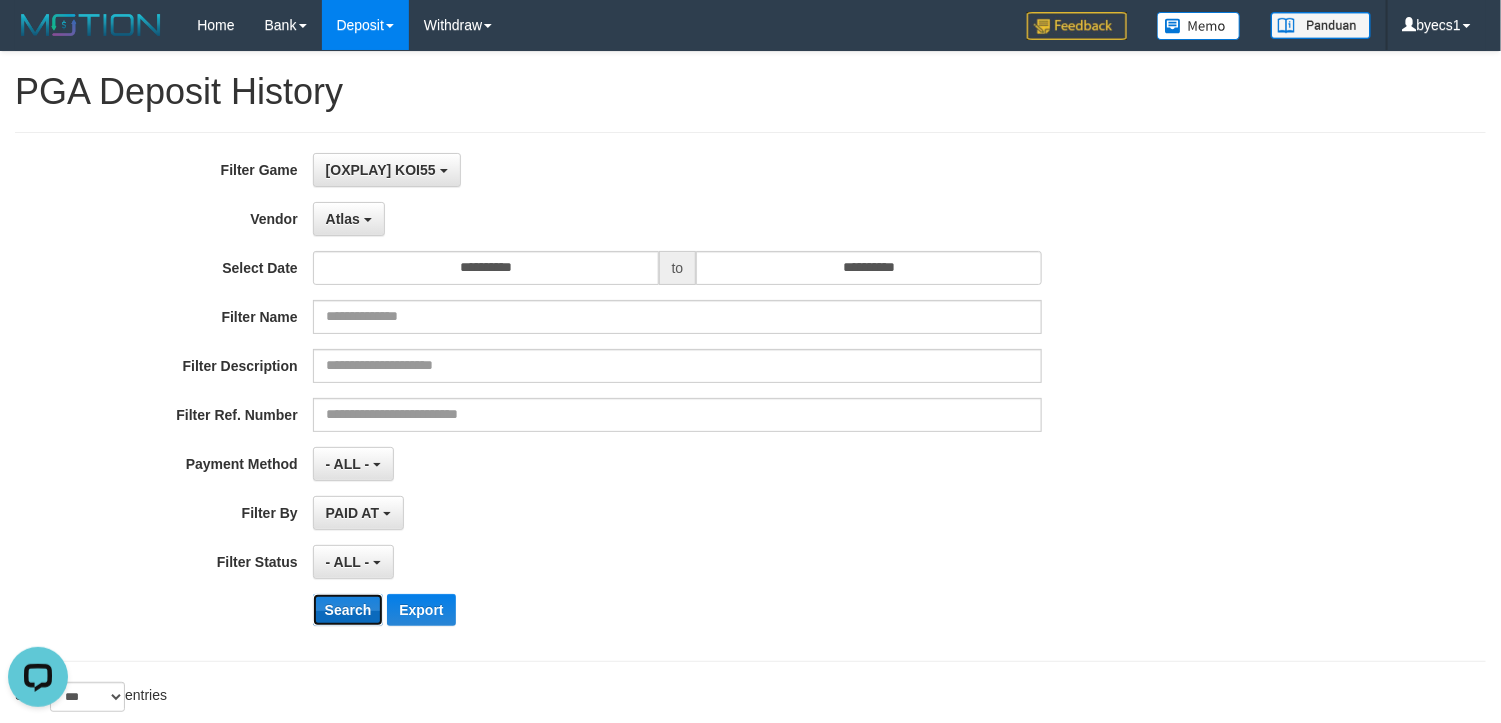 click on "Search" at bounding box center (348, 610) 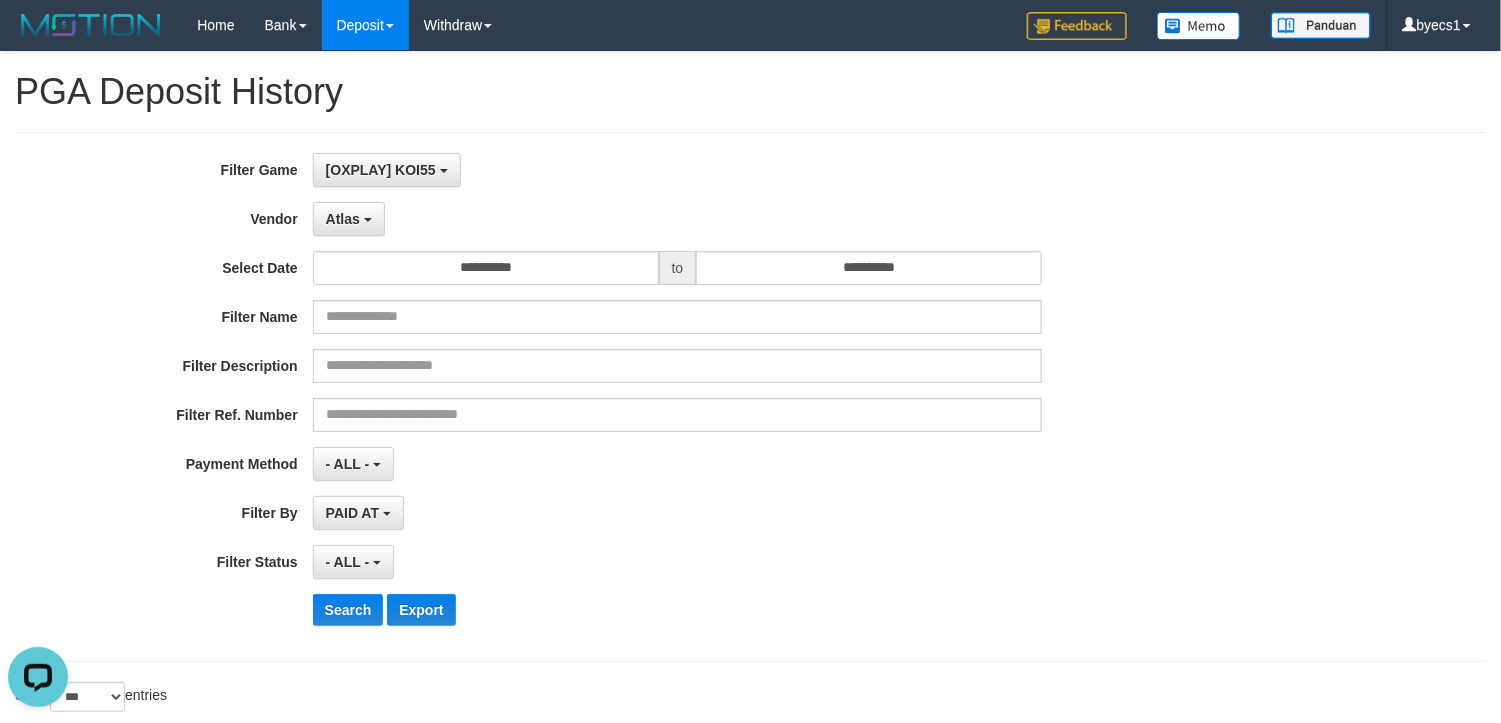 scroll, scrollTop: 3441, scrollLeft: 0, axis: vertical 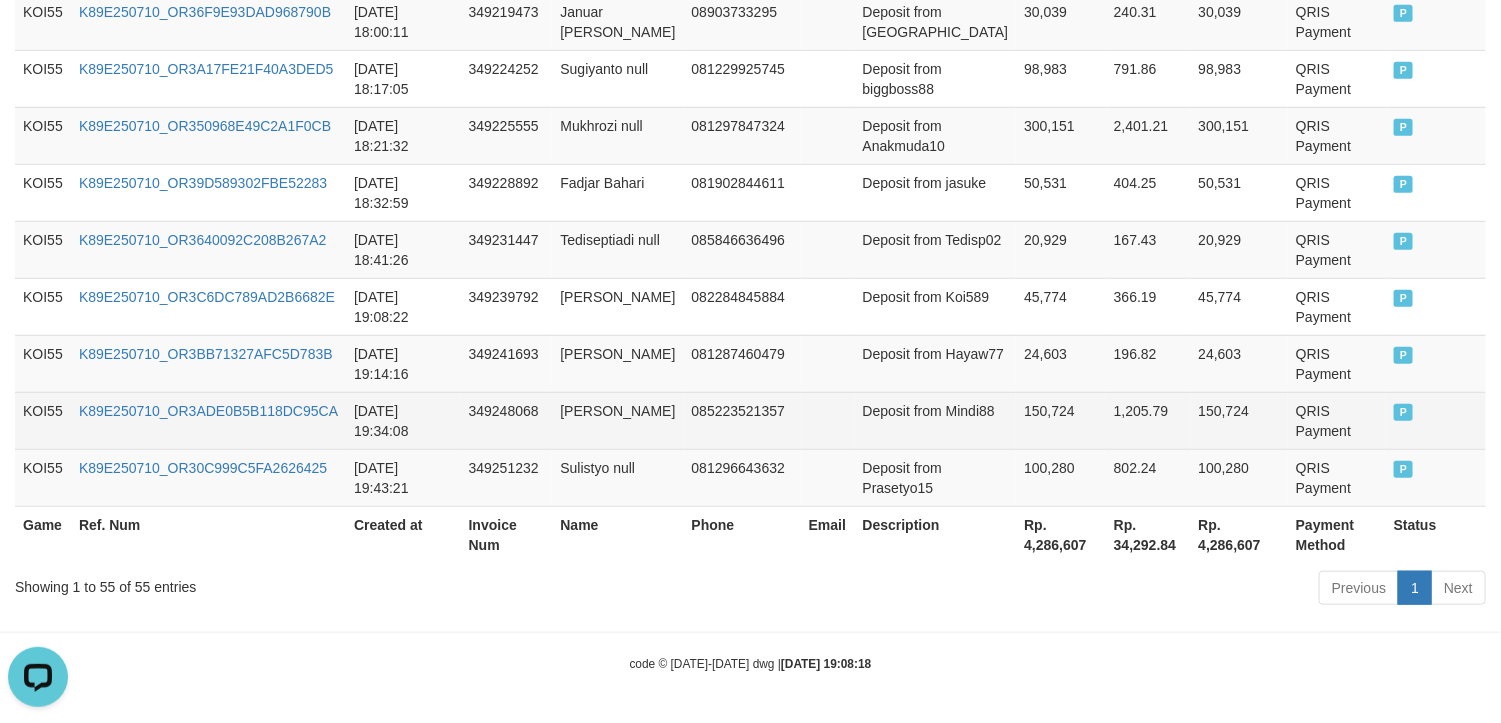 click on "Deposit from Mindi88" at bounding box center [936, 420] 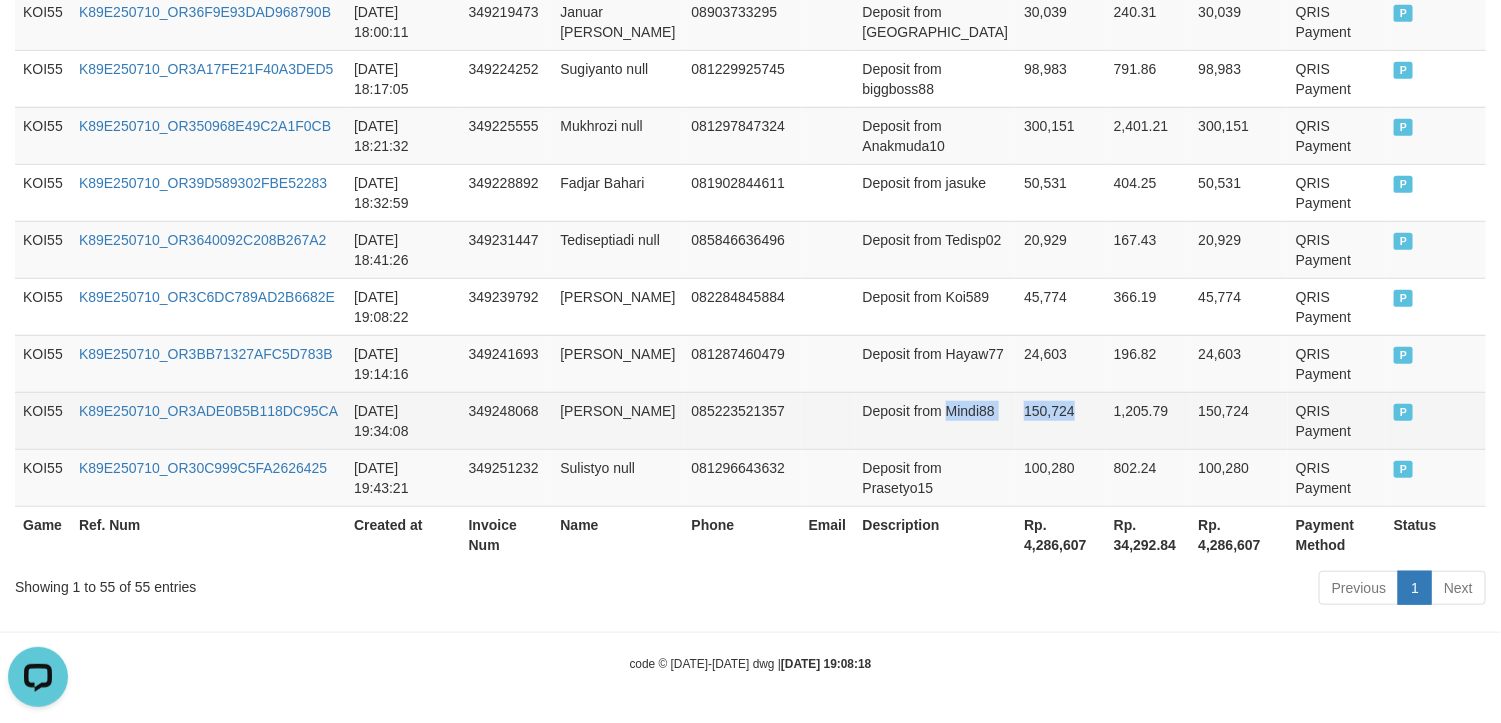 drag, startPoint x: 898, startPoint y: 429, endPoint x: 1036, endPoint y: 423, distance: 138.13037 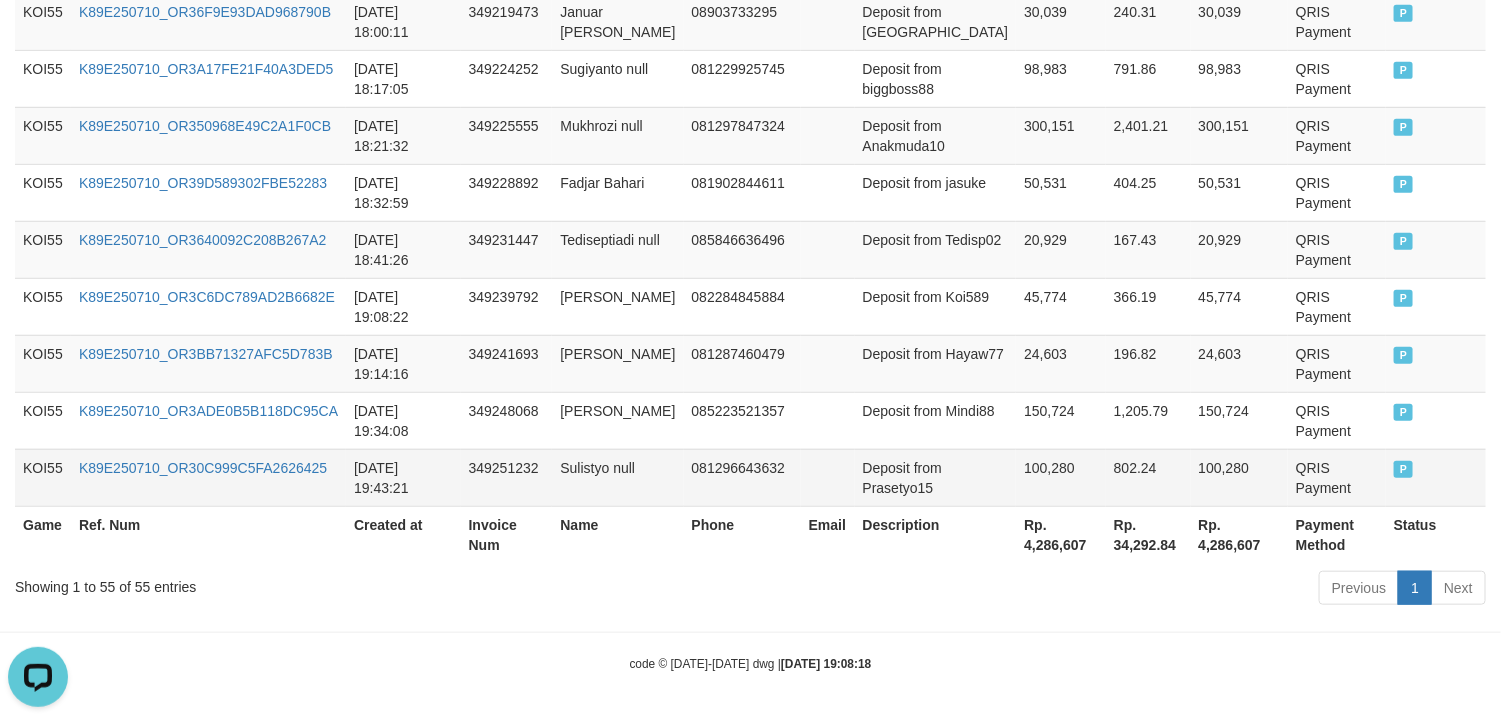 click on "Deposit from Prasetyo15" at bounding box center [936, 477] 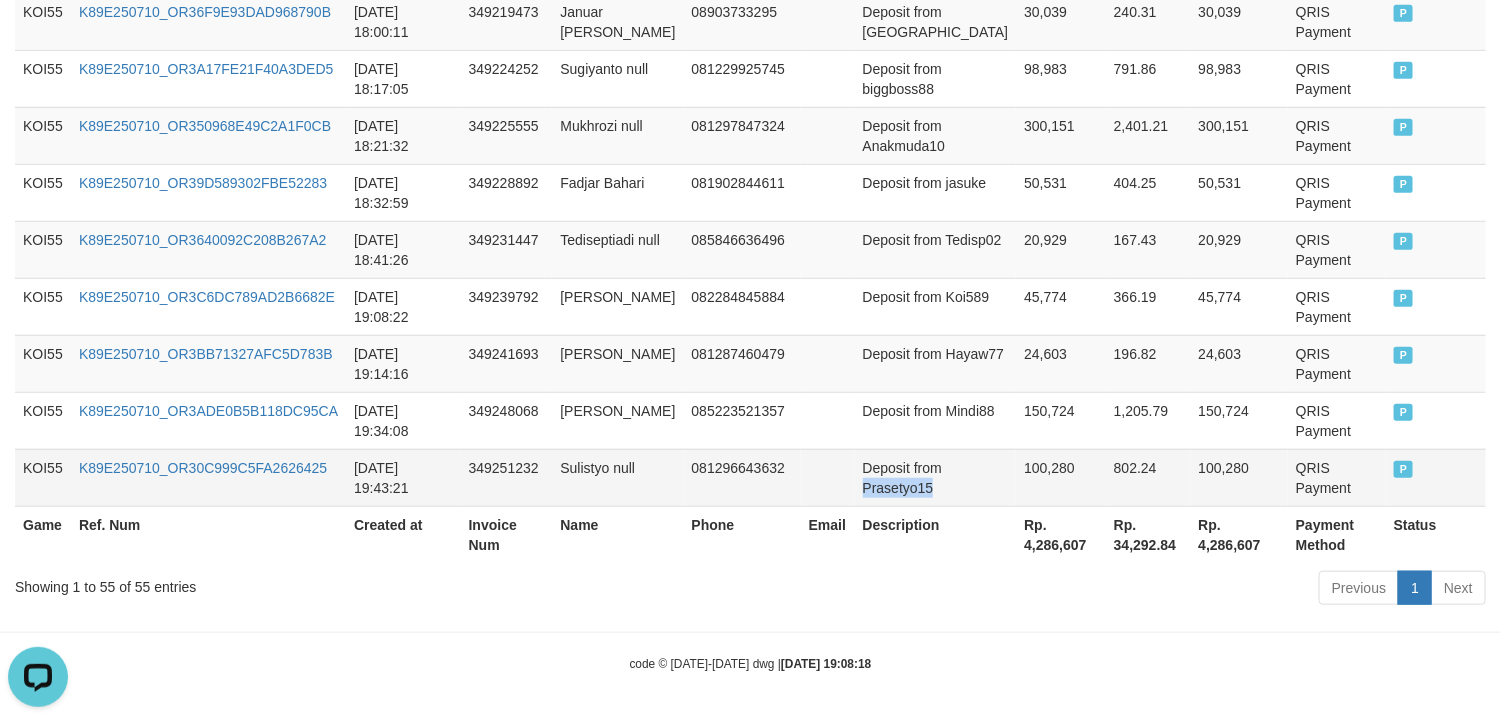 drag, startPoint x: 901, startPoint y: 496, endPoint x: 985, endPoint y: 483, distance: 85 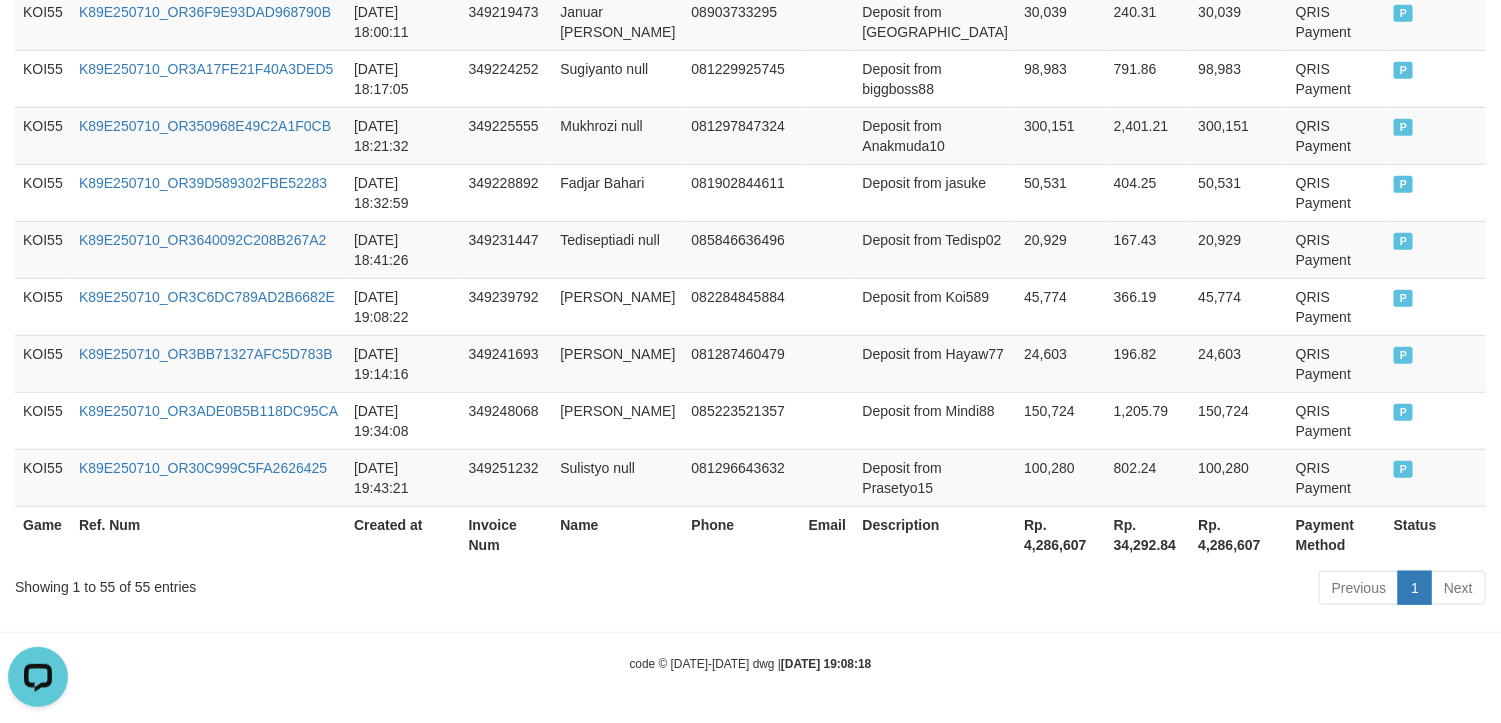 click on "Description" at bounding box center (936, 534) 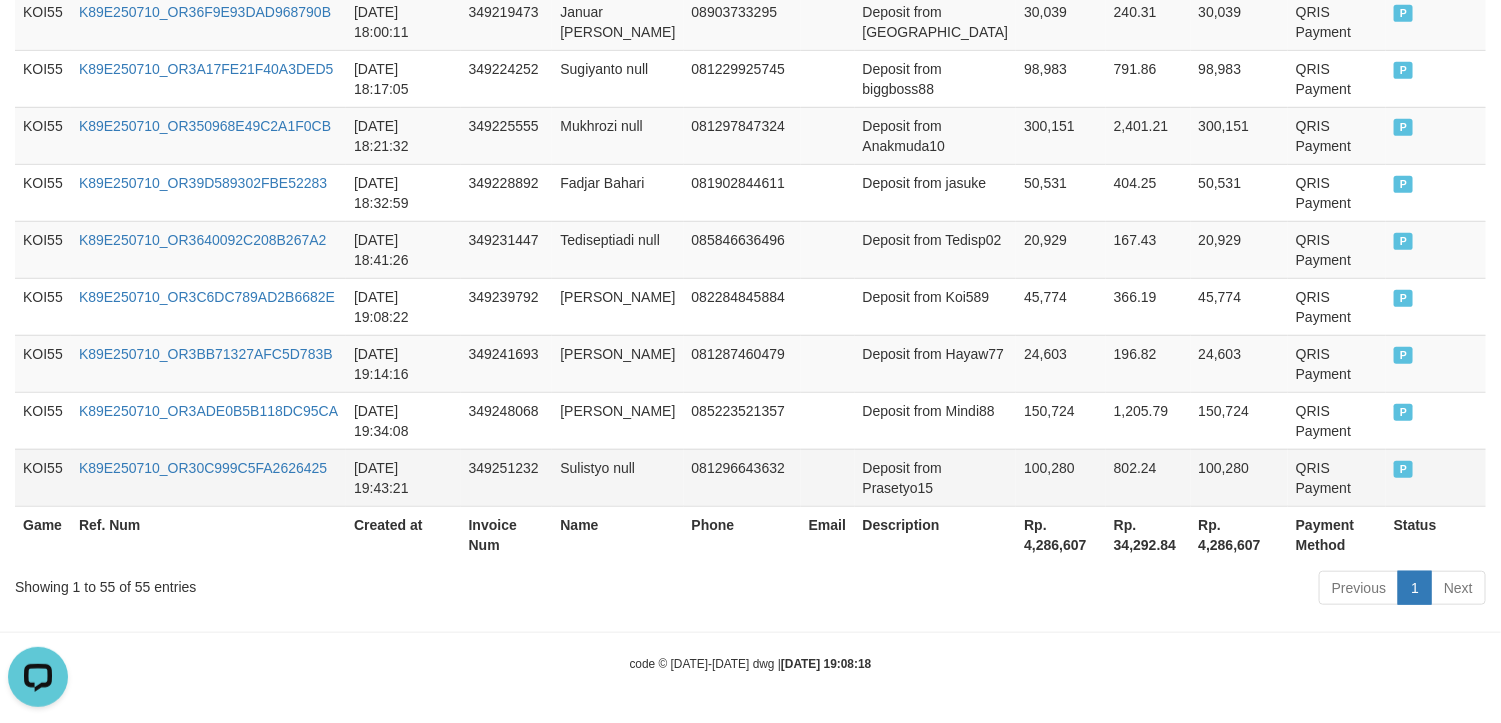 click on "Deposit from Prasetyo15" at bounding box center (936, 477) 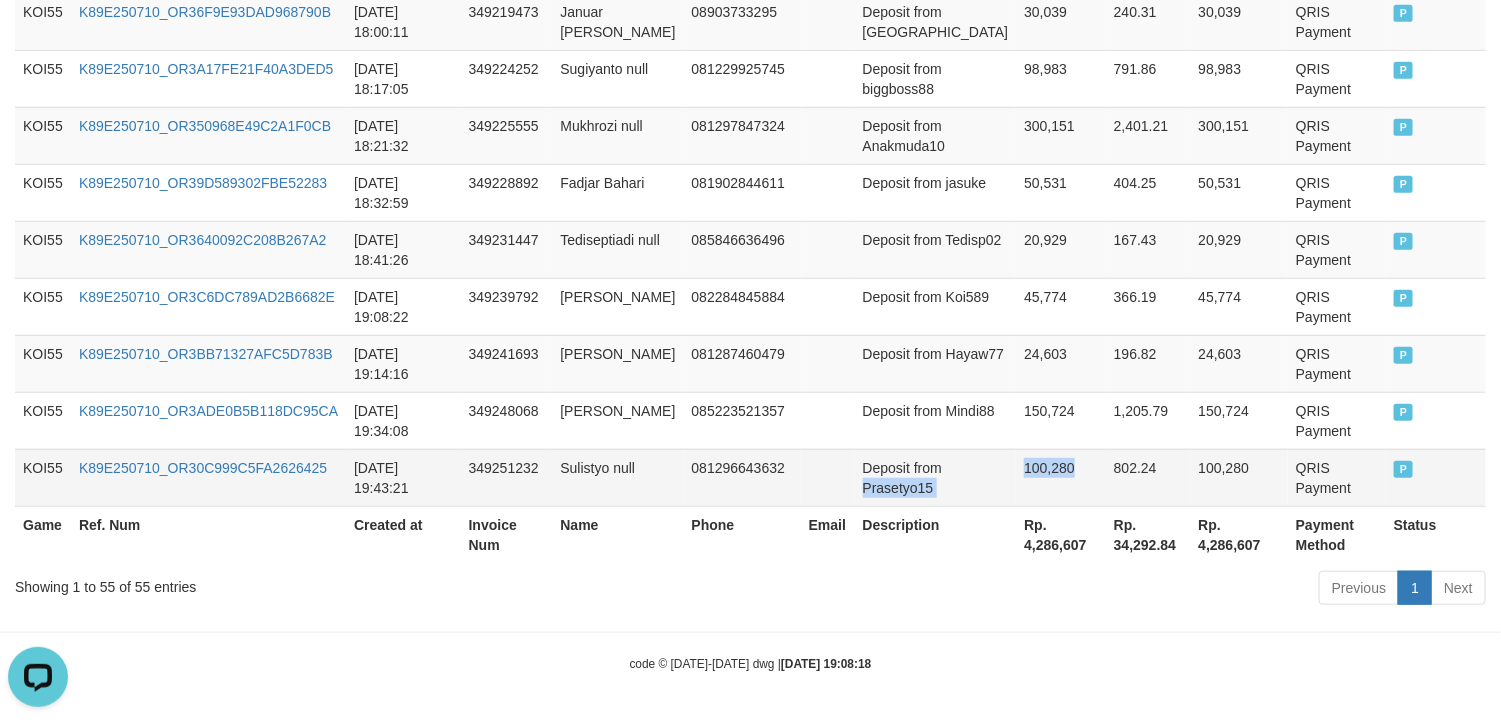 drag, startPoint x: 919, startPoint y: 489, endPoint x: 1012, endPoint y: 474, distance: 94.20191 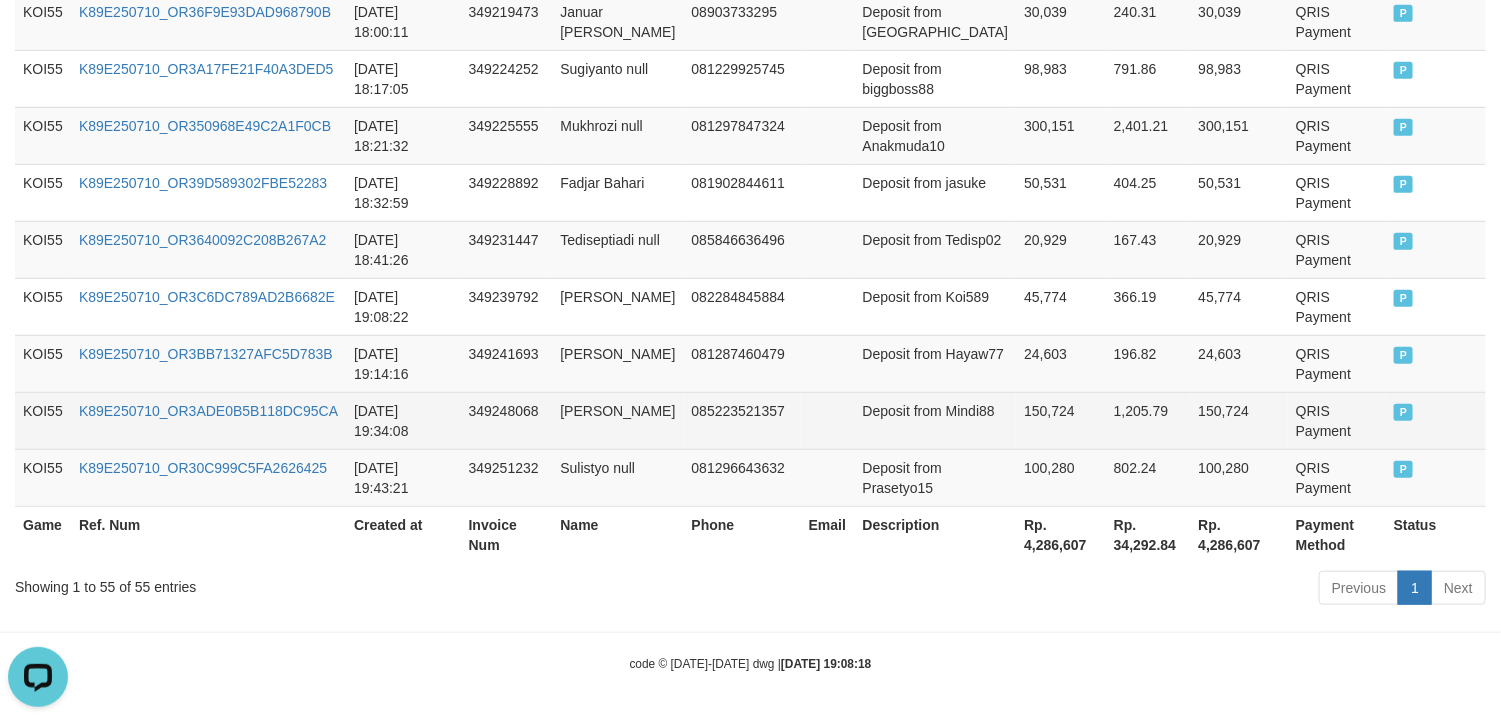 click on "Deposit from Mindi88" at bounding box center [936, 420] 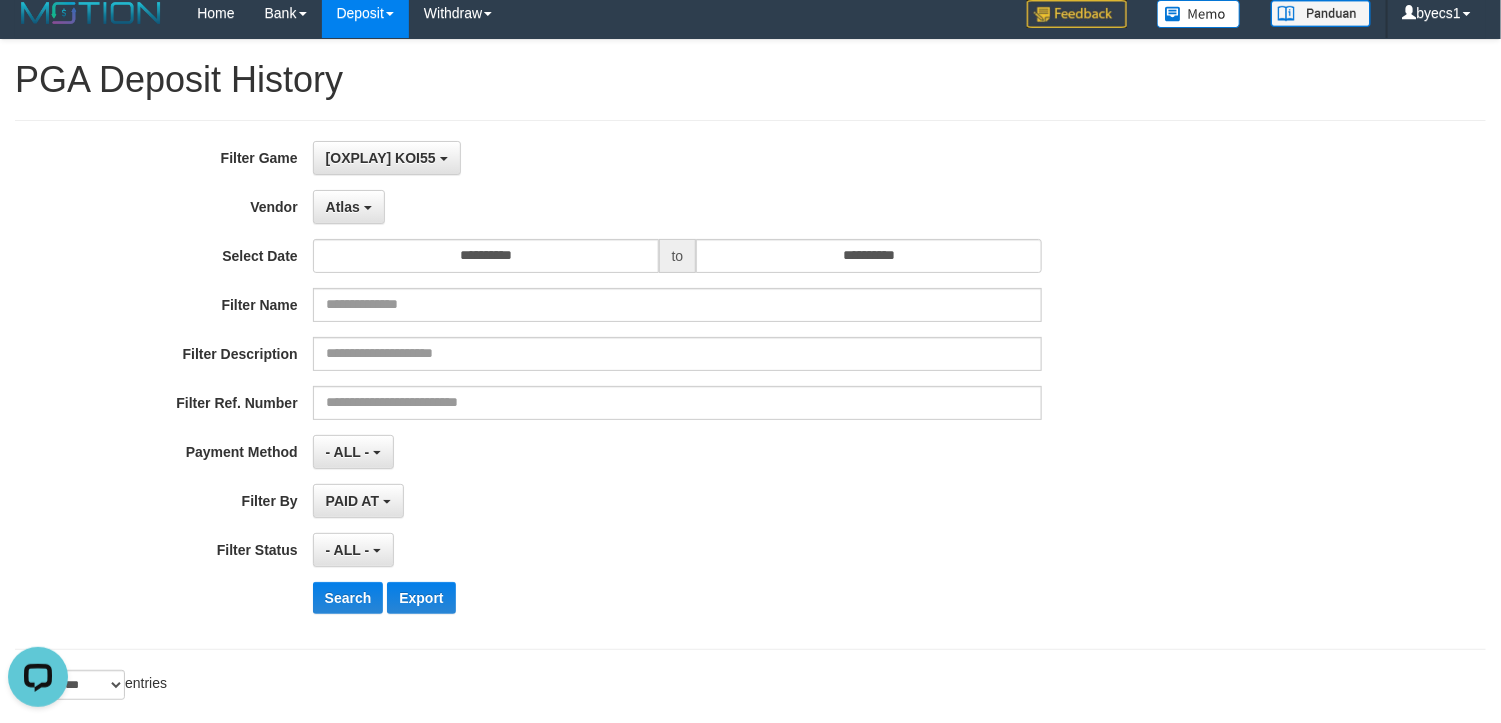 scroll, scrollTop: 0, scrollLeft: 0, axis: both 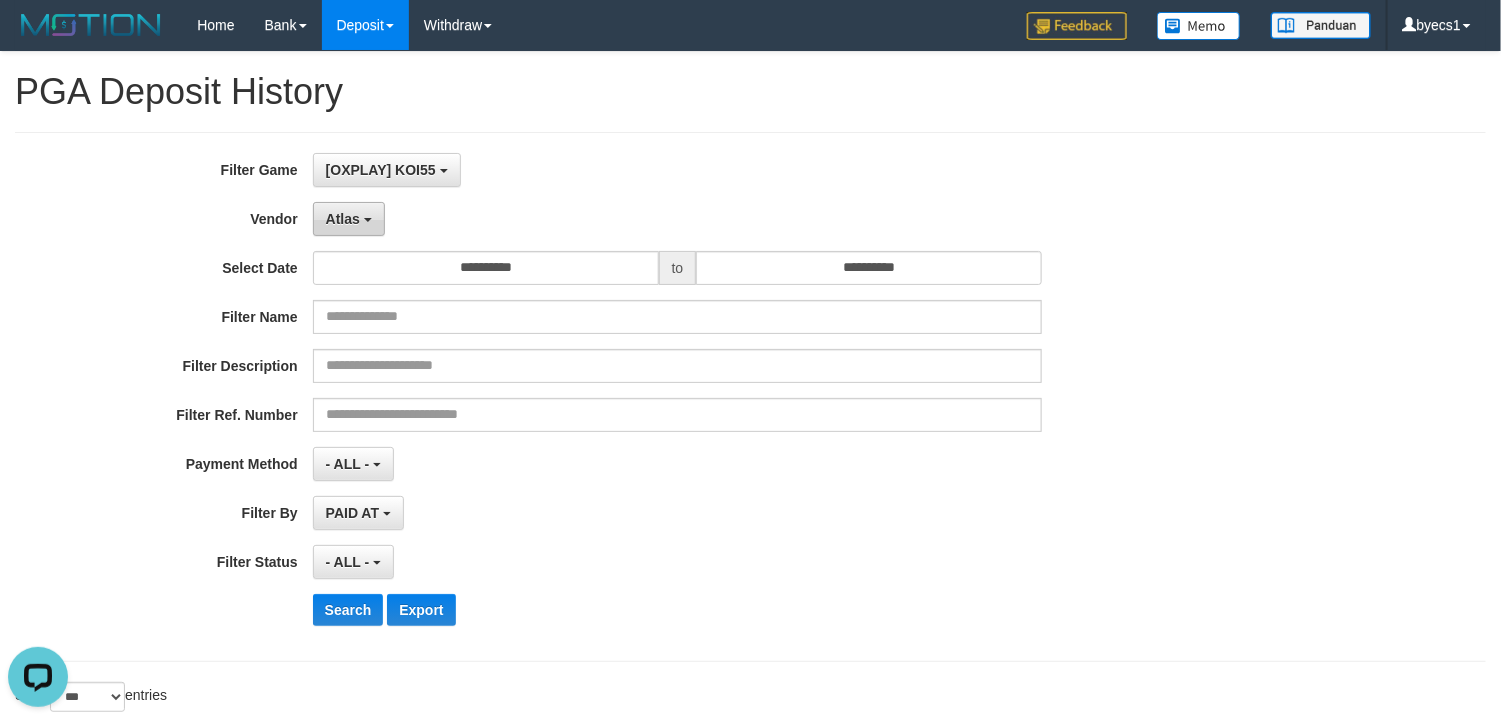 click on "Atlas" at bounding box center [343, 219] 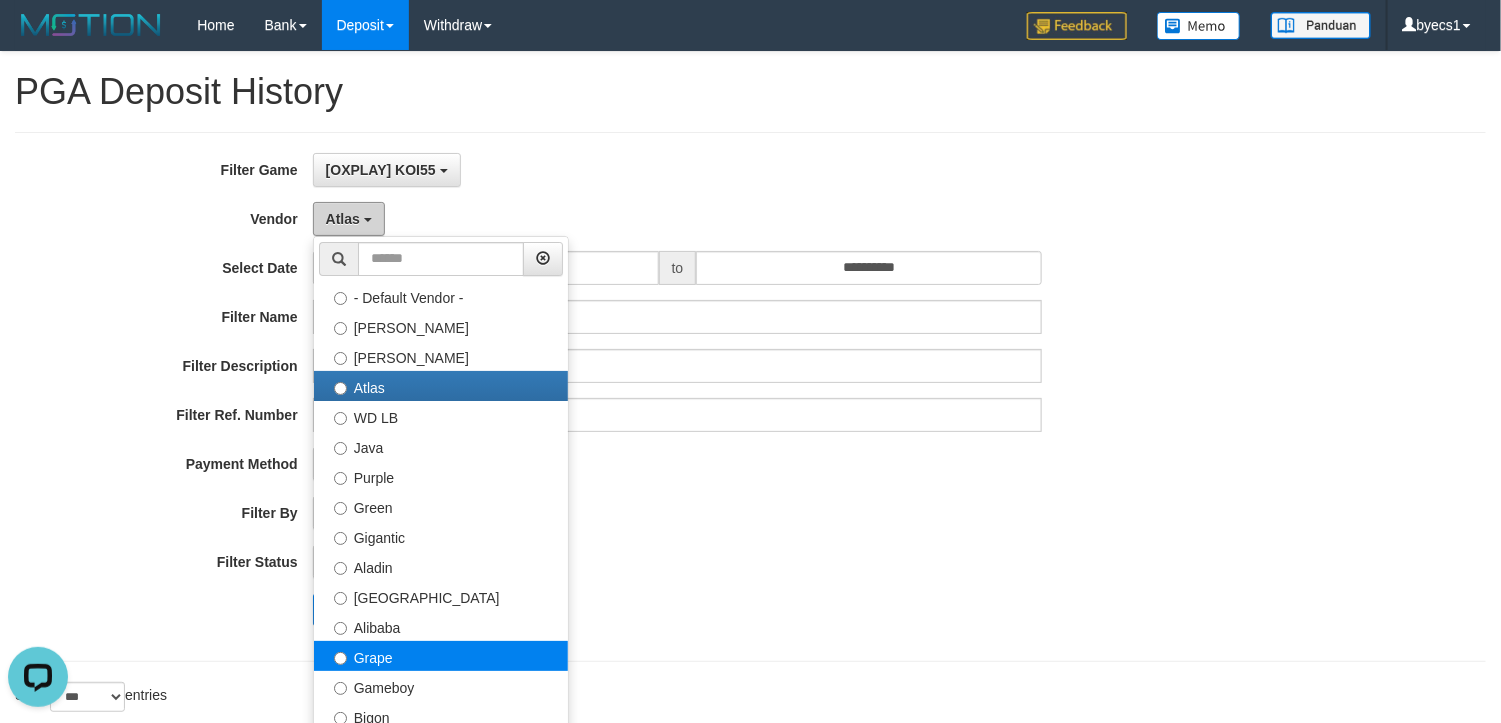 scroll, scrollTop: 150, scrollLeft: 0, axis: vertical 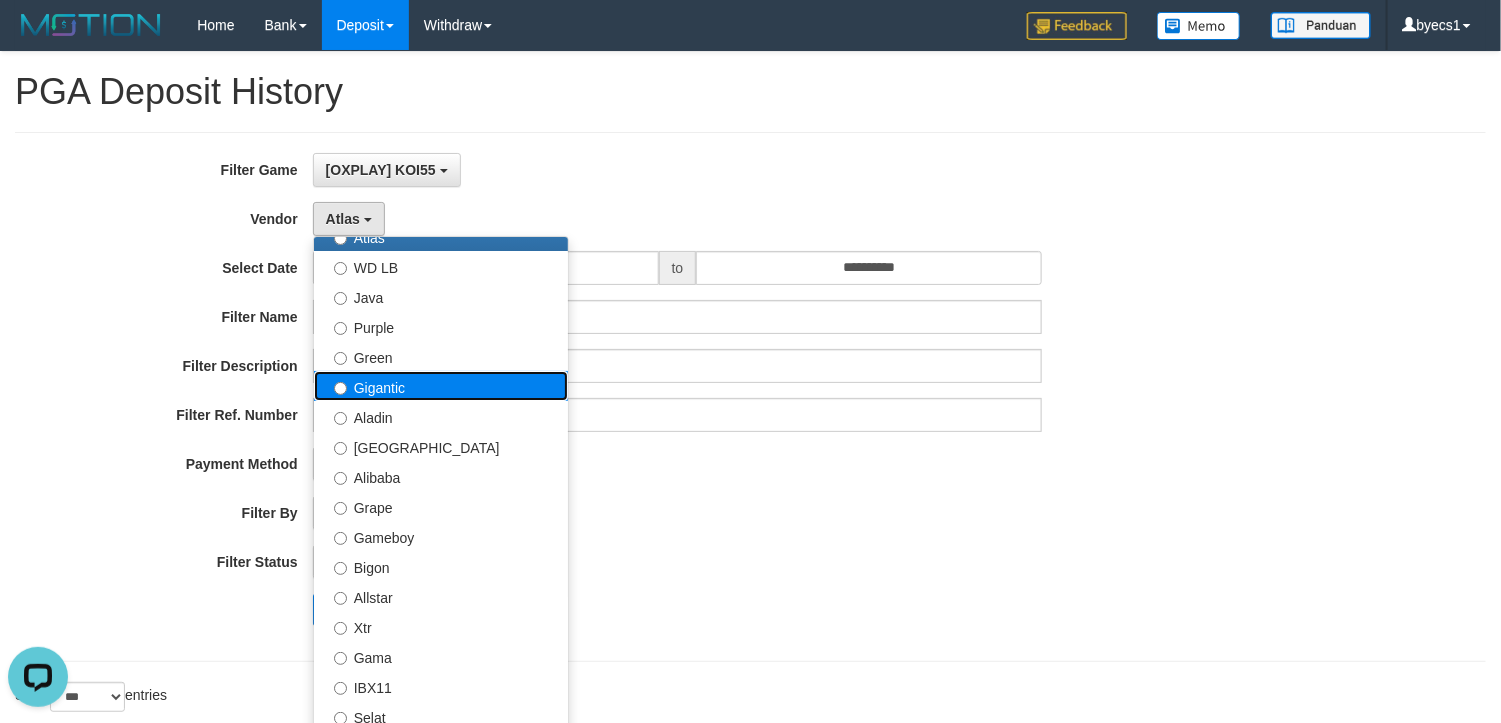 click on "Gigantic" at bounding box center (441, 386) 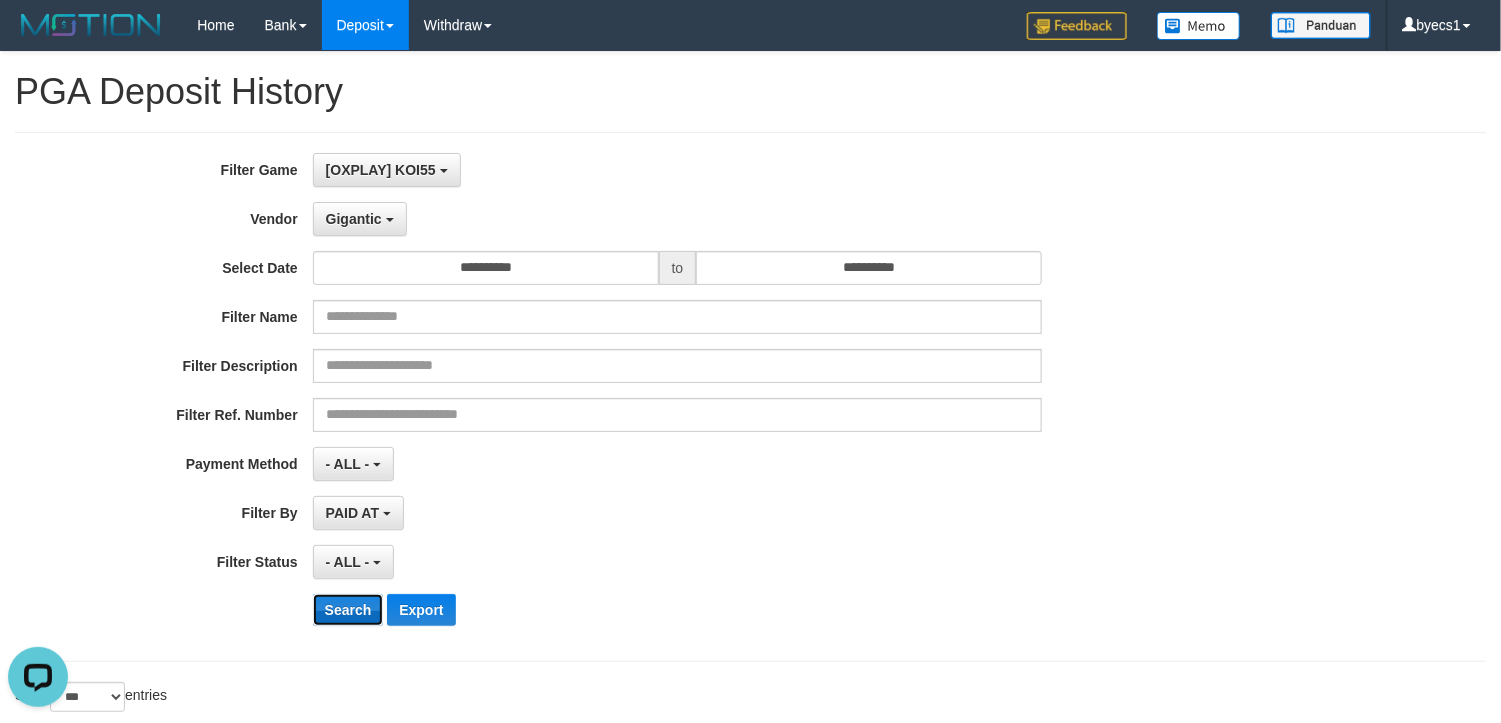 click on "Search" at bounding box center (348, 610) 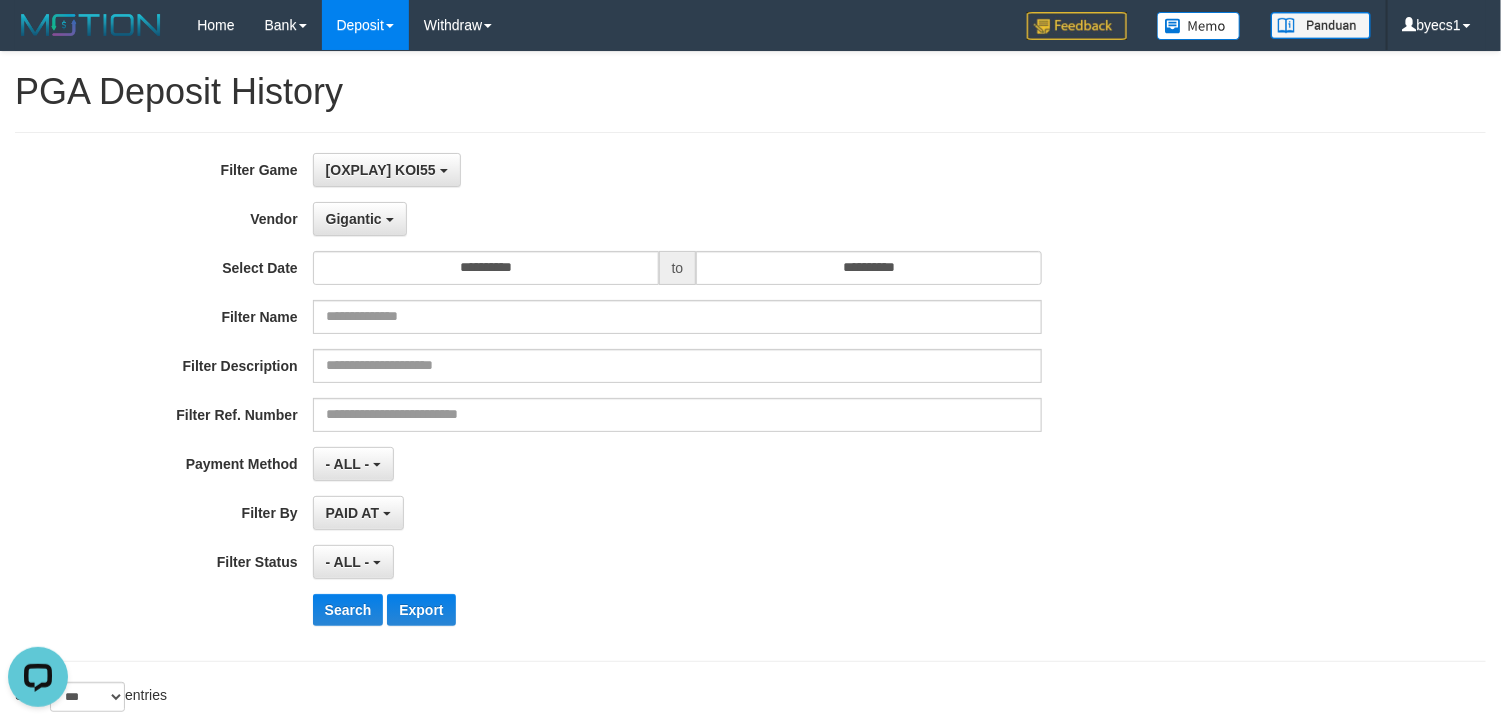 click on "**********" at bounding box center (625, 397) 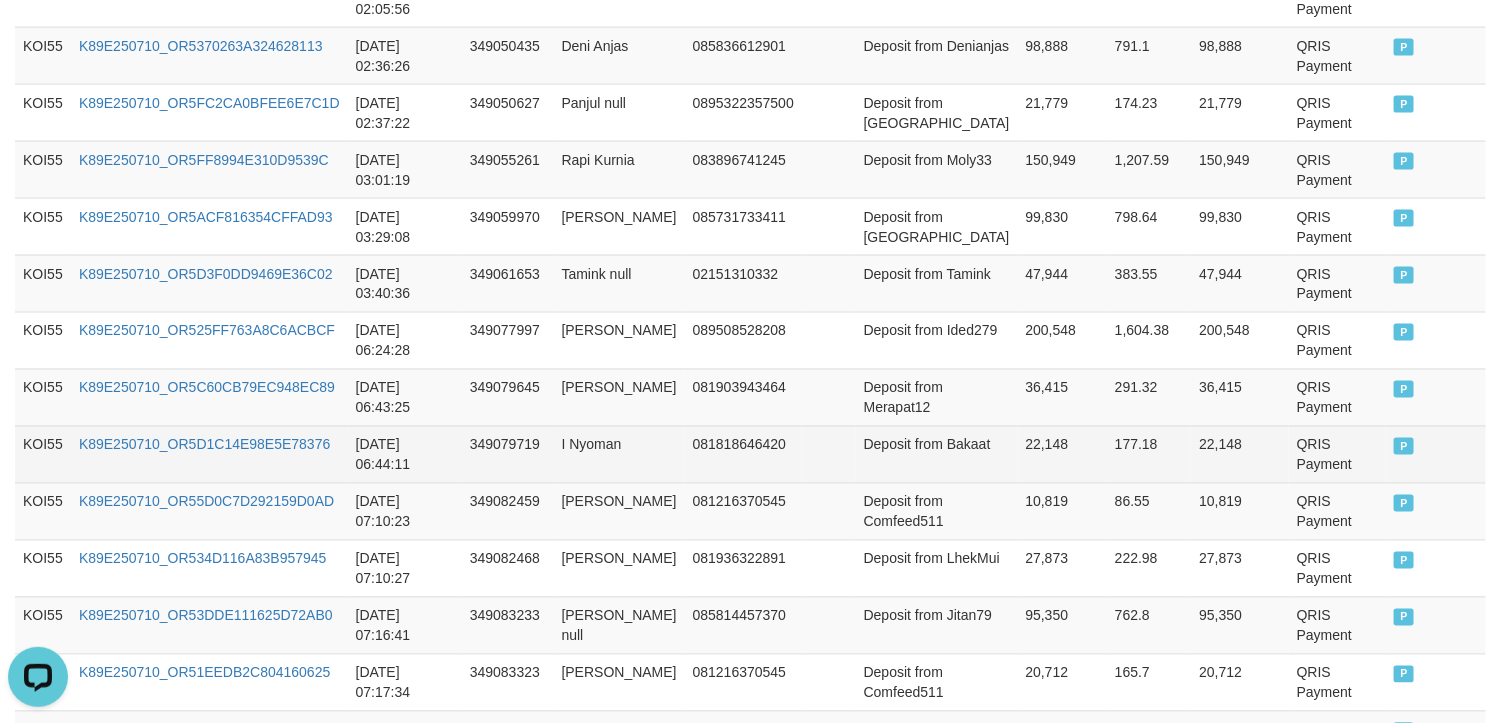 scroll, scrollTop: 2637, scrollLeft: 0, axis: vertical 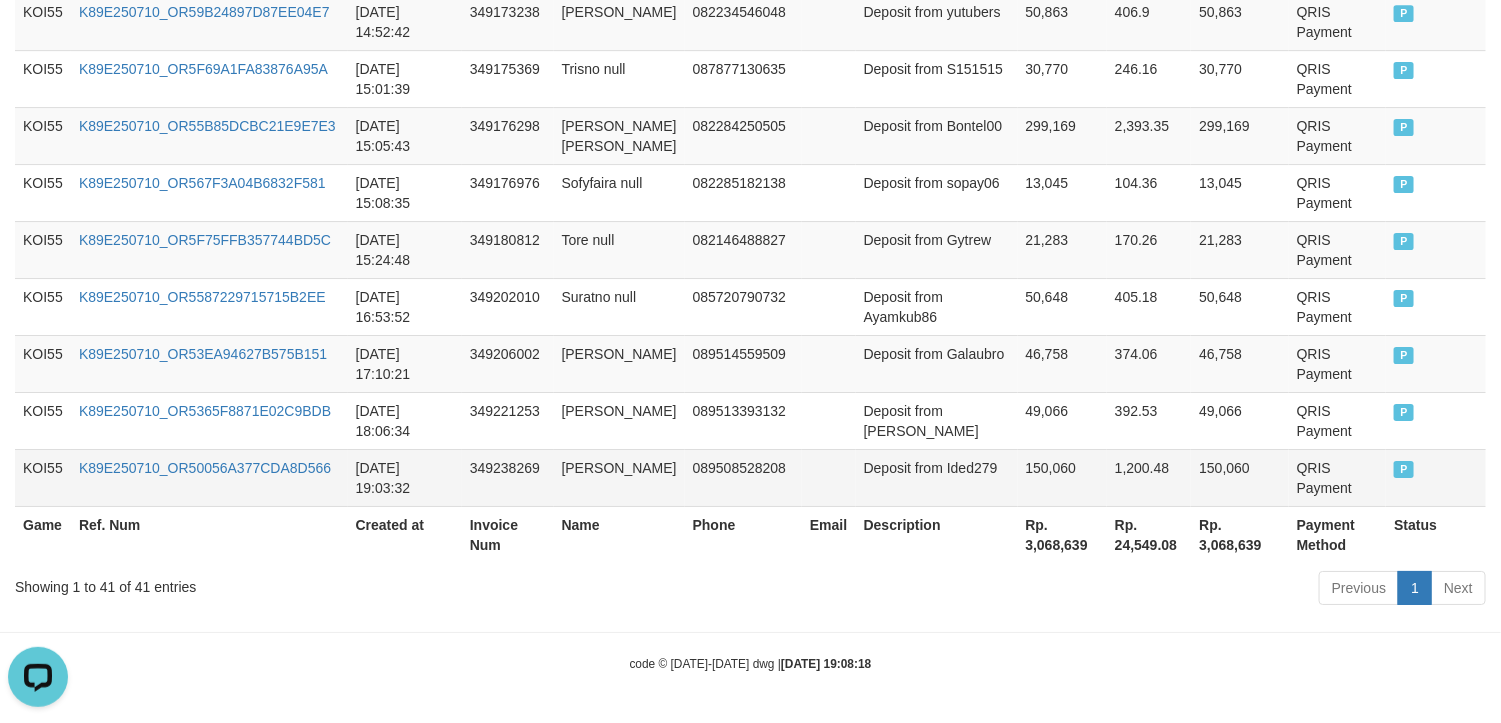 click on "[PERSON_NAME]" at bounding box center (619, 477) 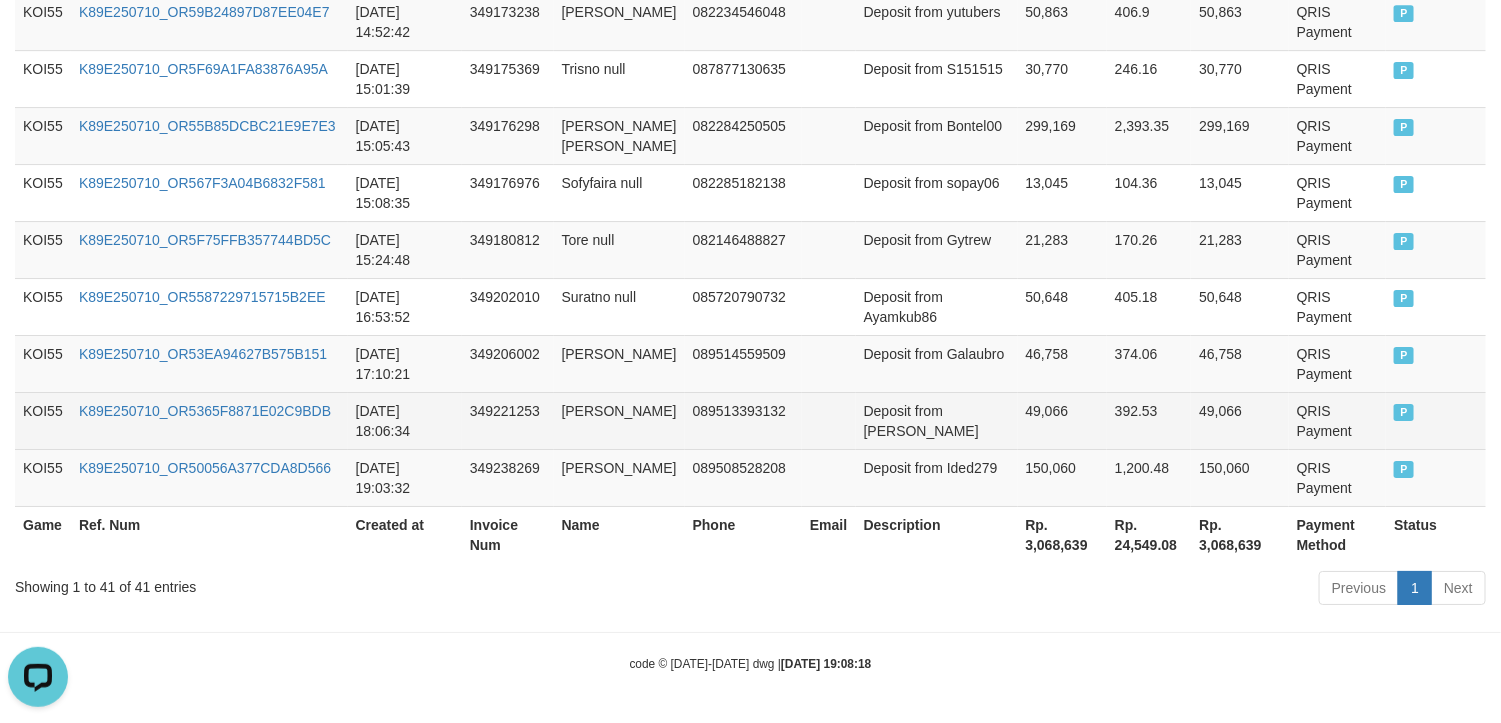 click on "[PERSON_NAME]" at bounding box center (619, 420) 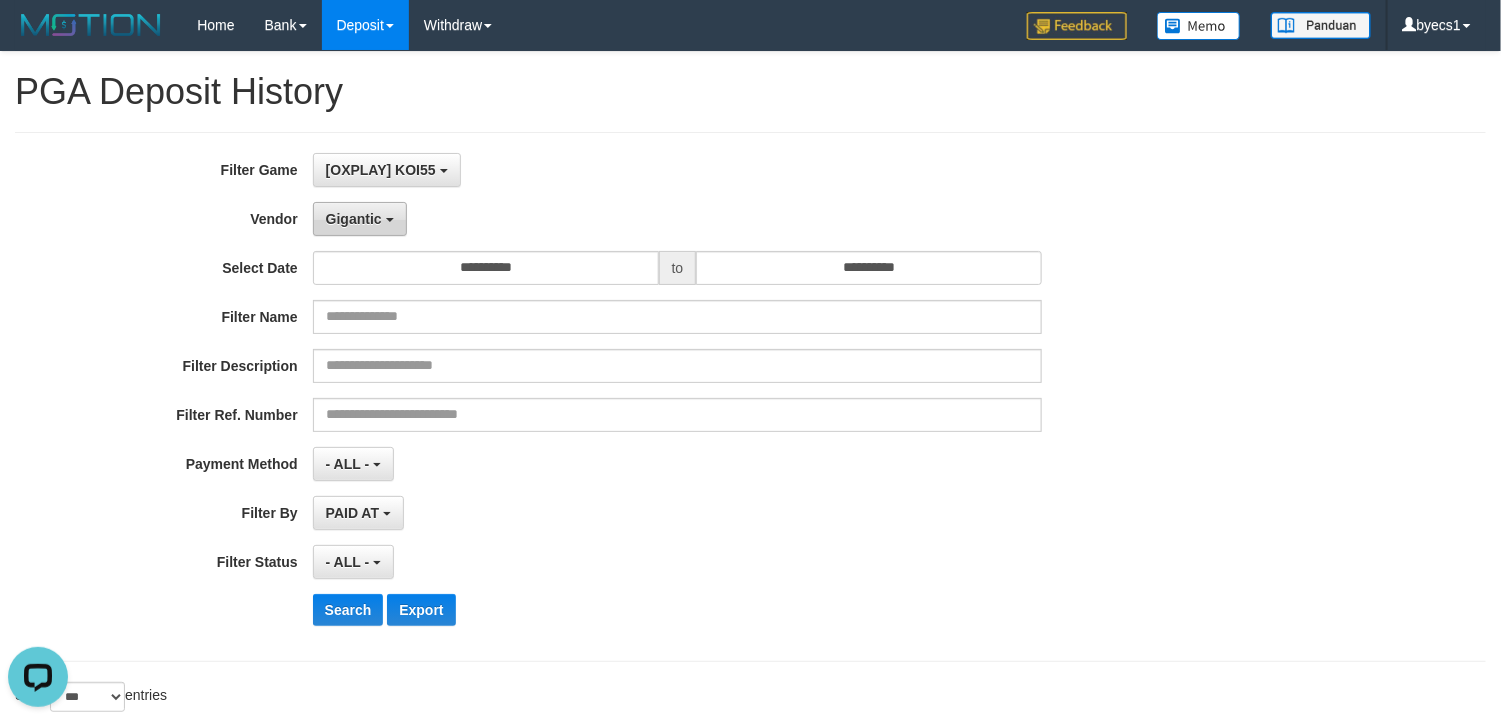 click on "Gigantic" at bounding box center [360, 219] 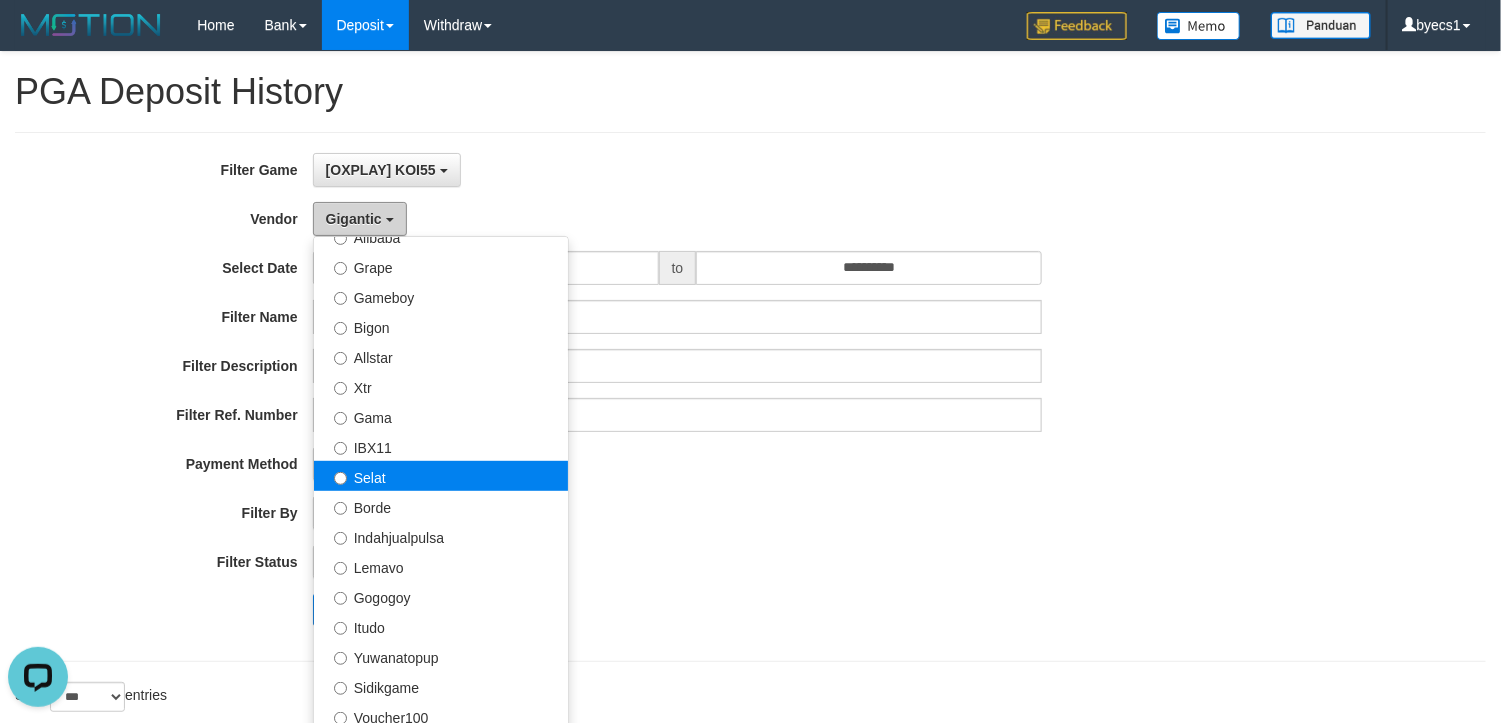 scroll, scrollTop: 450, scrollLeft: 0, axis: vertical 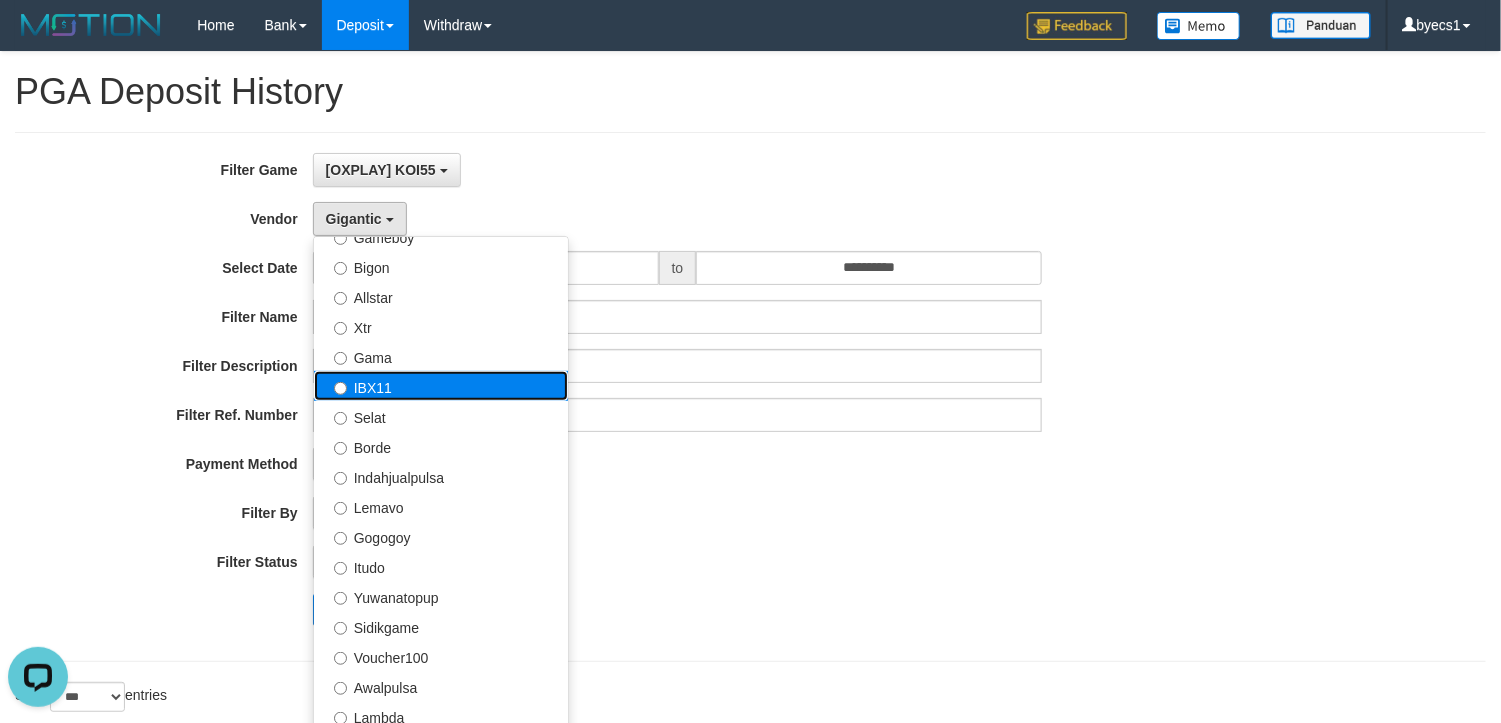 click on "IBX11" at bounding box center (441, 386) 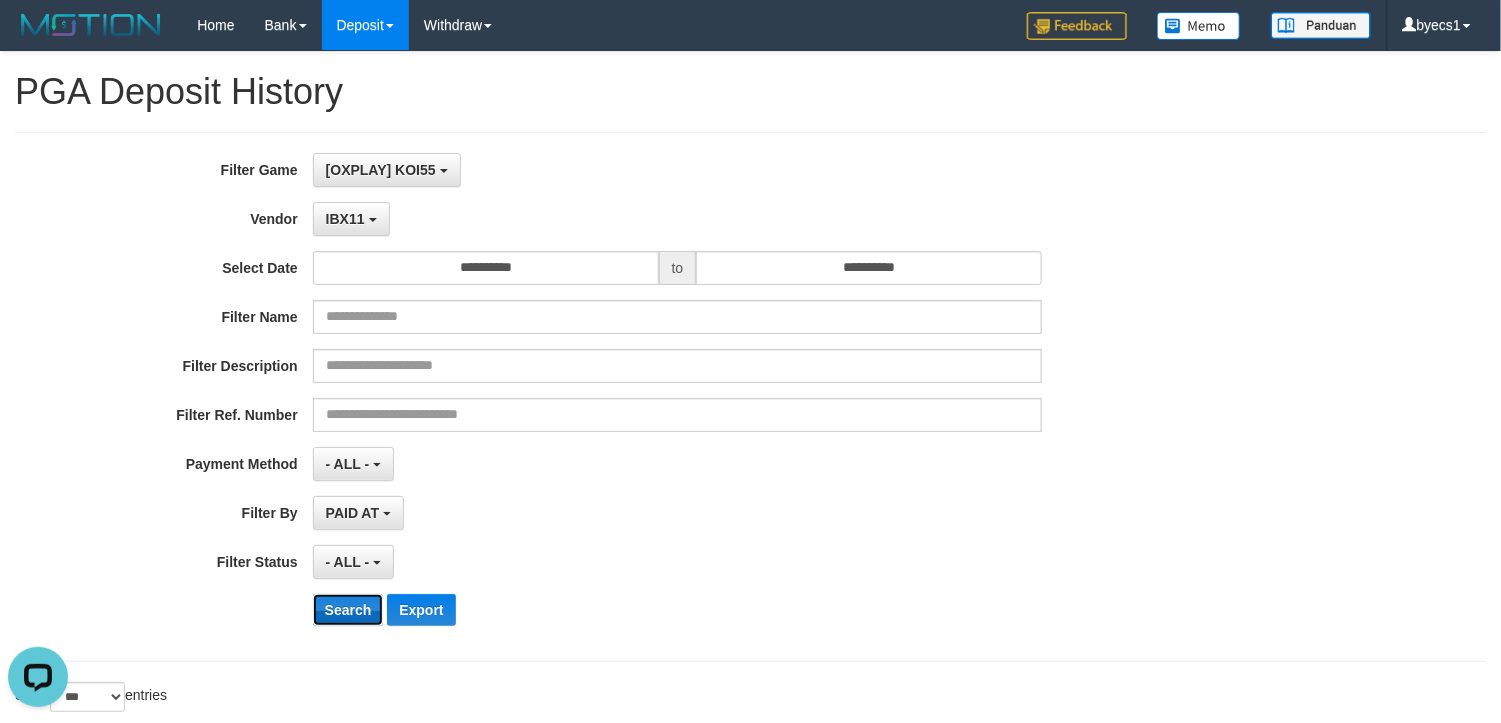 click on "Search" at bounding box center [348, 610] 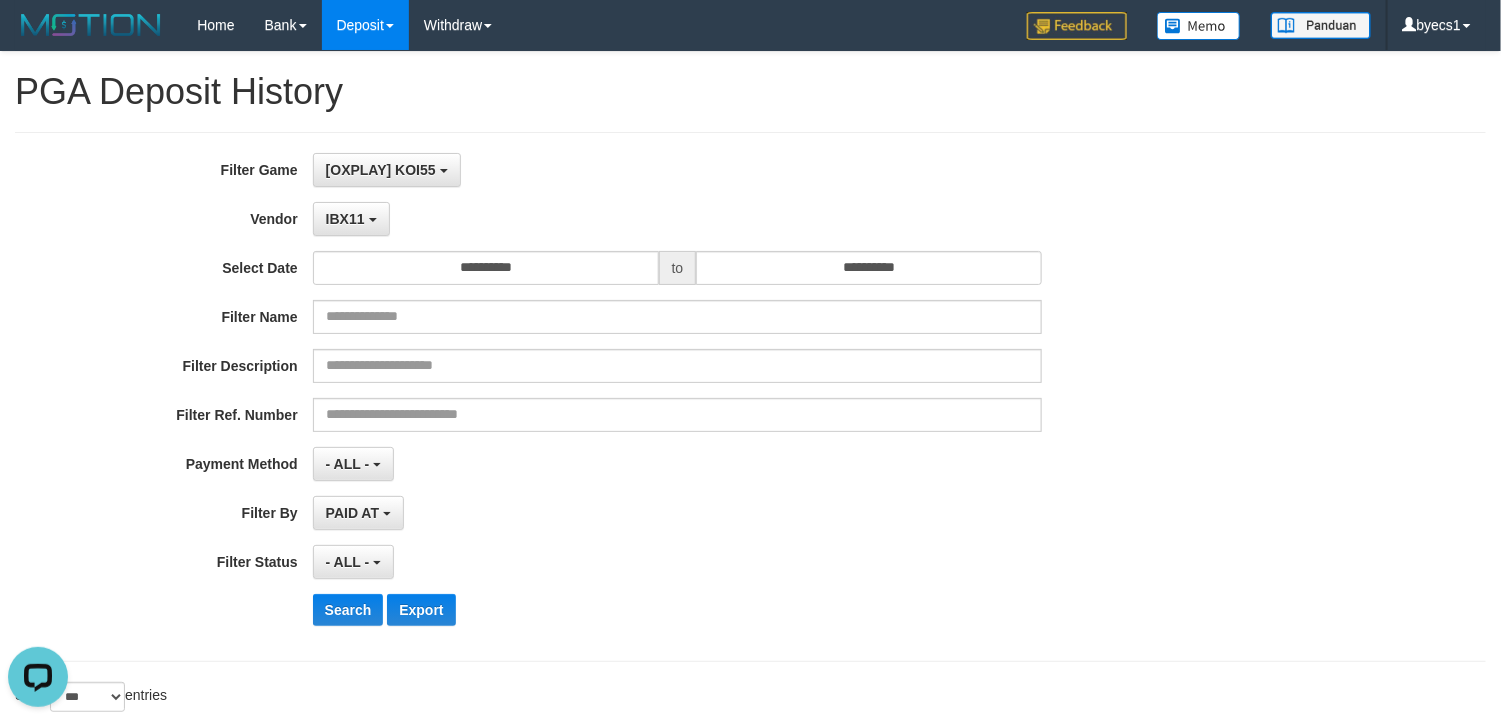 scroll, scrollTop: 2119, scrollLeft: 0, axis: vertical 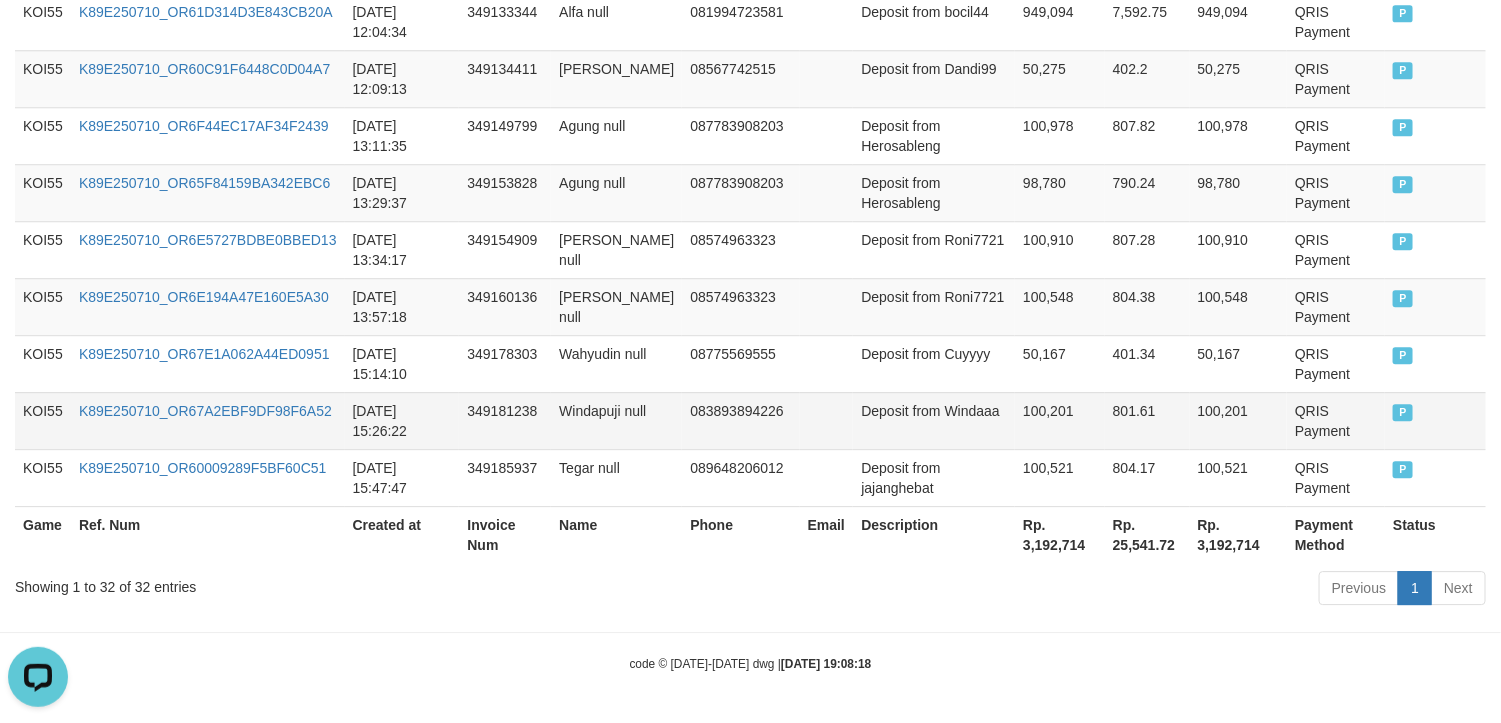 click on "Deposit from Windaaa" at bounding box center [934, 420] 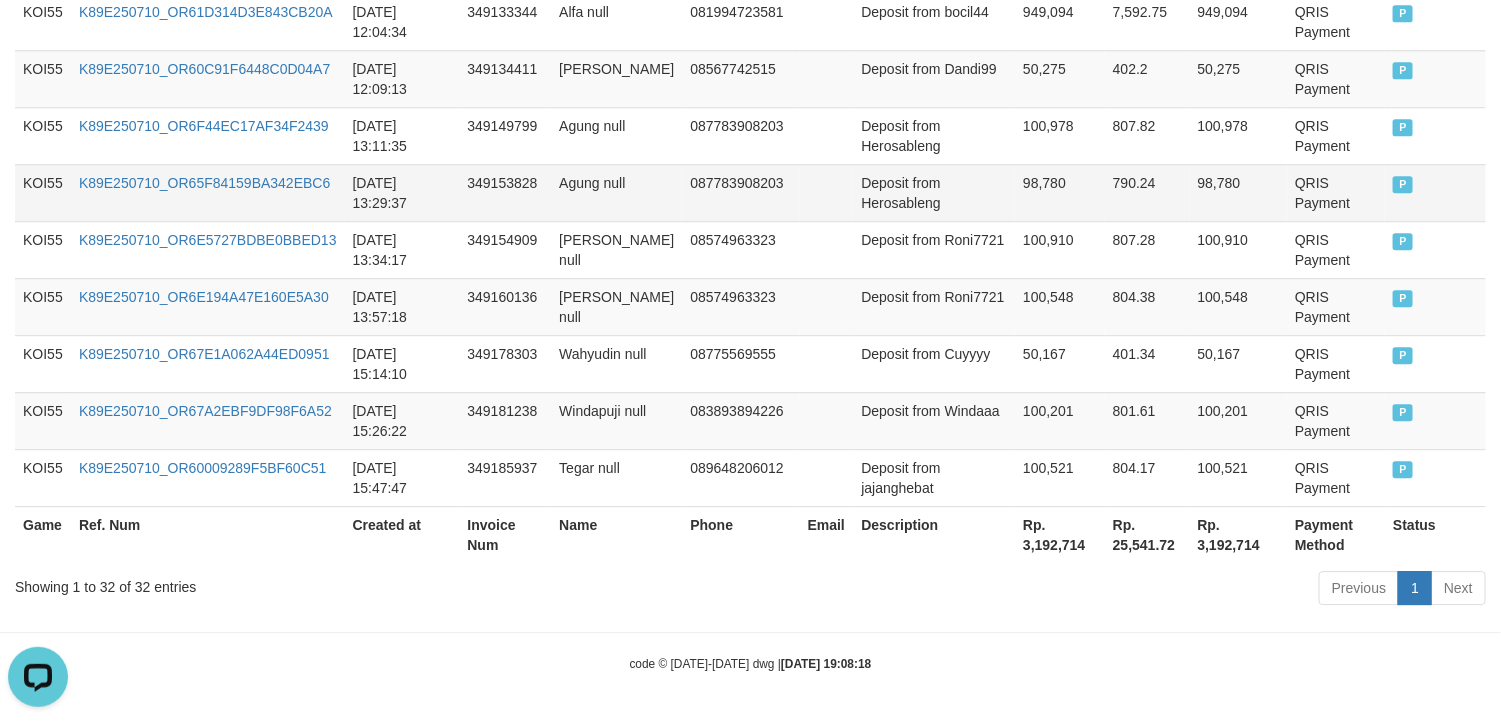 scroll, scrollTop: 0, scrollLeft: 0, axis: both 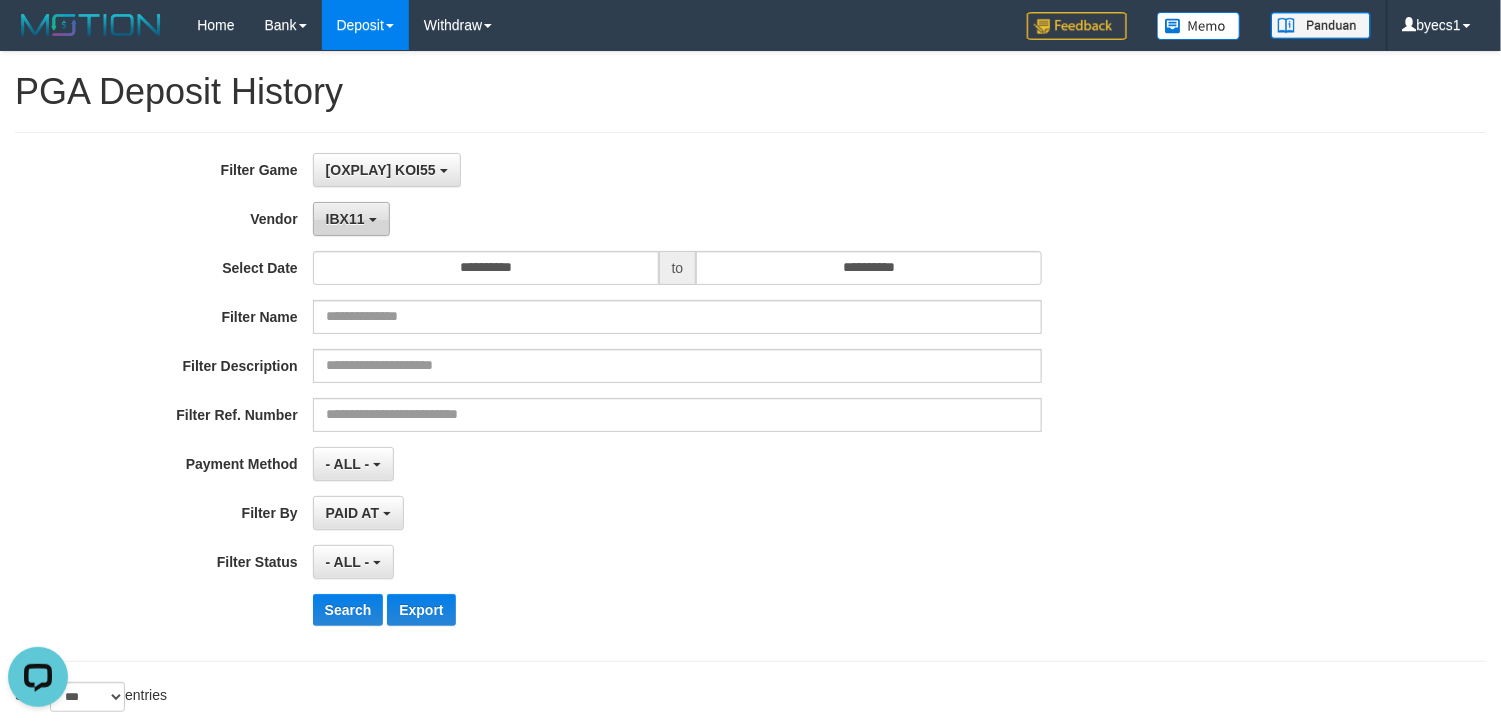 click on "IBX11" at bounding box center [351, 219] 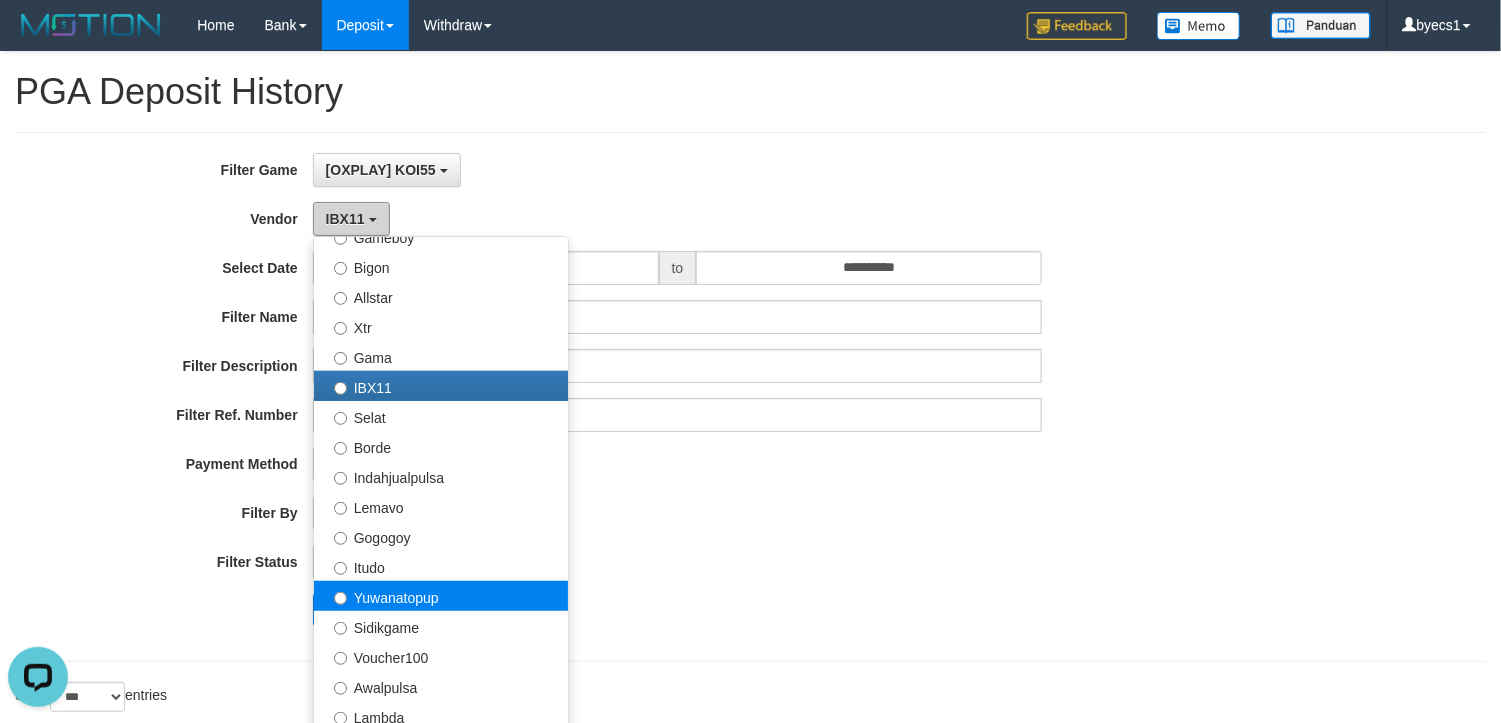 scroll, scrollTop: 685, scrollLeft: 0, axis: vertical 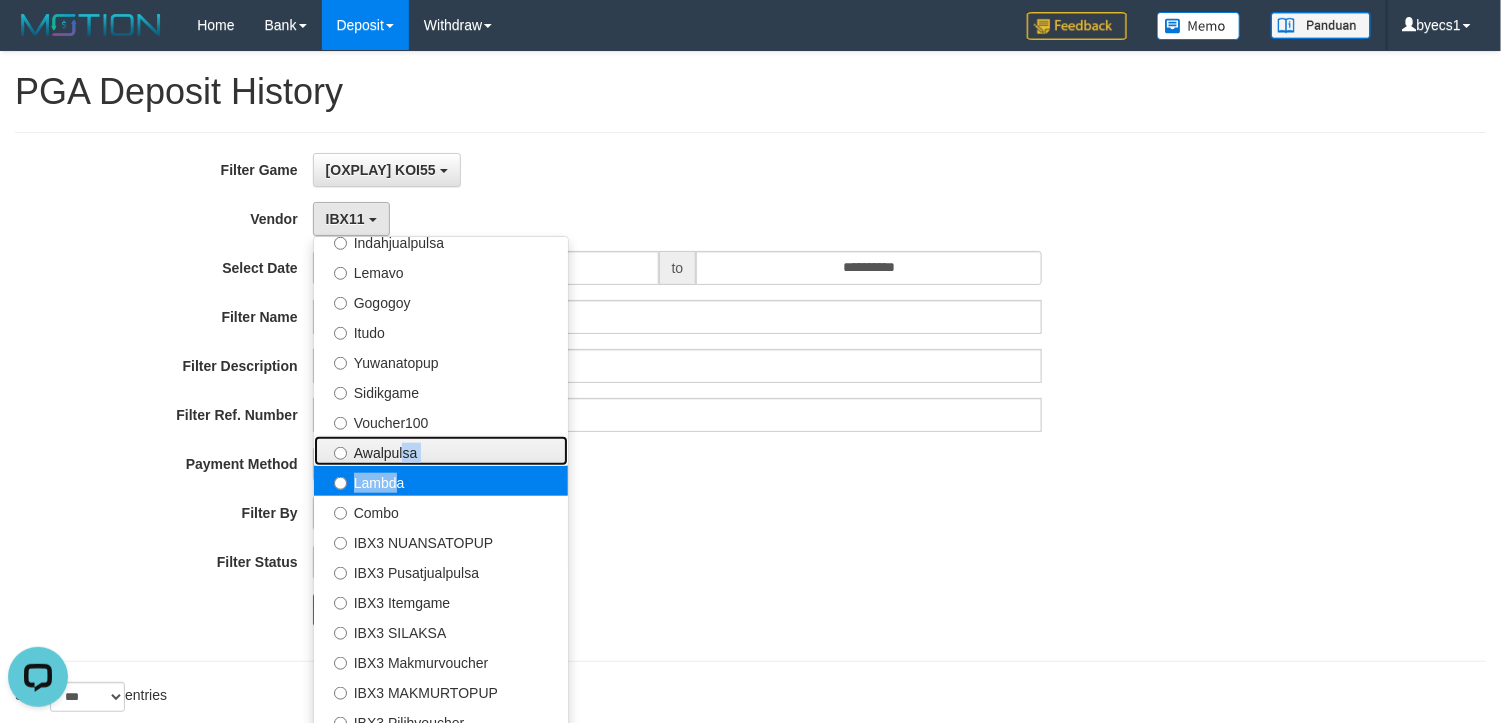 drag, startPoint x: 397, startPoint y: 454, endPoint x: 390, endPoint y: 483, distance: 29.832869 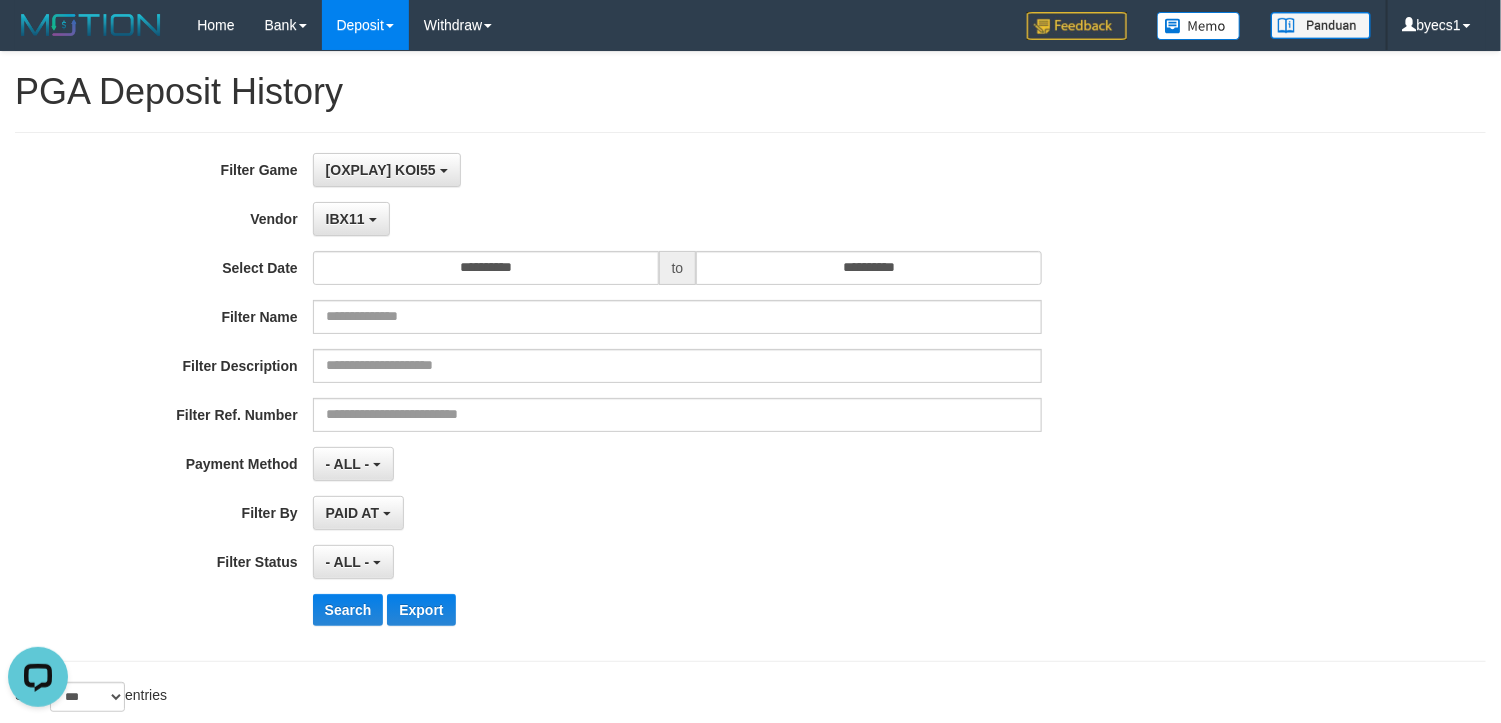 click on "**********" at bounding box center [625, 397] 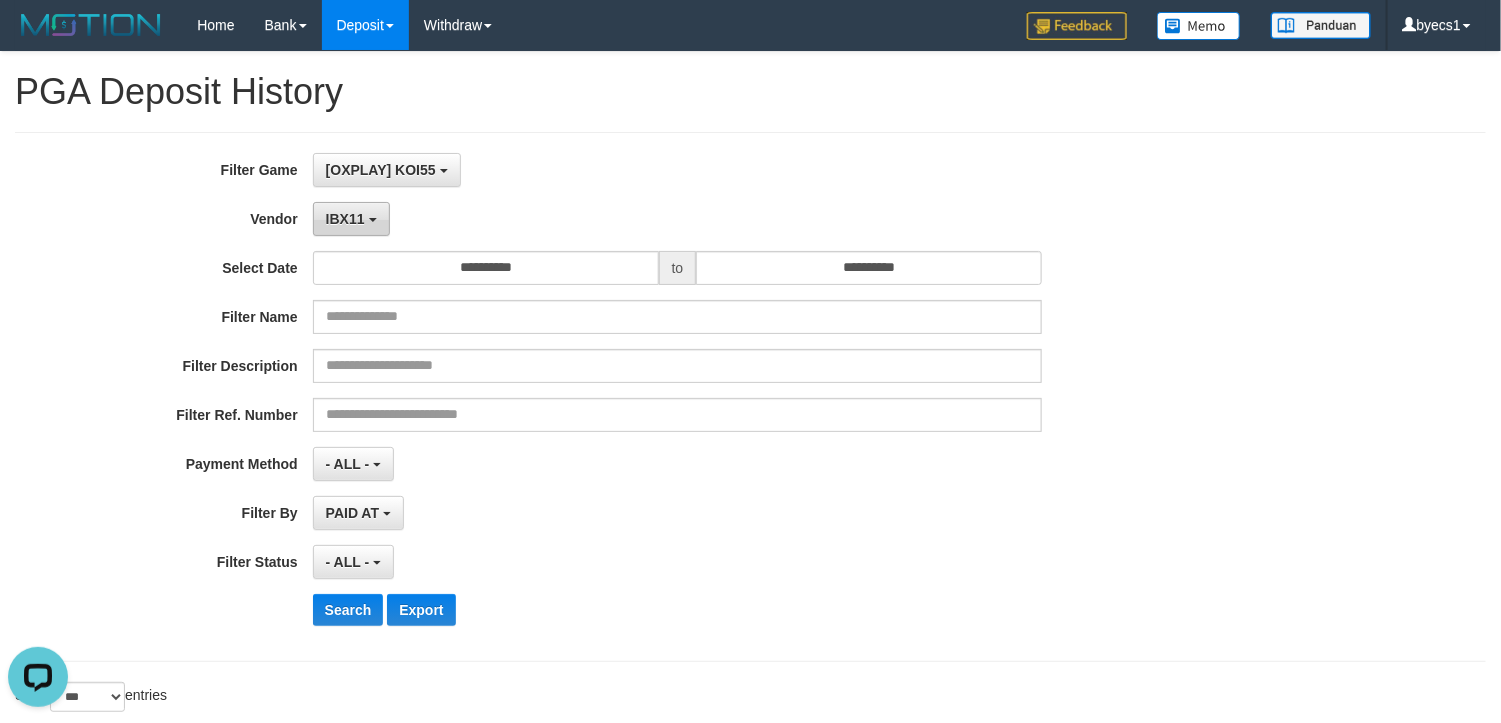 click on "IBX11" at bounding box center [345, 219] 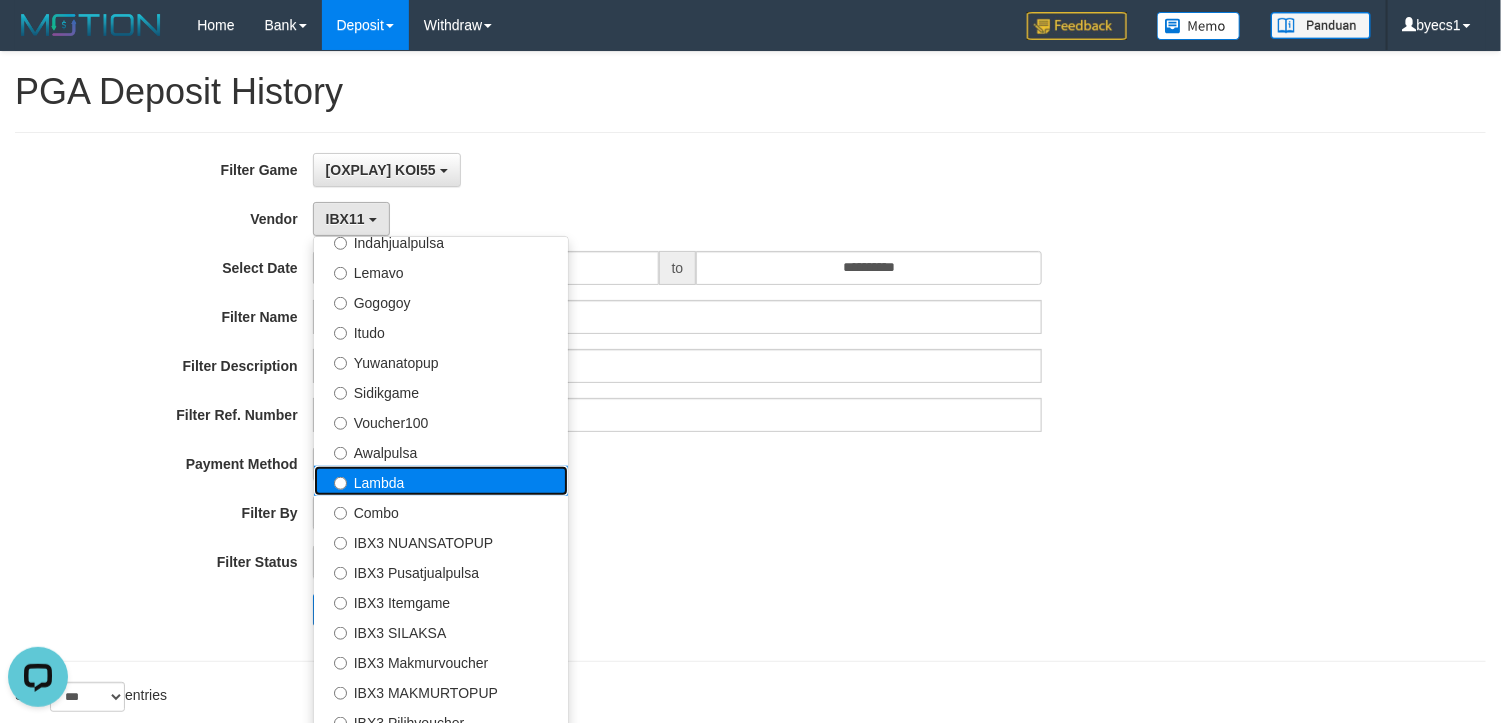 click on "Lambda" at bounding box center (441, 481) 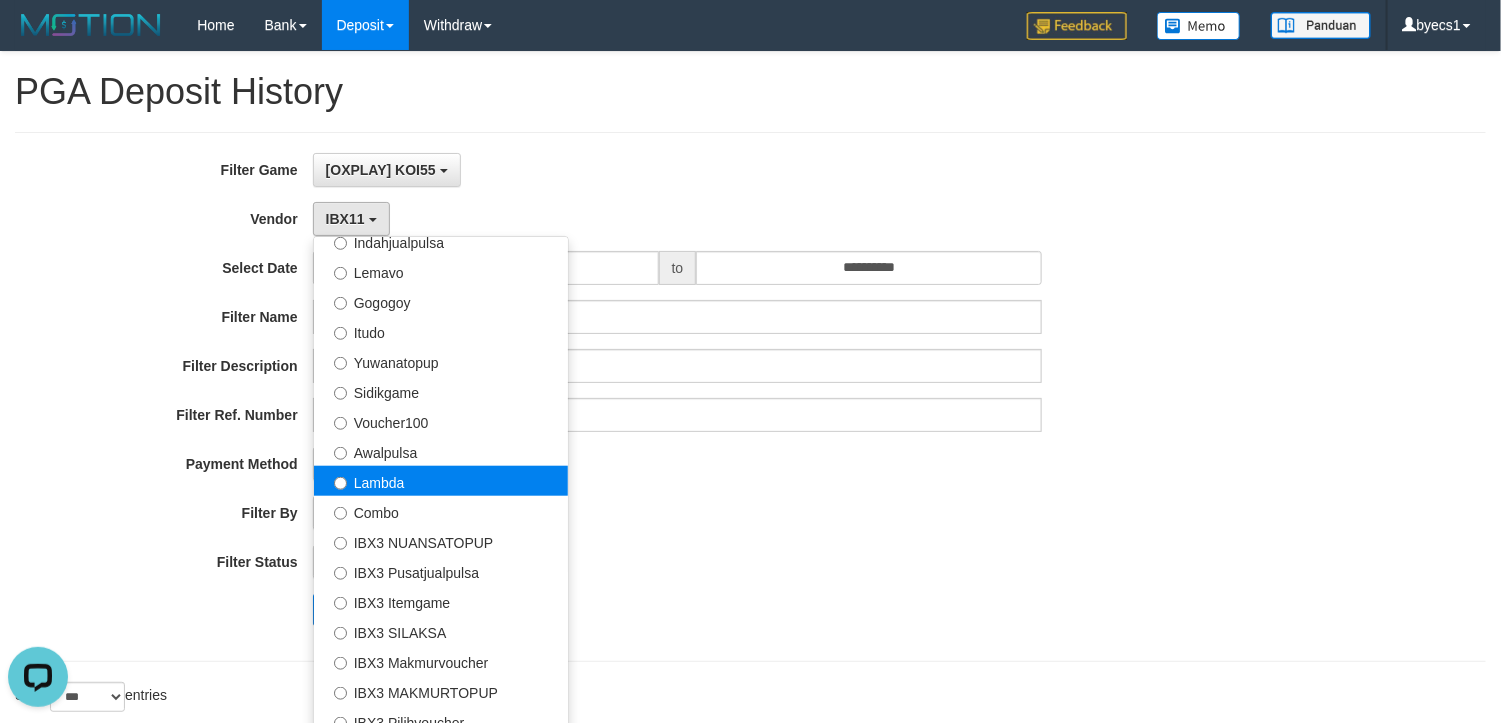 select on "**********" 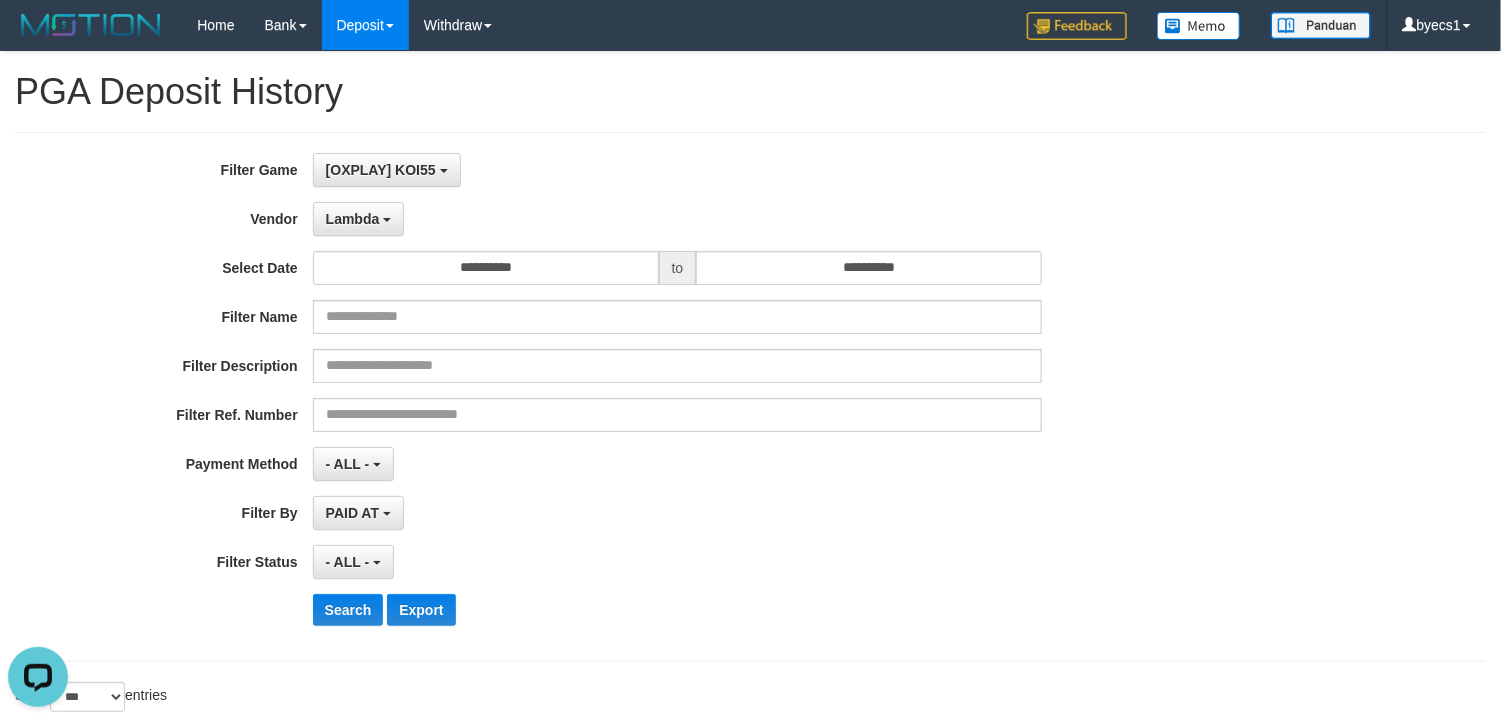 drag, startPoint x: 693, startPoint y: 508, endPoint x: 679, endPoint y: 502, distance: 15.231546 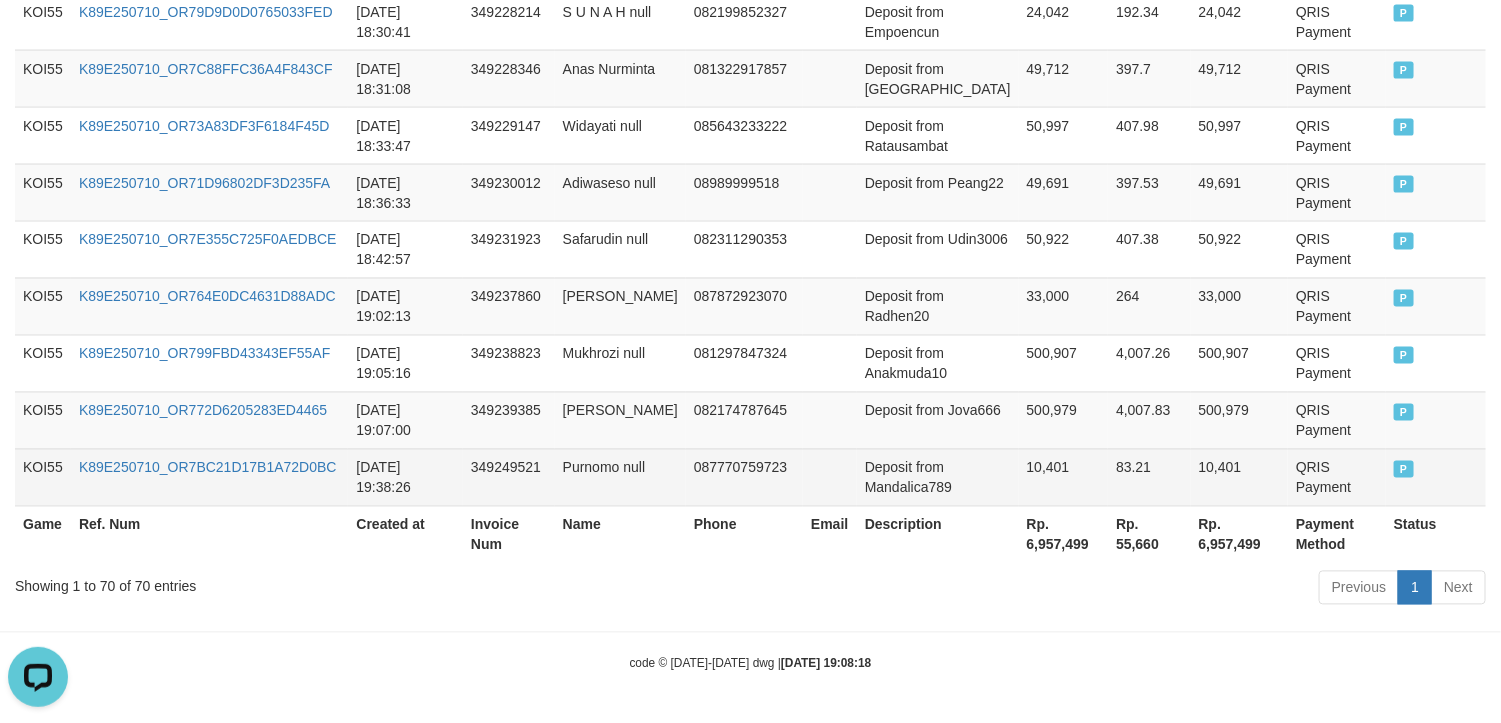 click on "Deposit from Mandalica789" at bounding box center [938, 477] 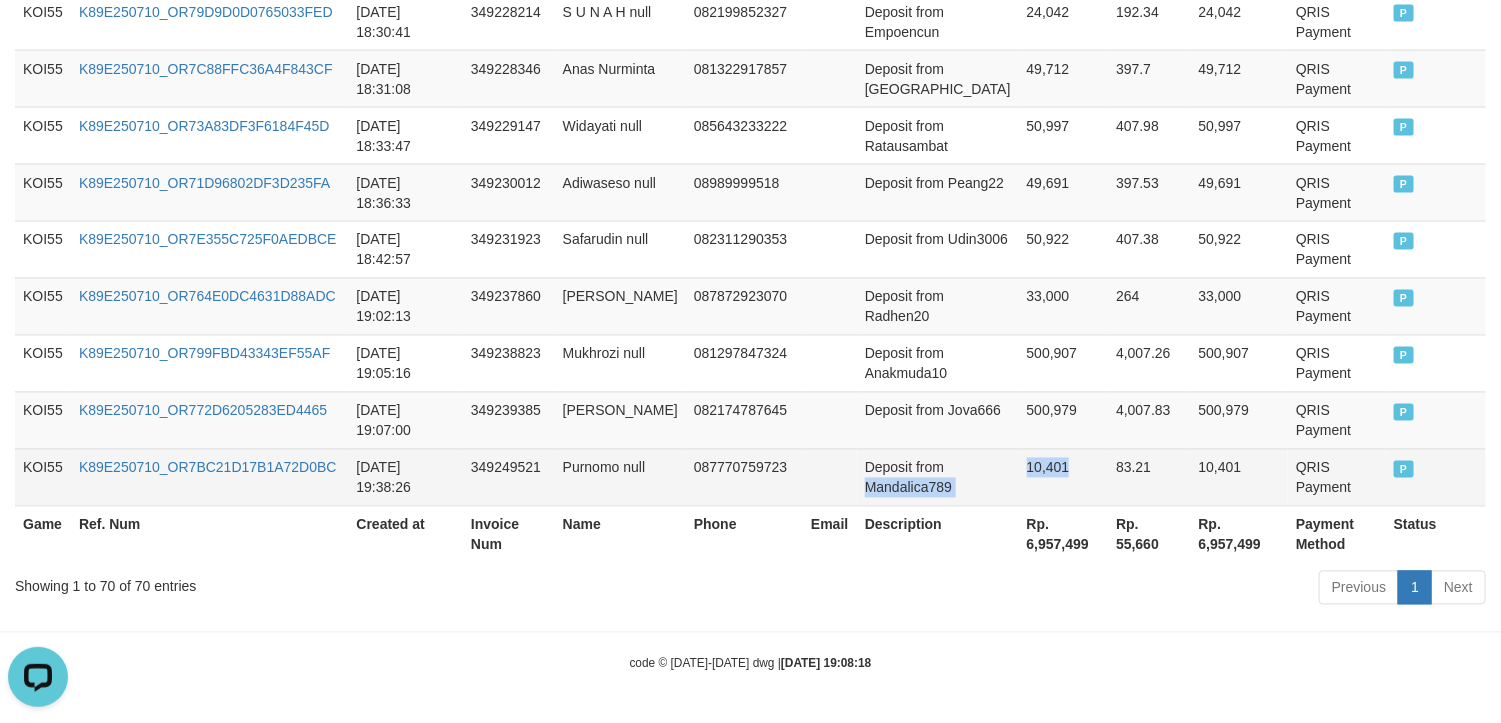 copy on "Mandalica789 10,401" 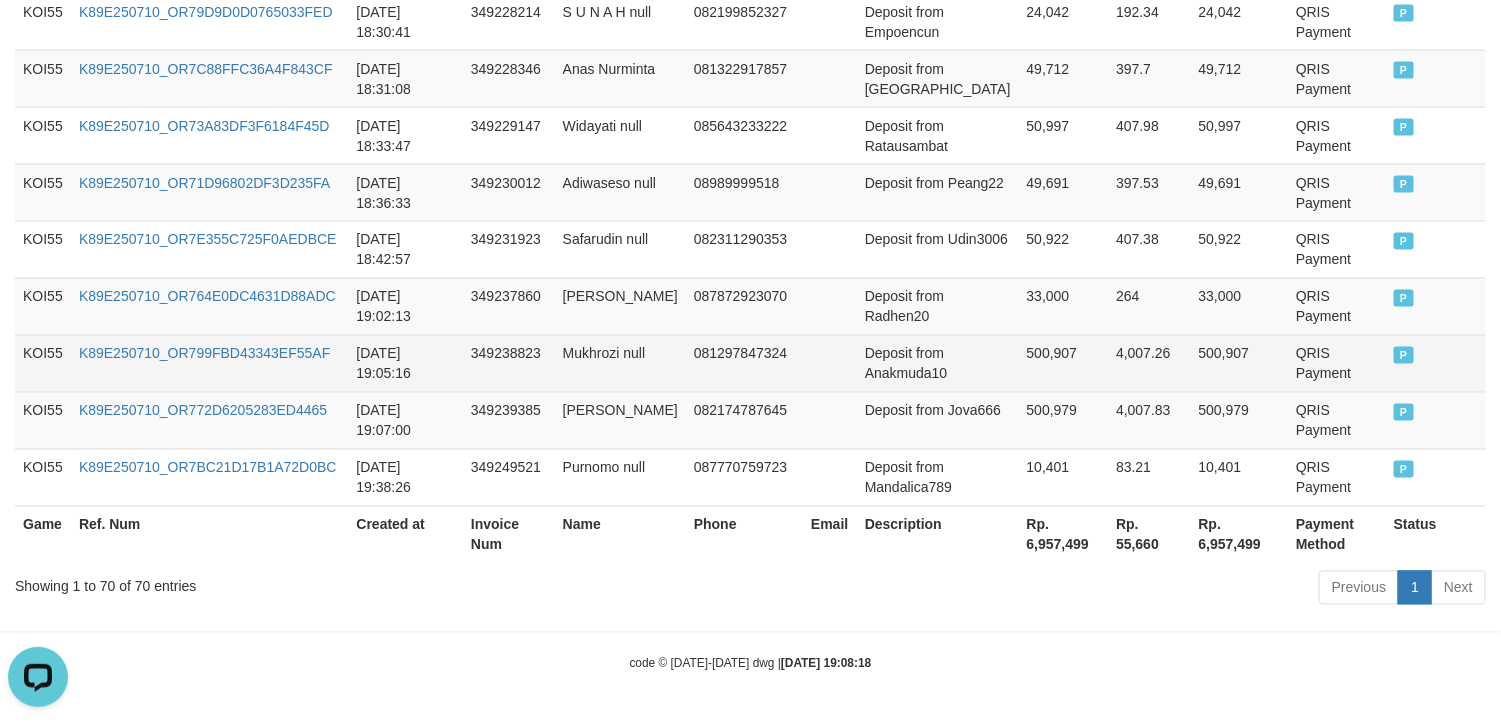 click on "Deposit from Anakmuda10" at bounding box center [938, 363] 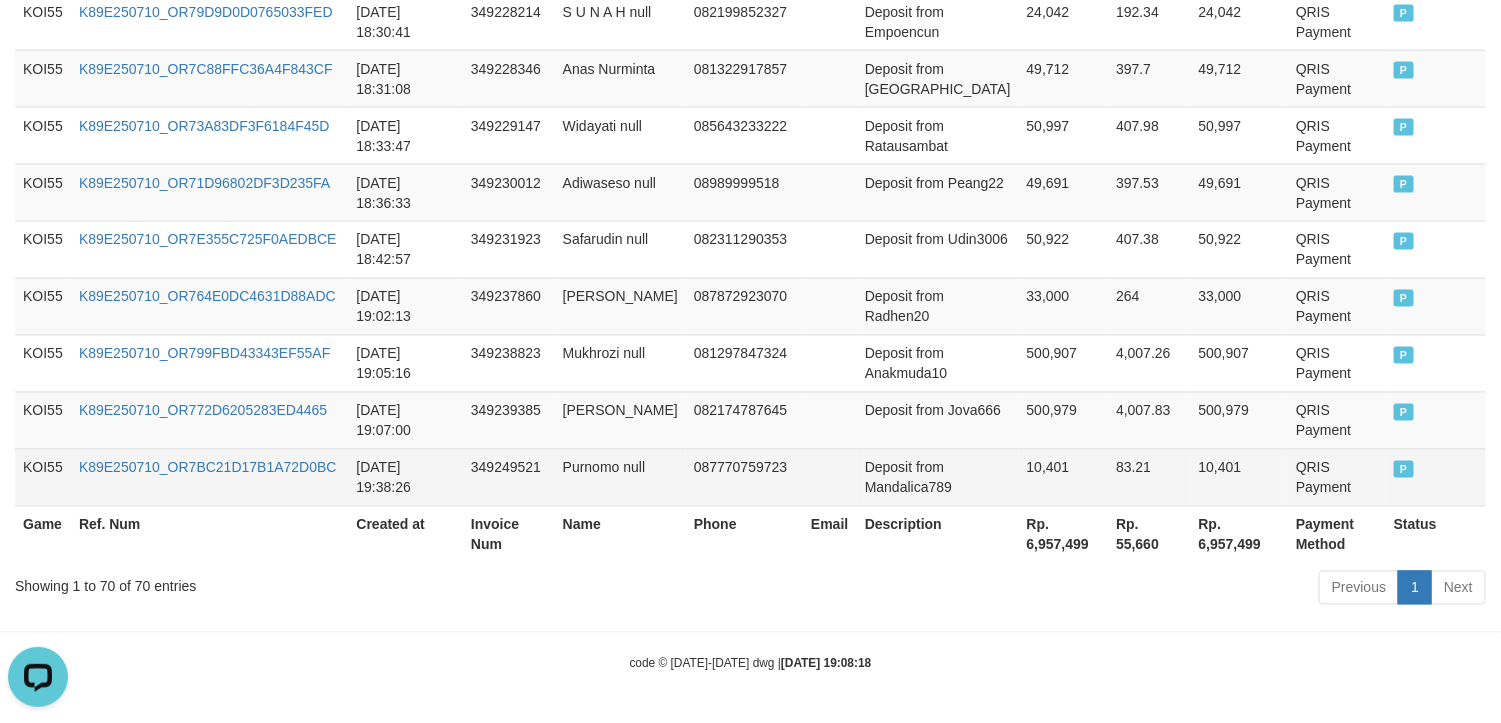 click at bounding box center [830, 477] 